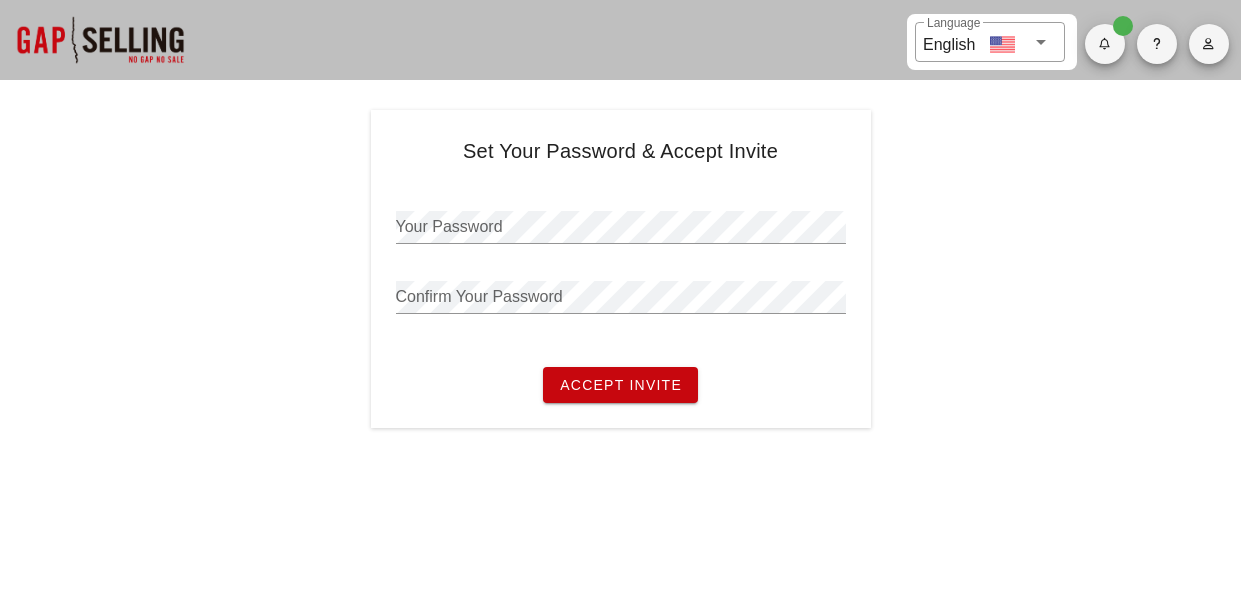 scroll, scrollTop: 0, scrollLeft: 0, axis: both 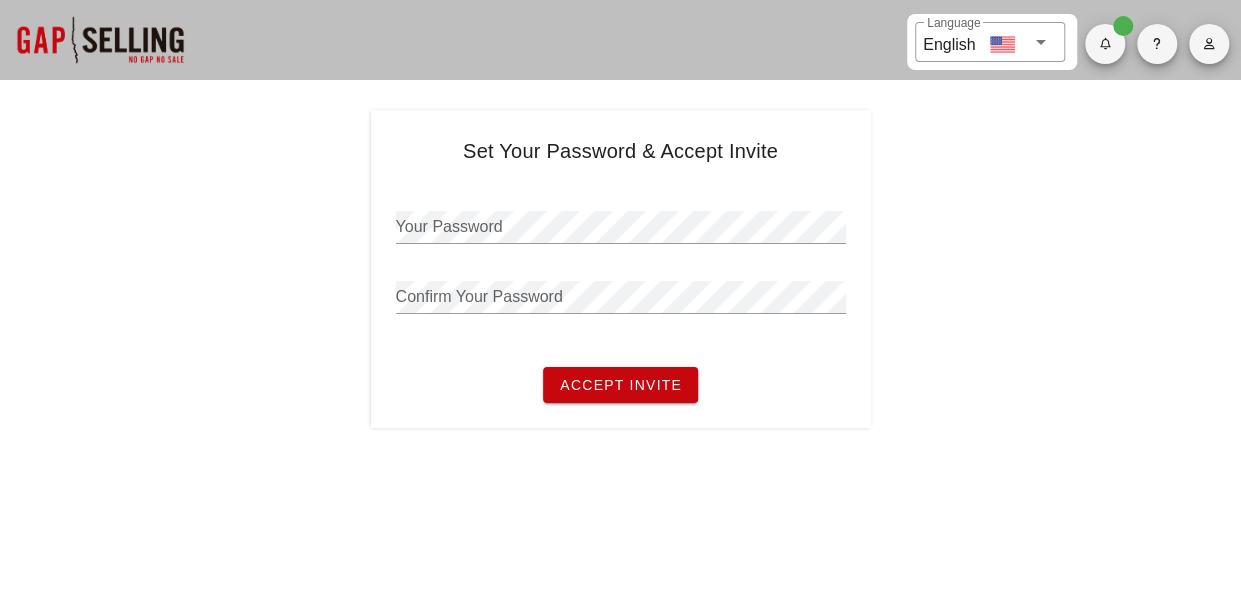 click at bounding box center (100, 40) 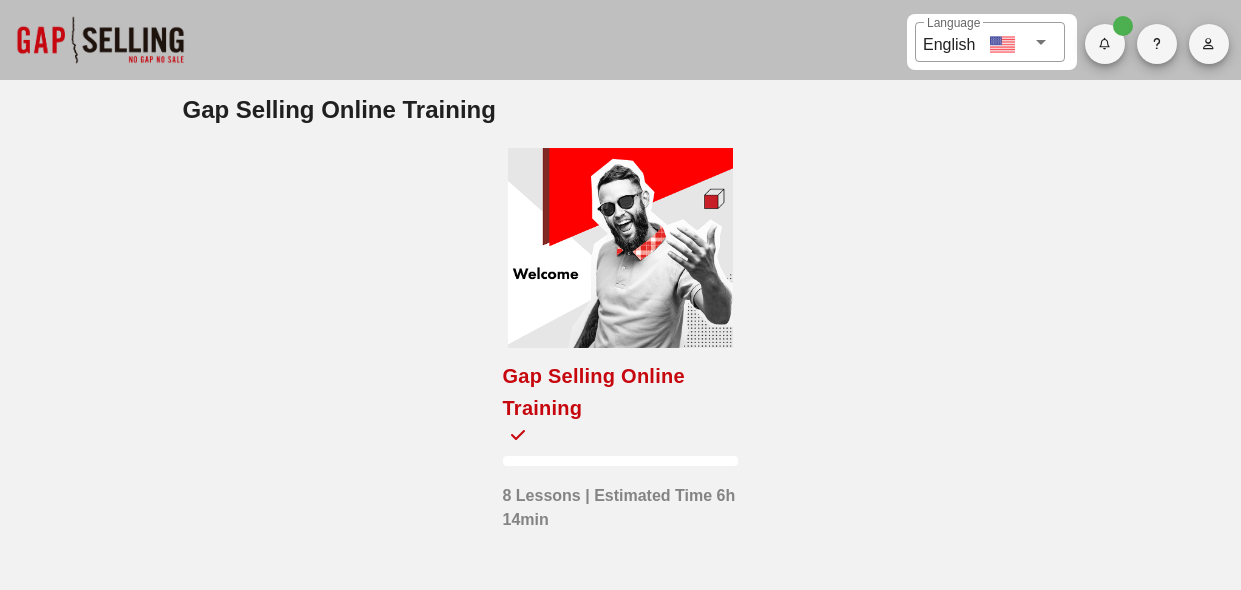 scroll, scrollTop: 0, scrollLeft: 0, axis: both 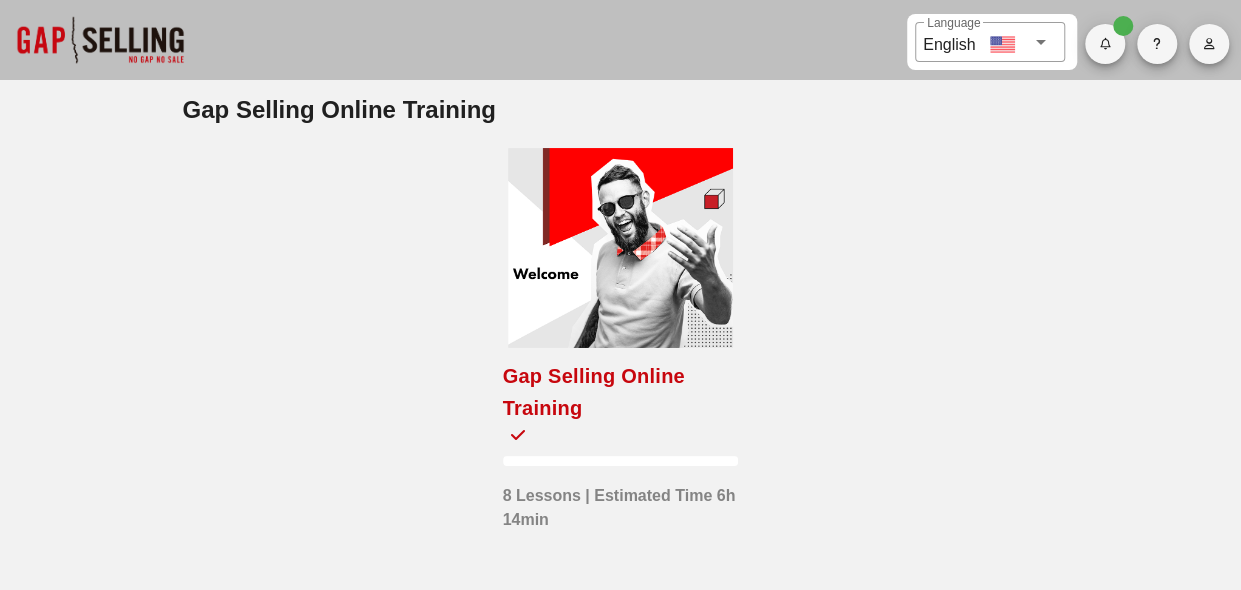 click at bounding box center (620, 248) 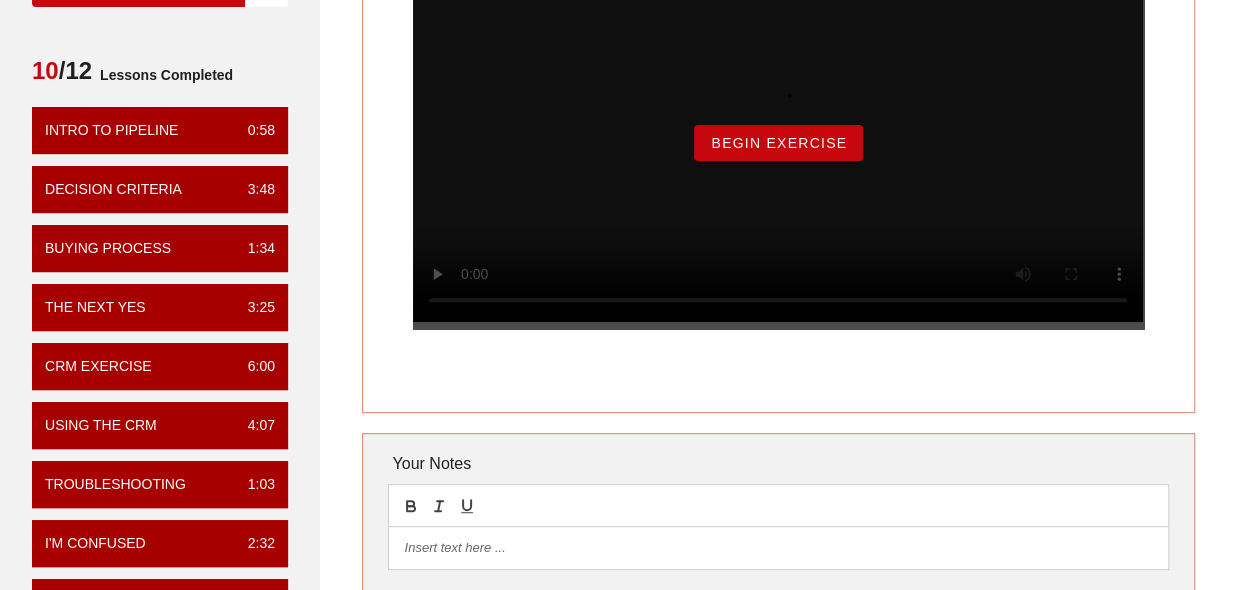 scroll, scrollTop: 205, scrollLeft: 0, axis: vertical 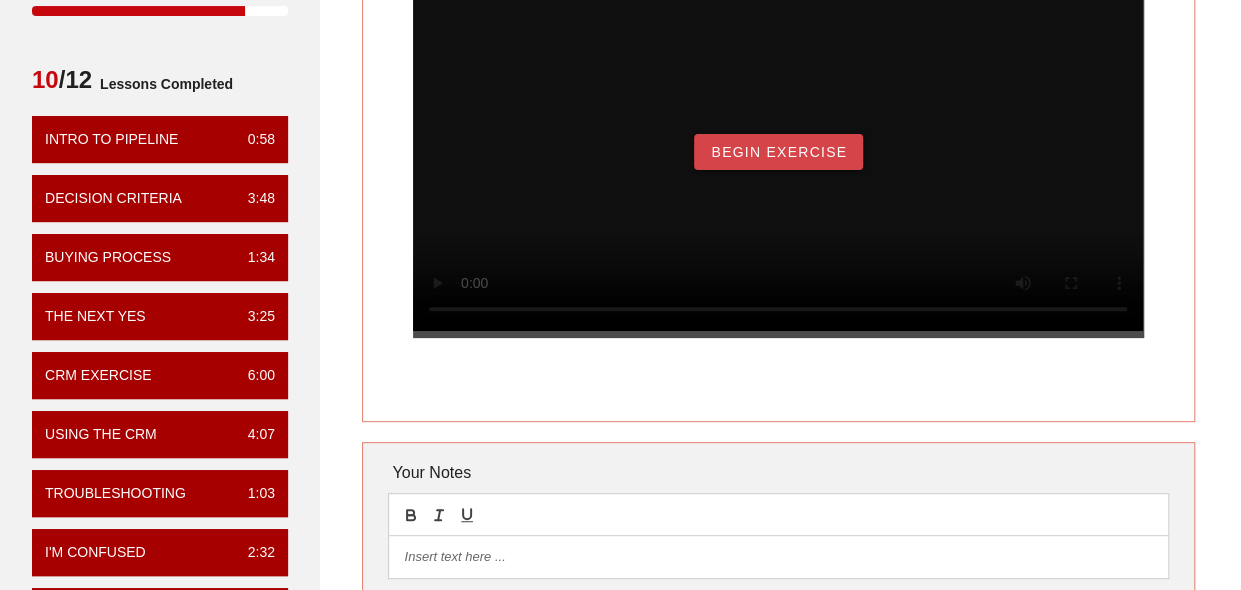 click on "Begin Exercise" at bounding box center (778, 152) 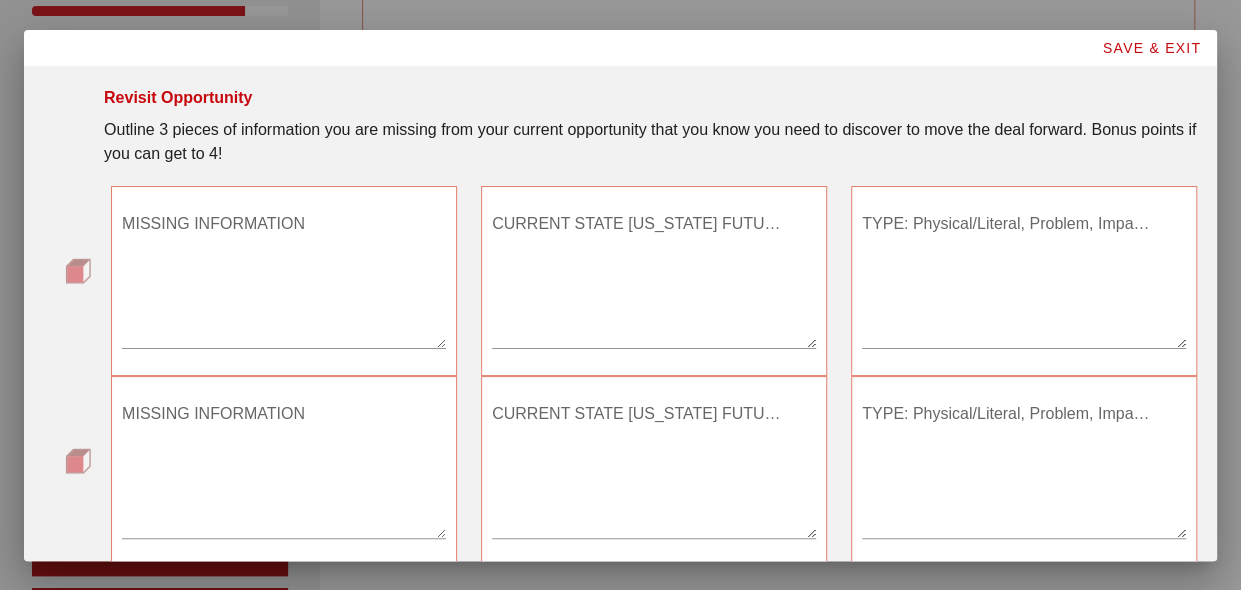 scroll, scrollTop: 0, scrollLeft: 0, axis: both 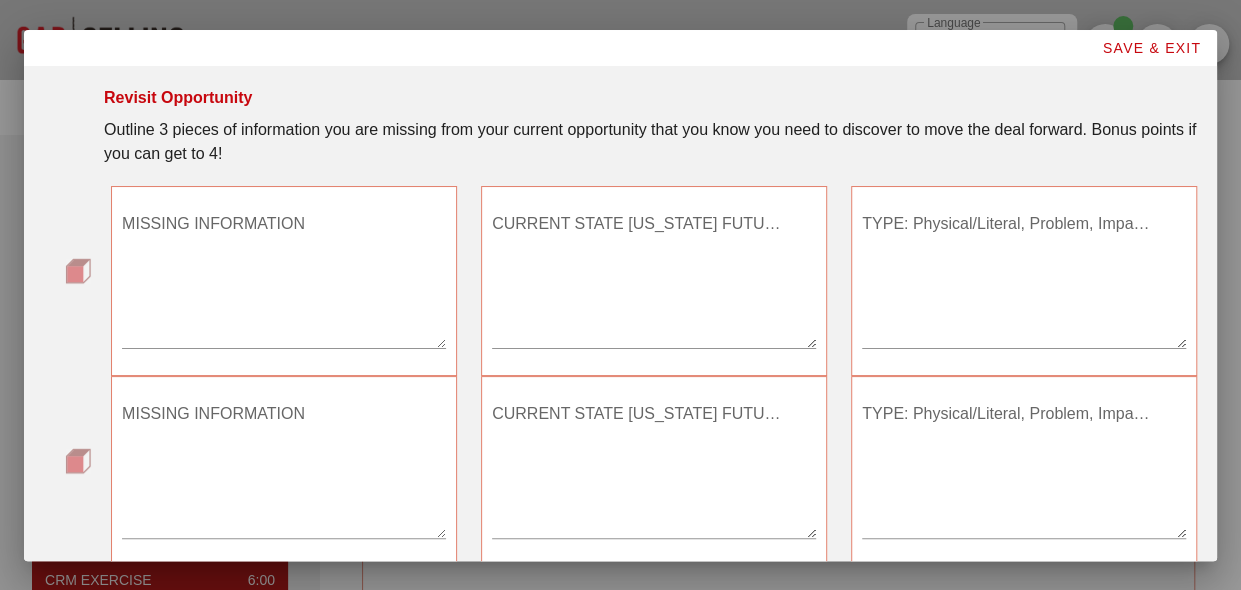 click on "MISSING INFORMATION" at bounding box center (284, 278) 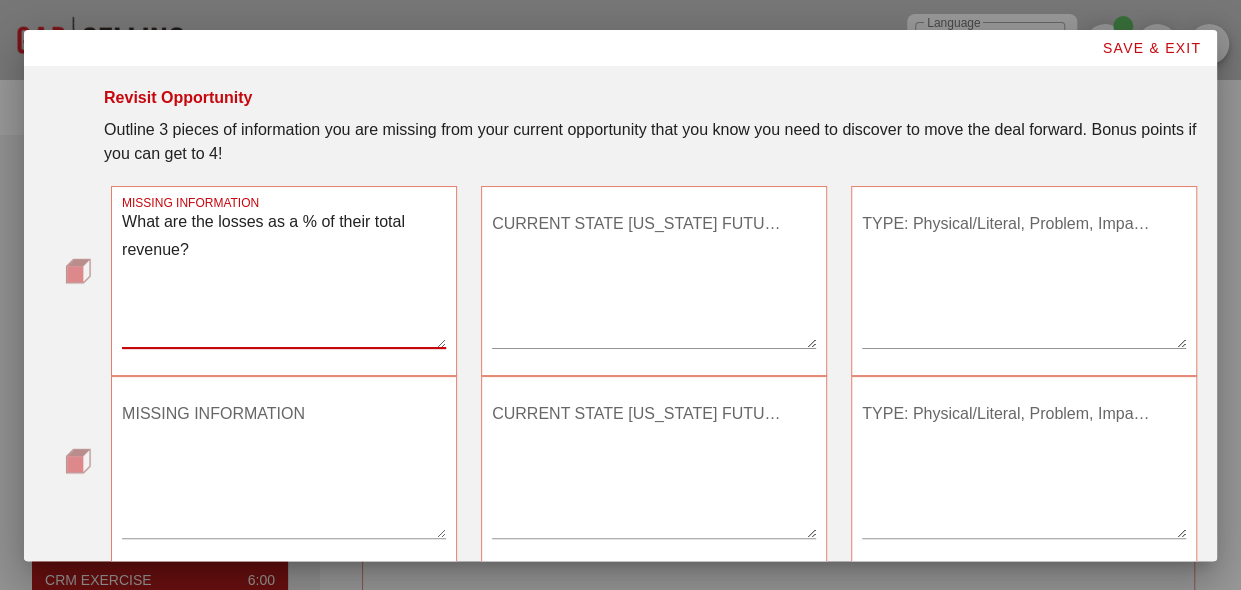 type on "What are the losses as a % of their total revenue?" 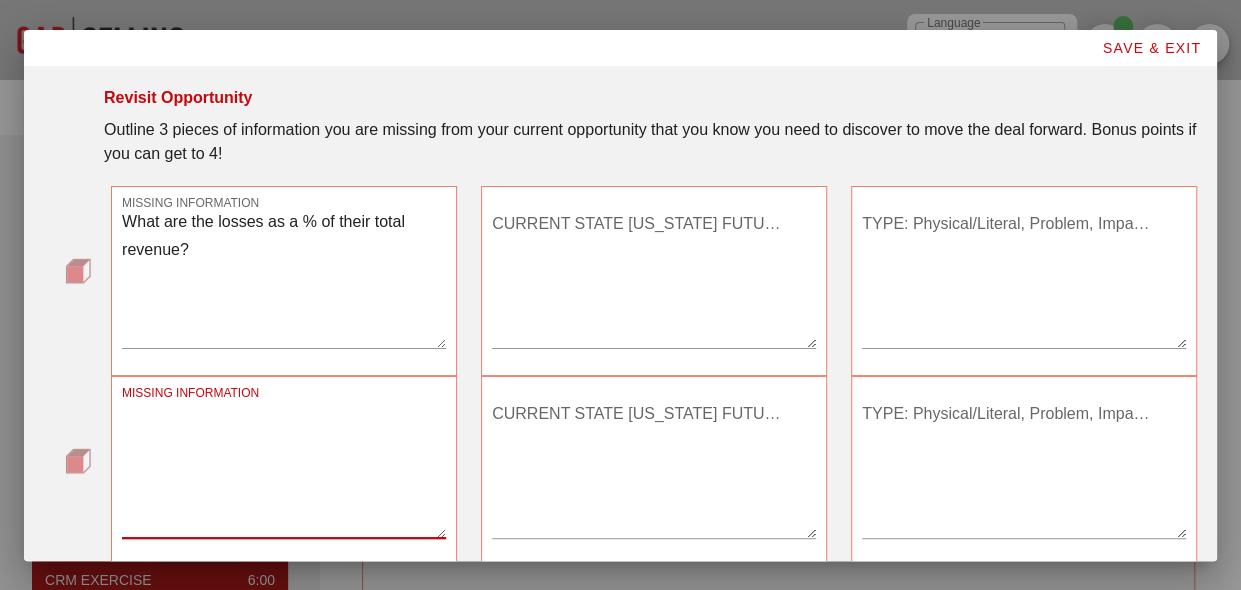 click on "MISSING INFORMATION" at bounding box center [284, 468] 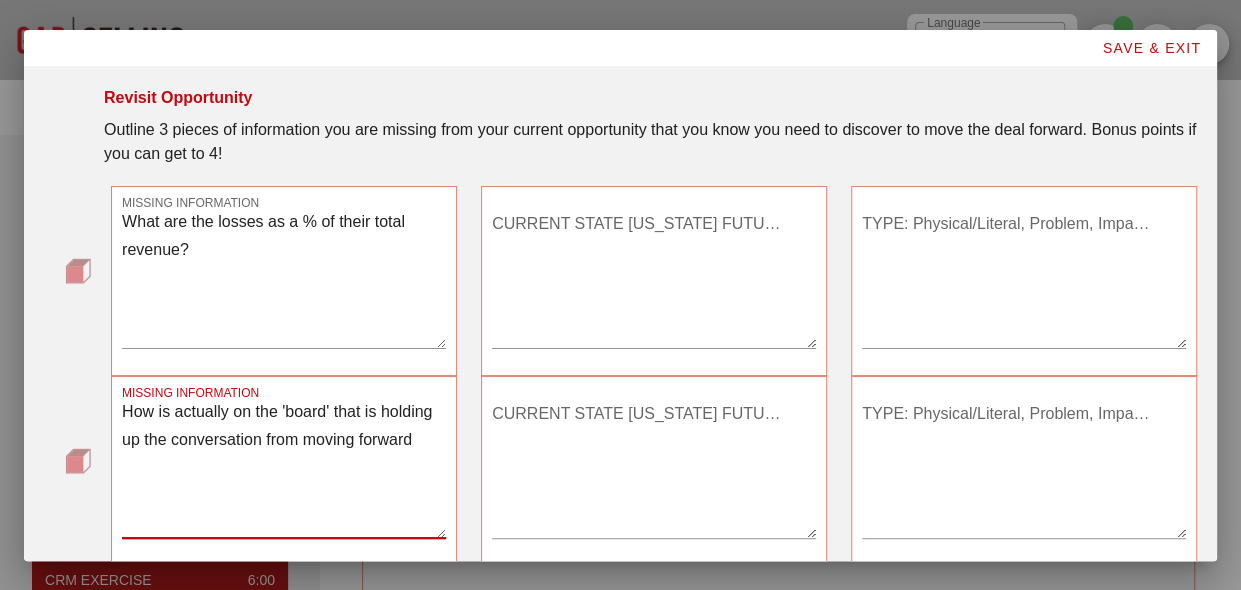 type on "How is actually on the 'board' that is holding up the conversation from moving forward" 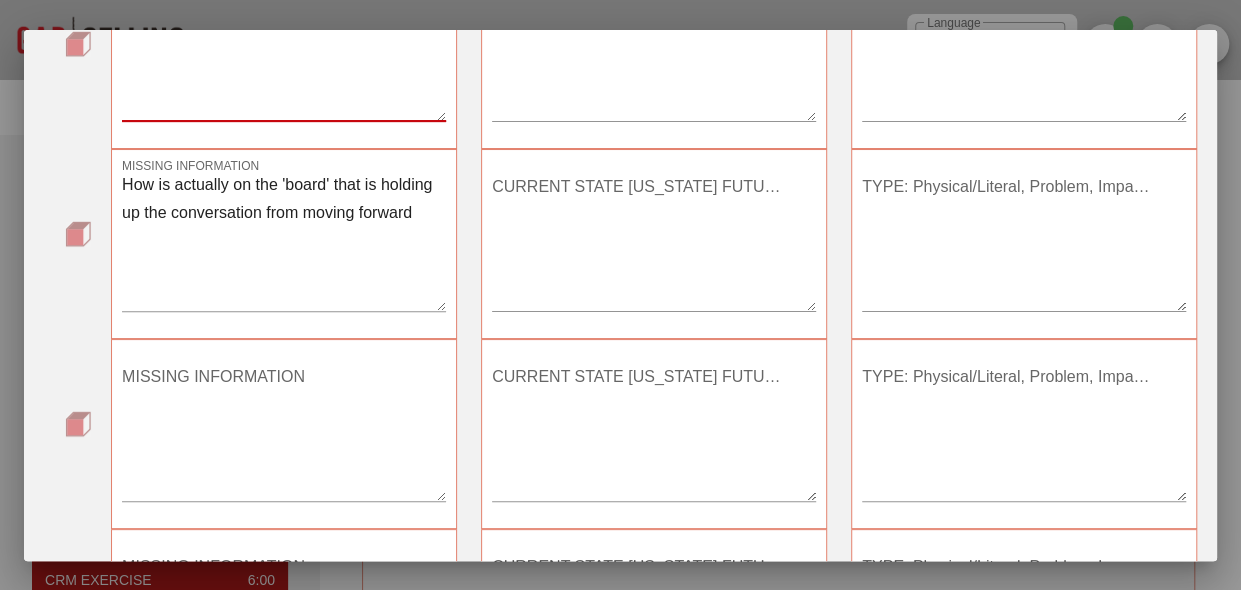 scroll, scrollTop: 225, scrollLeft: 0, axis: vertical 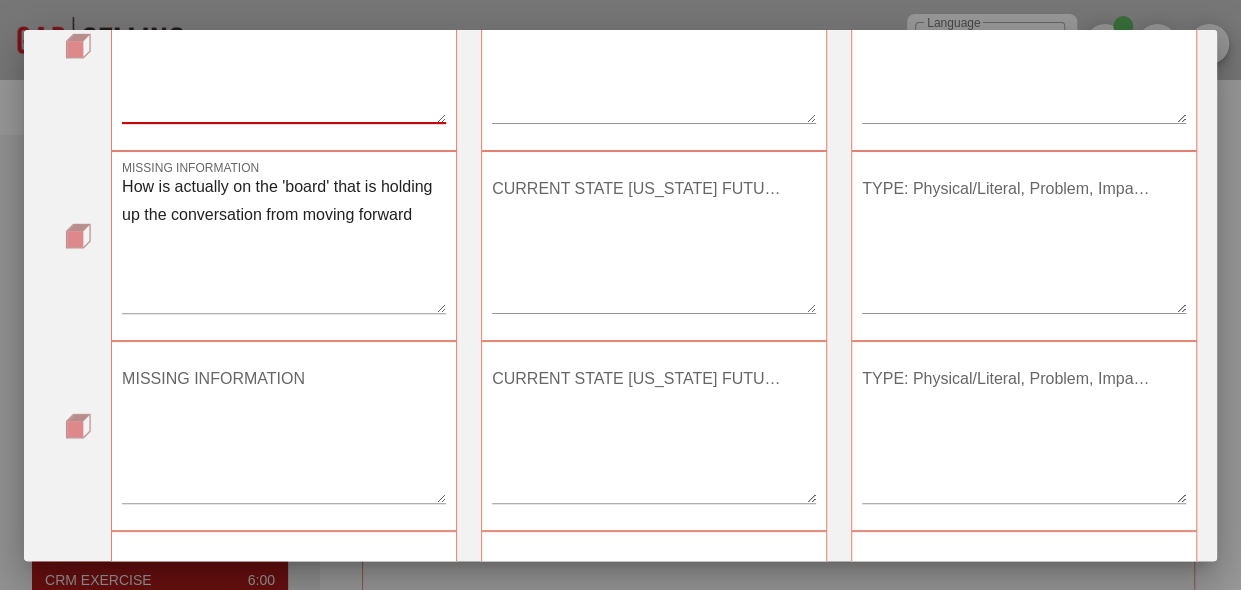 click on "MISSING INFORMATION" at bounding box center (284, 433) 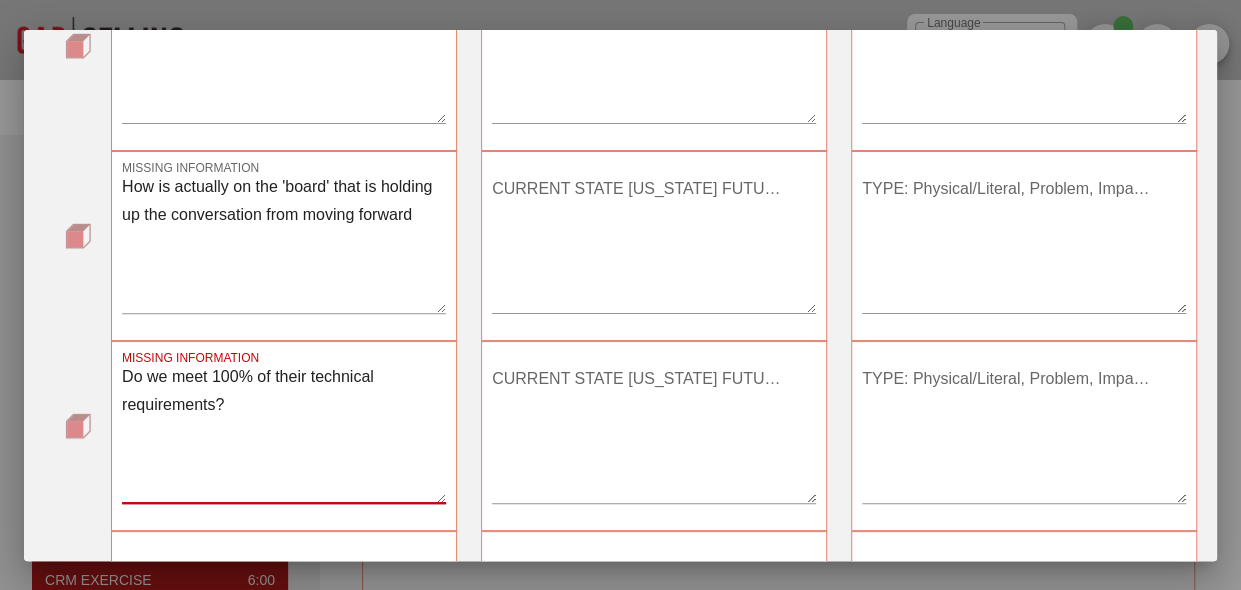 click on "CURRENT STATE OR FUTURE STATE?" at bounding box center (654, 433) 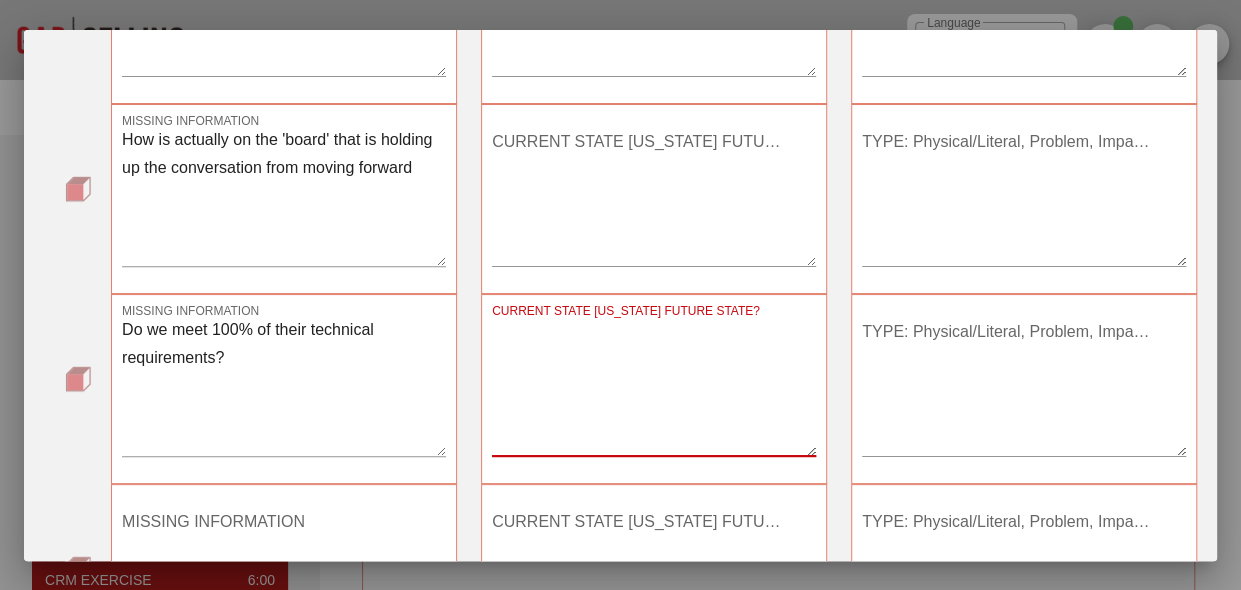 scroll, scrollTop: 272, scrollLeft: 0, axis: vertical 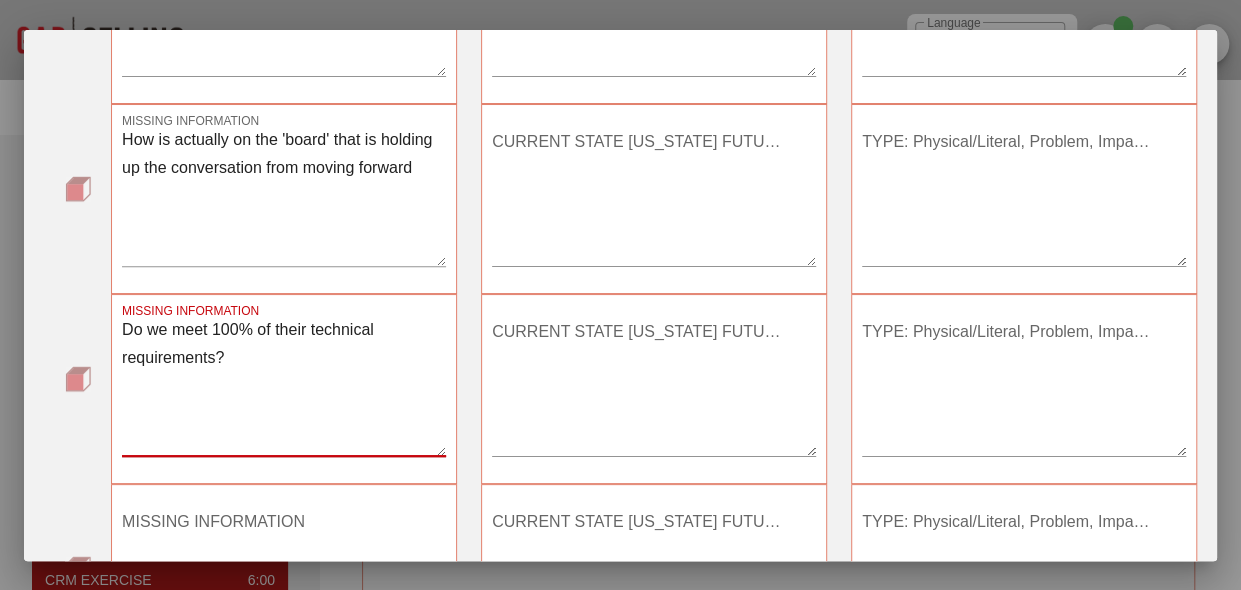 click on "Do we meet 100% of their technical requirements?" at bounding box center (284, 386) 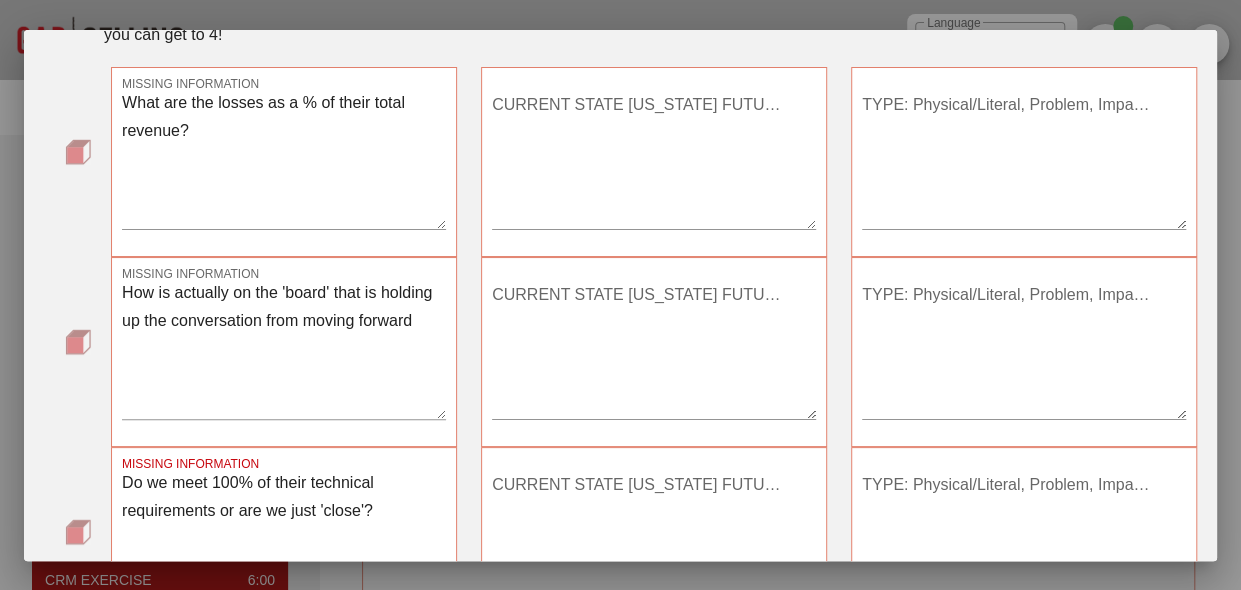 scroll, scrollTop: 116, scrollLeft: 0, axis: vertical 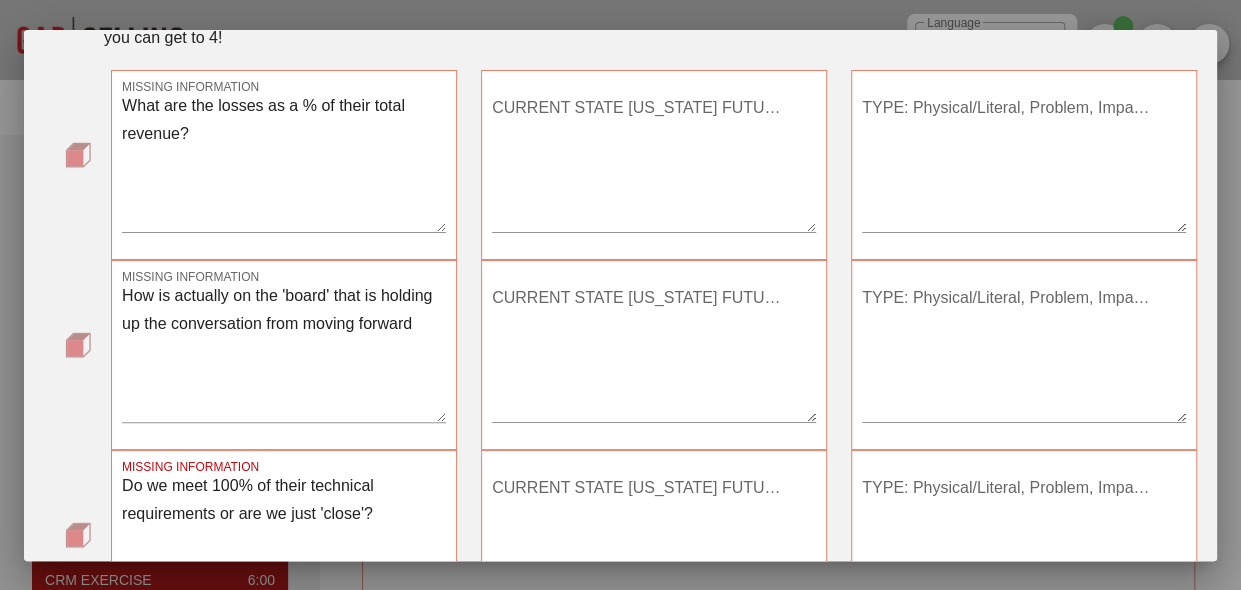 type on "Do we meet 100% of their technical requirements or are we just 'close'?" 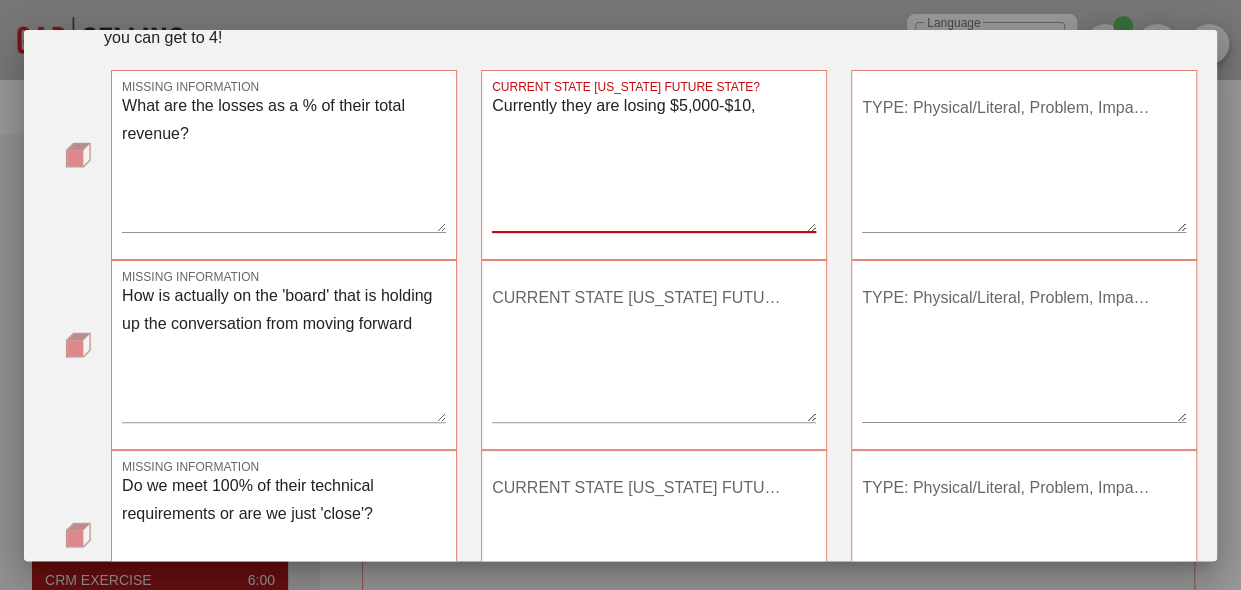 type on "Currently they are losing $5,000-$10," 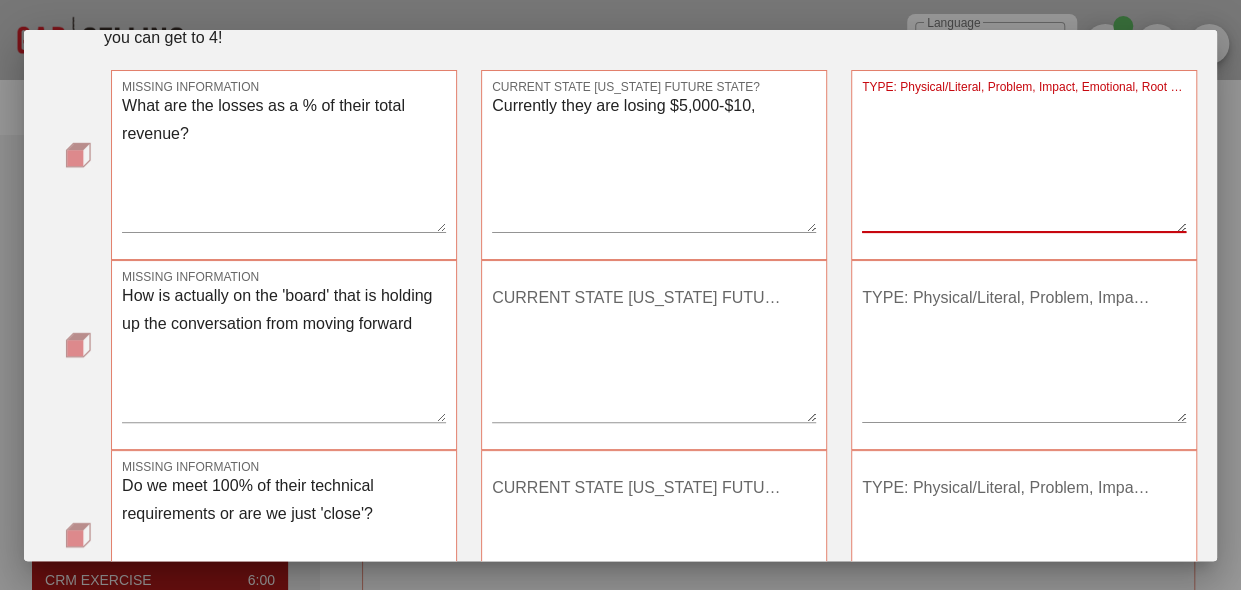 click on "TYPE: Physical/Literal, Problem, Impact, Emotional, Root Cause" at bounding box center [1024, 162] 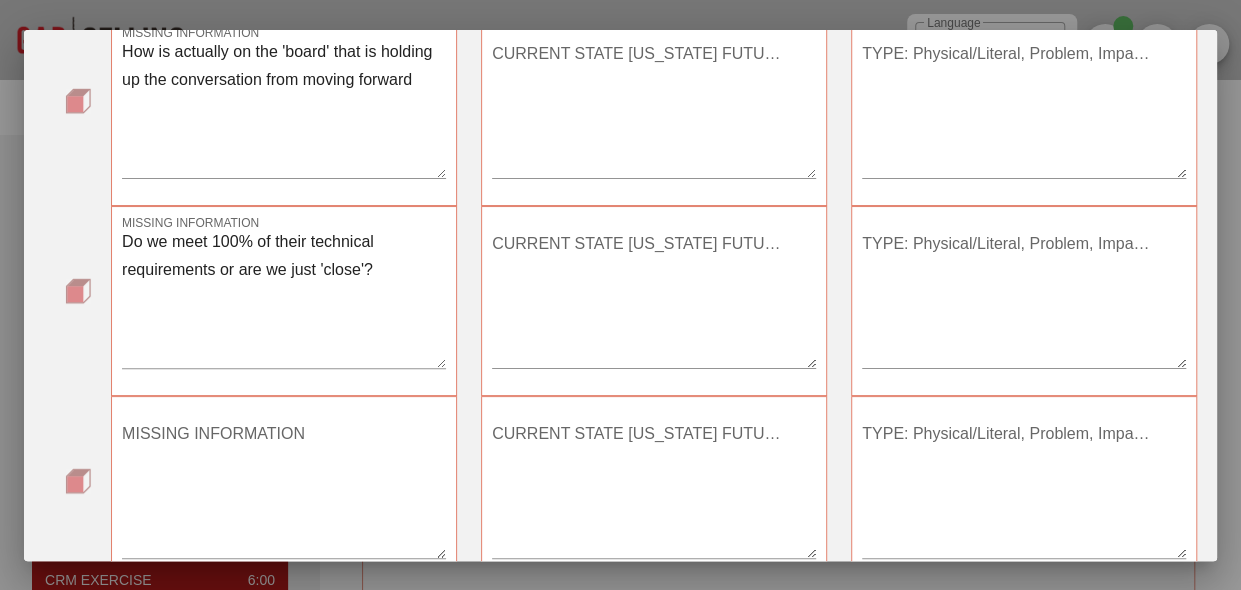 scroll, scrollTop: 364, scrollLeft: 0, axis: vertical 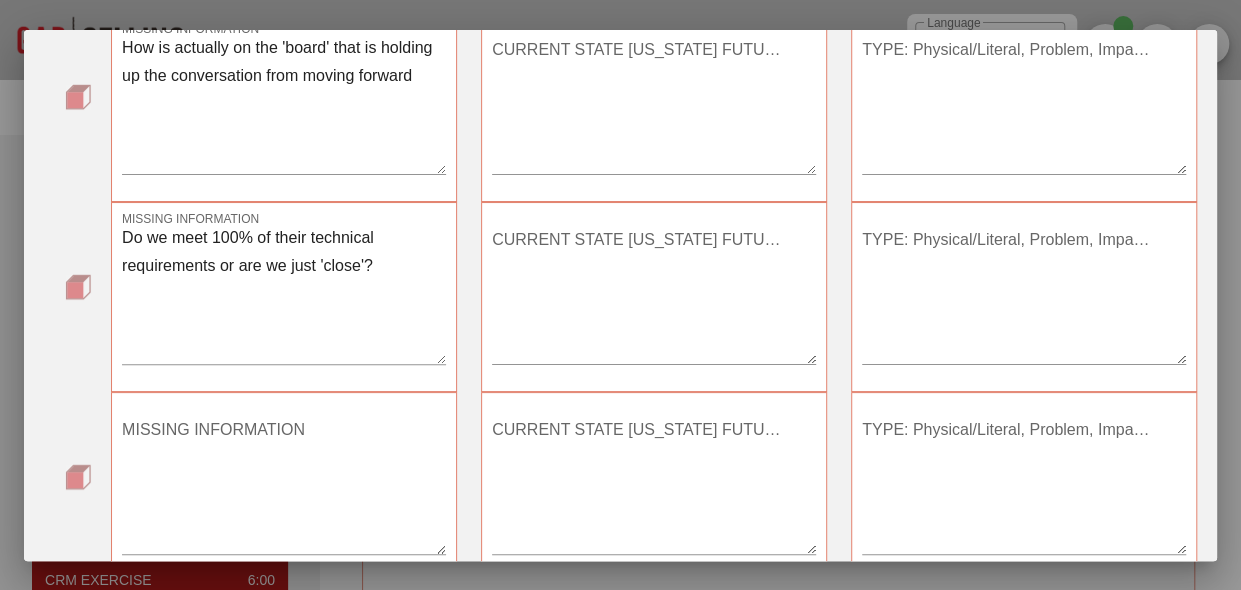 type on "How does this impact their overall bottom line and is it enough of a stress?" 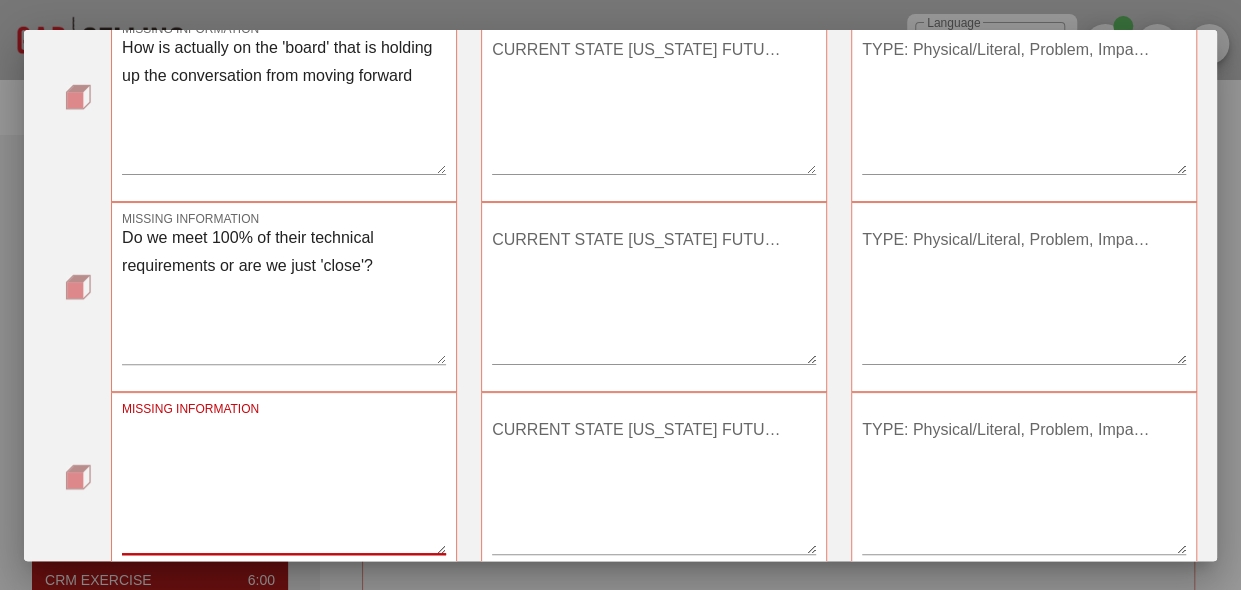 click on "MISSING INFORMATION" at bounding box center (284, 484) 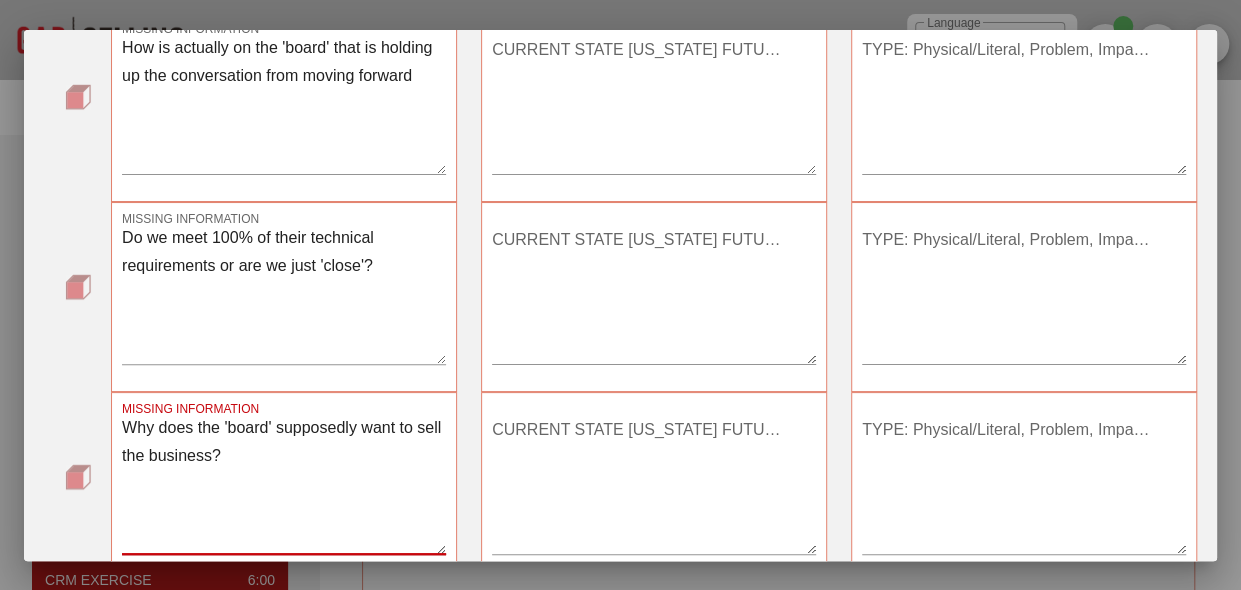 type on "Why does the 'board' supposedly want to sell the business?" 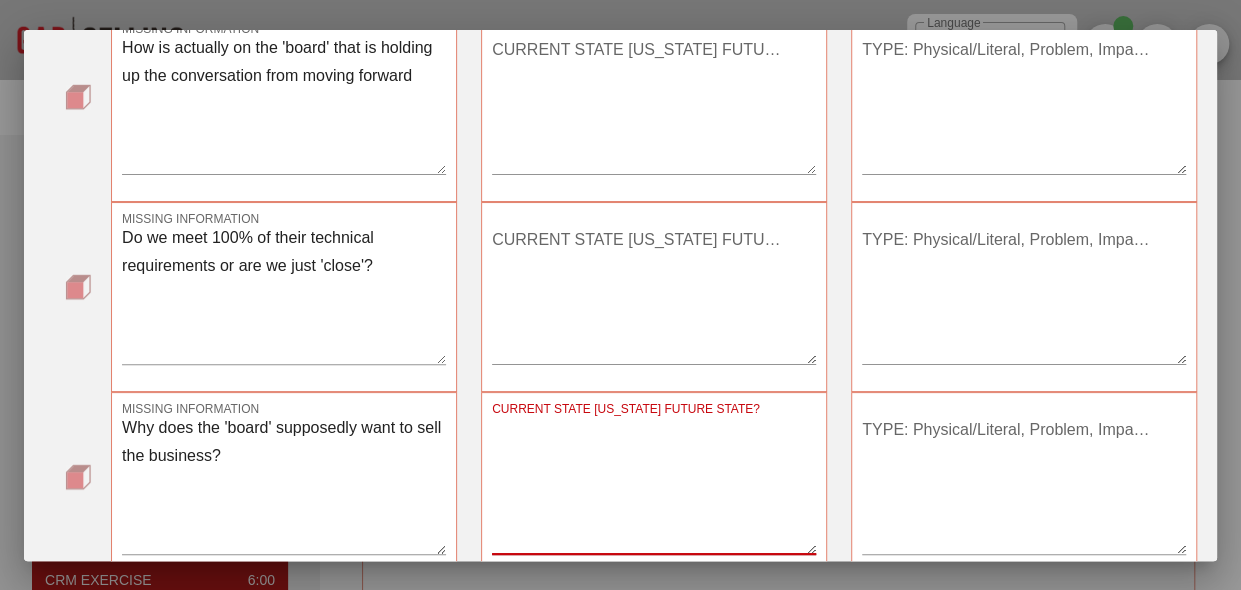 click on "CURRENT STATE OR FUTURE STATE?" at bounding box center [654, 484] 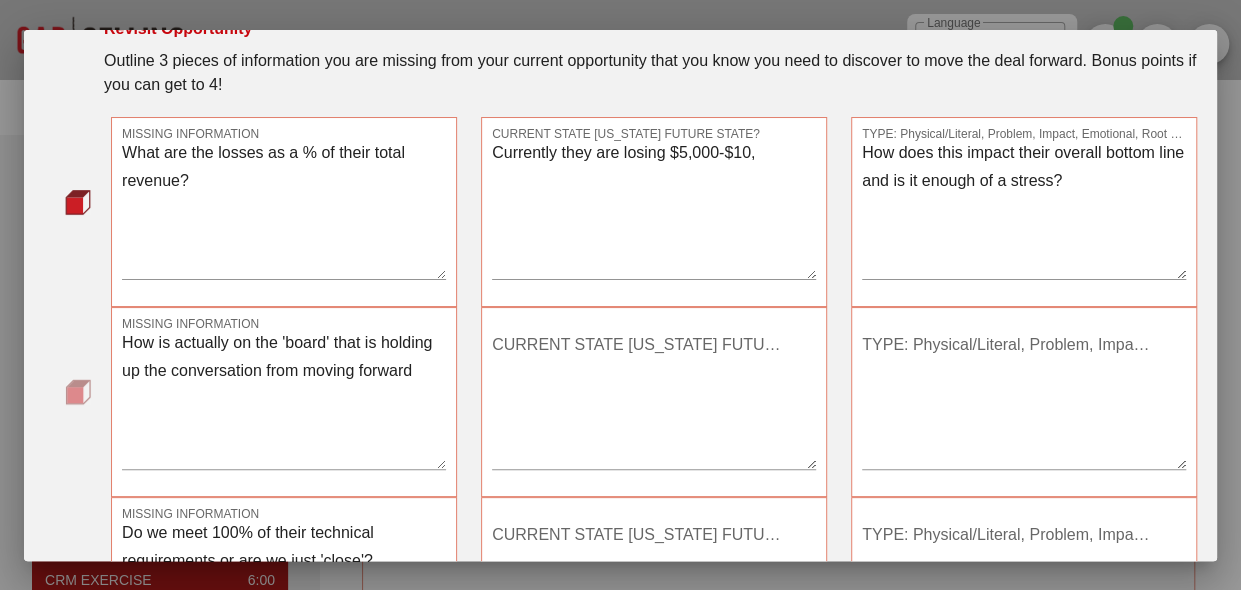 scroll, scrollTop: 68, scrollLeft: 0, axis: vertical 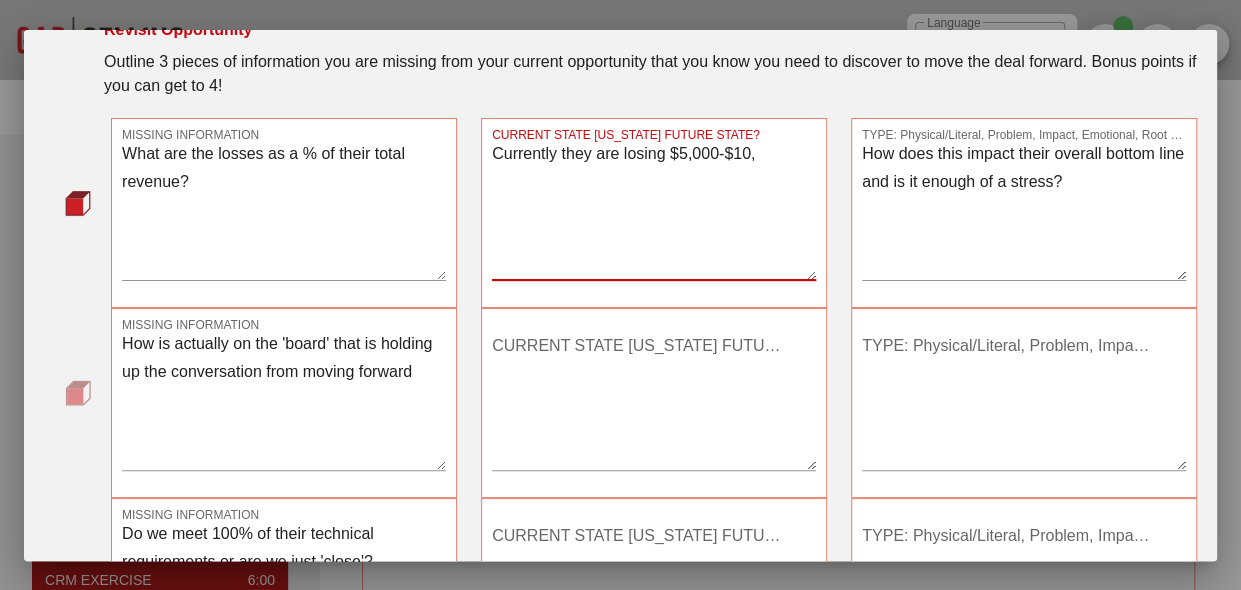 click on "Currently they are losing $5,000-$10," at bounding box center (654, 210) 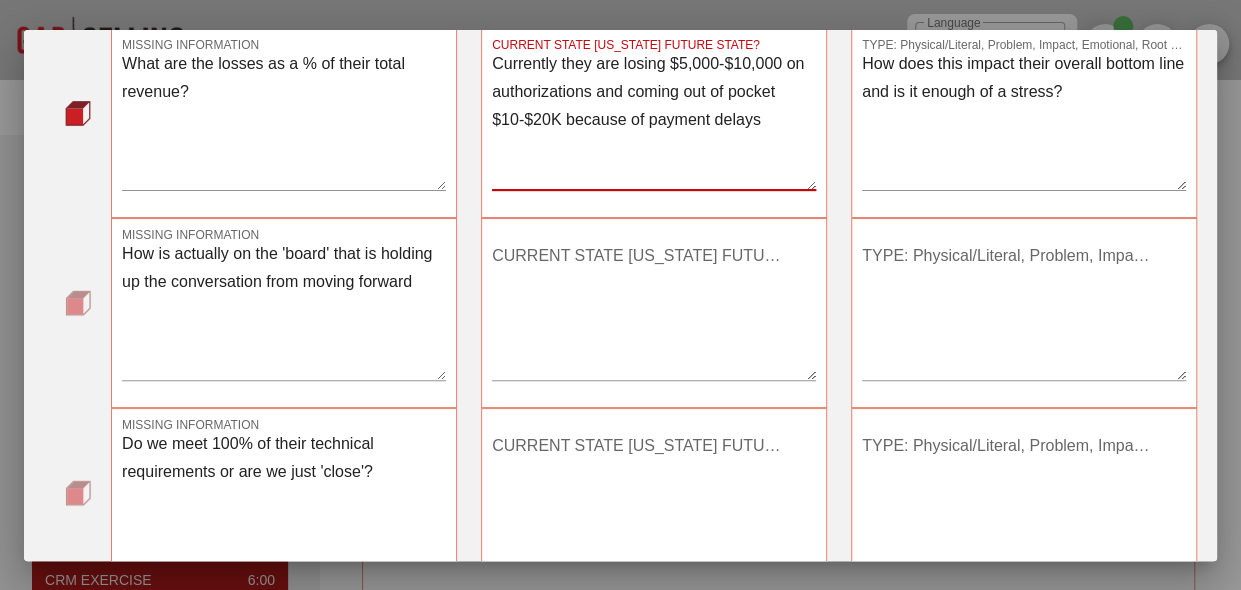 scroll, scrollTop: 148, scrollLeft: 0, axis: vertical 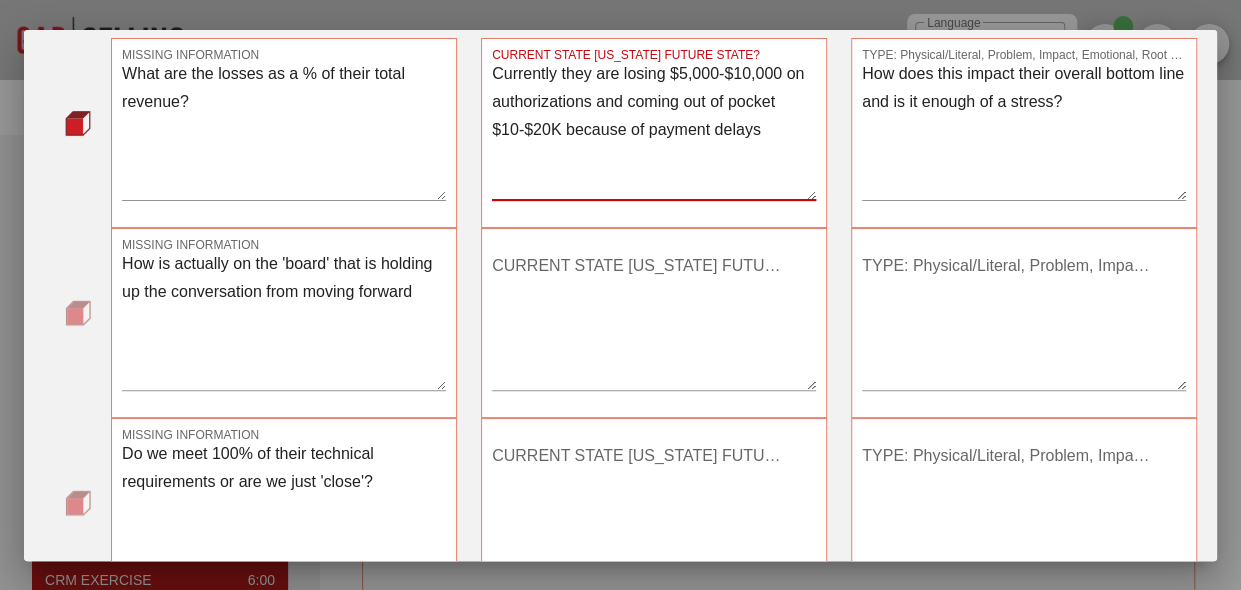 type on "Currently they are losing $5,000-$10,000 on authorizations and coming out of pocket $10-$20K because of payment delays" 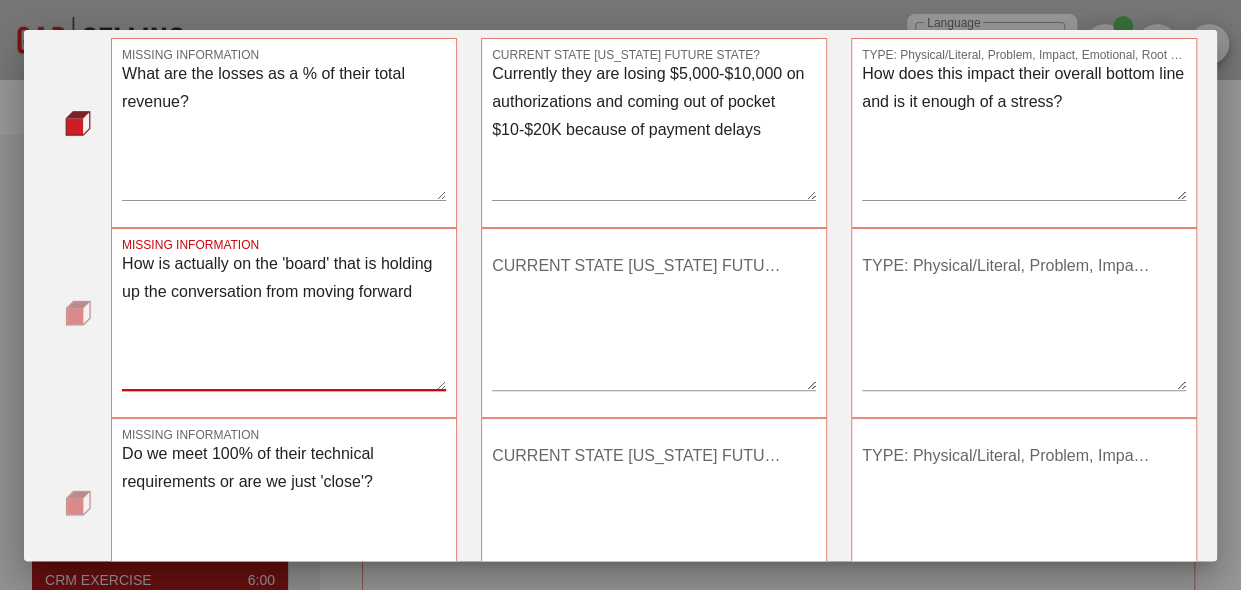 drag, startPoint x: 148, startPoint y: 265, endPoint x: 132, endPoint y: 259, distance: 17.088007 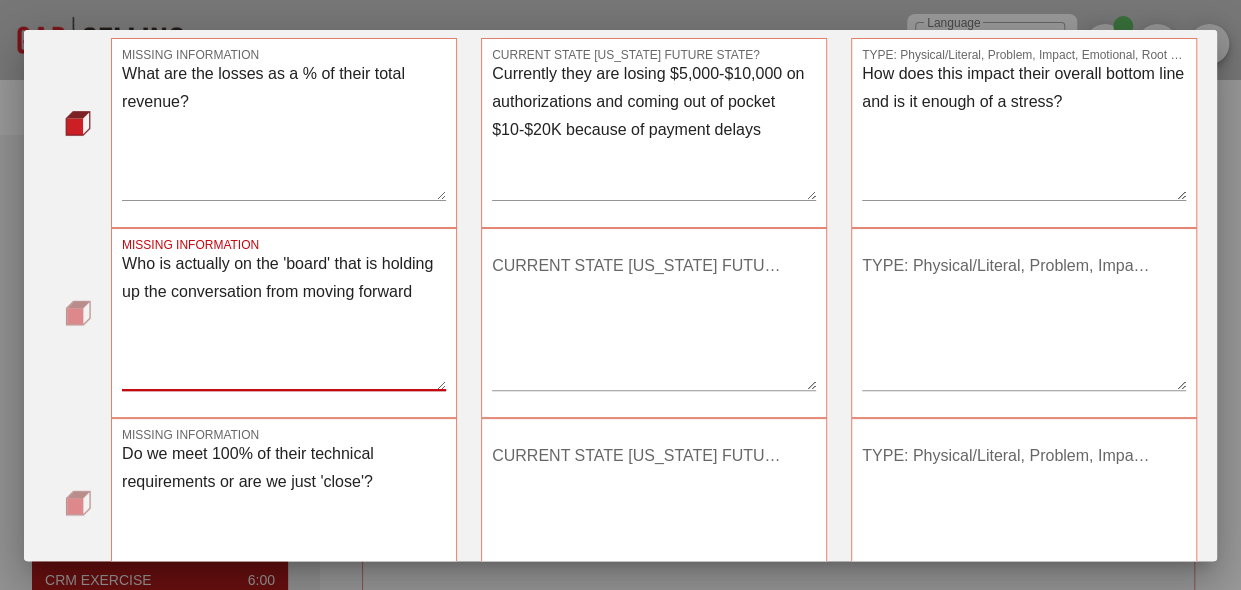 type on "Who is actually on the 'board' that is holding up the conversation from moving forward" 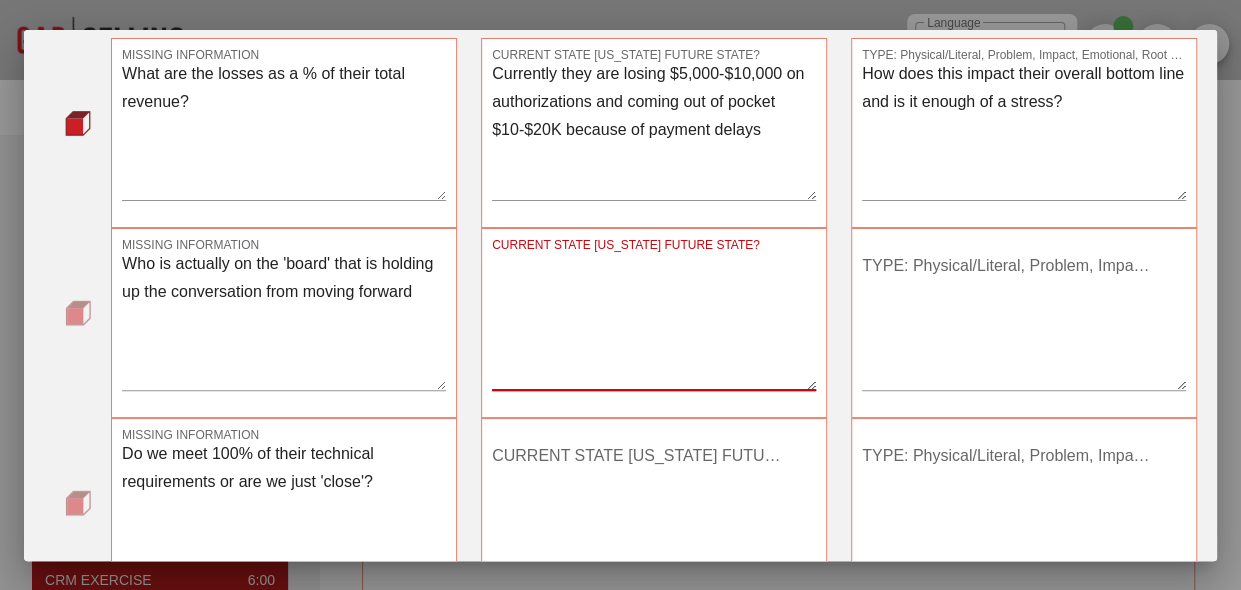 click on "CURRENT STATE OR FUTURE STATE?" at bounding box center (654, 320) 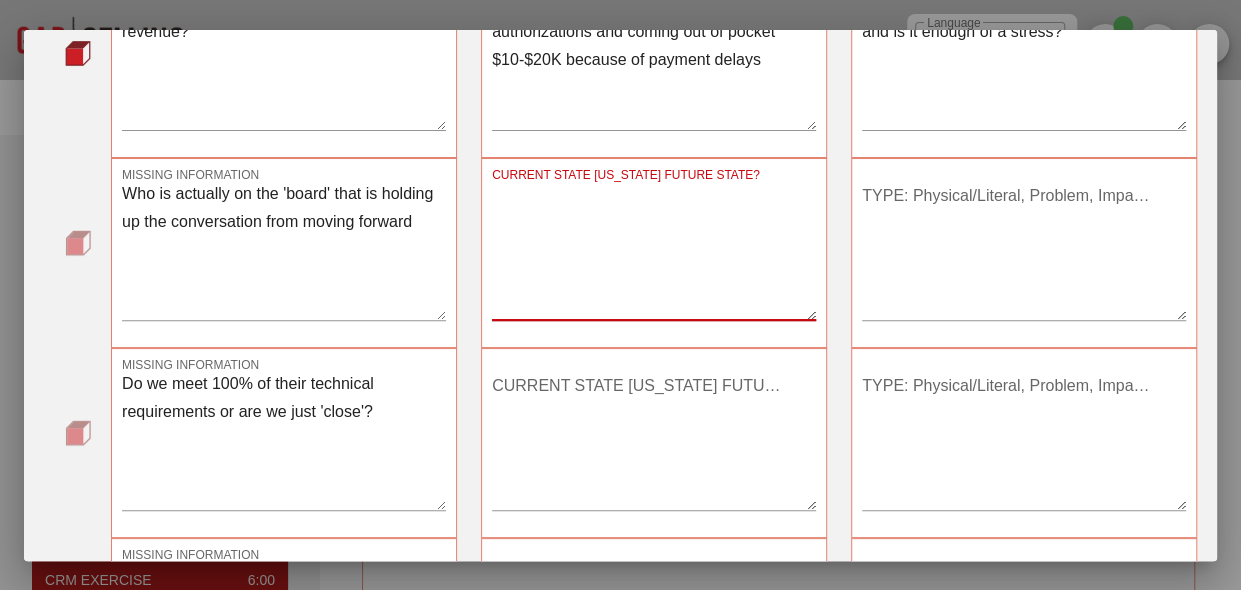 scroll, scrollTop: 214, scrollLeft: 0, axis: vertical 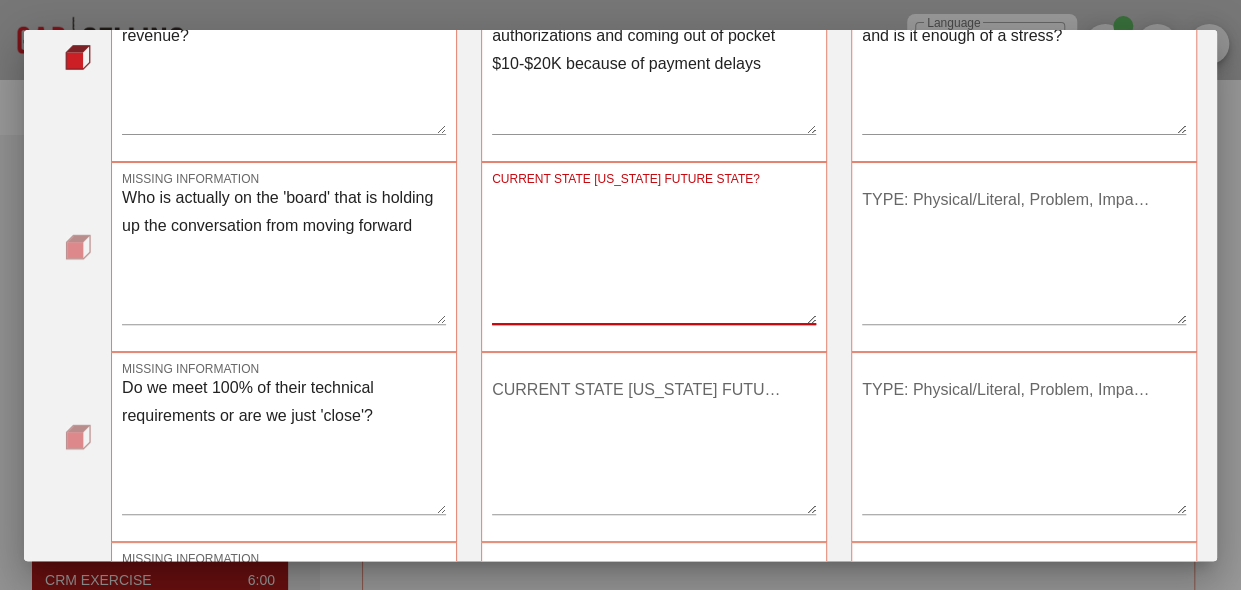click on "CURRENT STATE OR FUTURE STATE?" at bounding box center [654, 444] 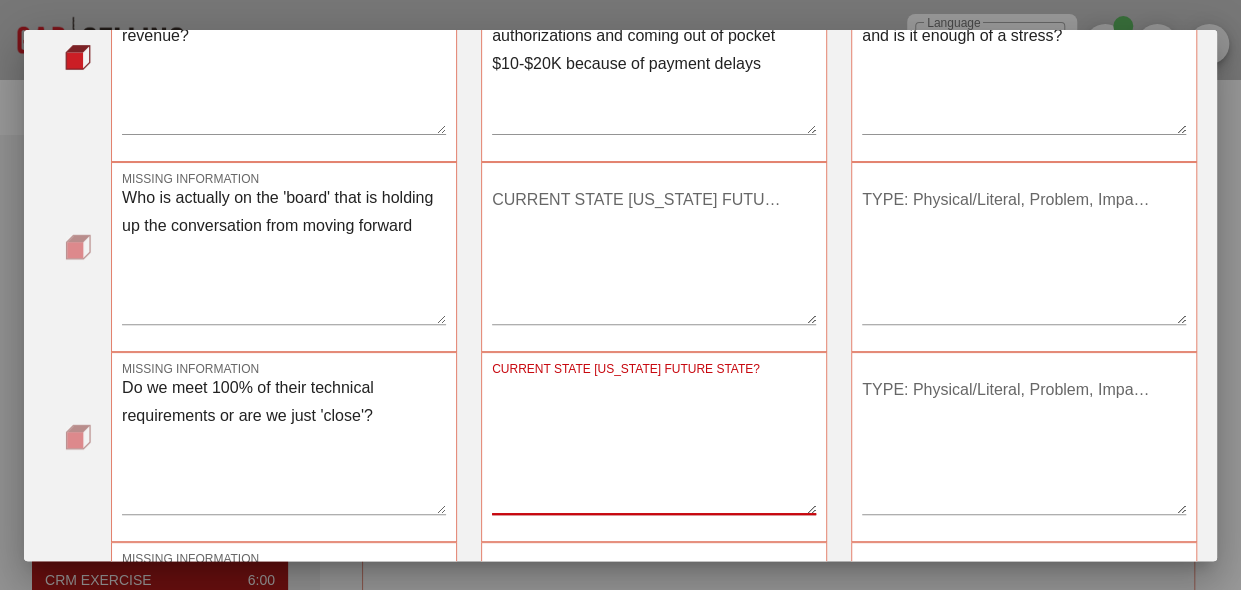type on "w" 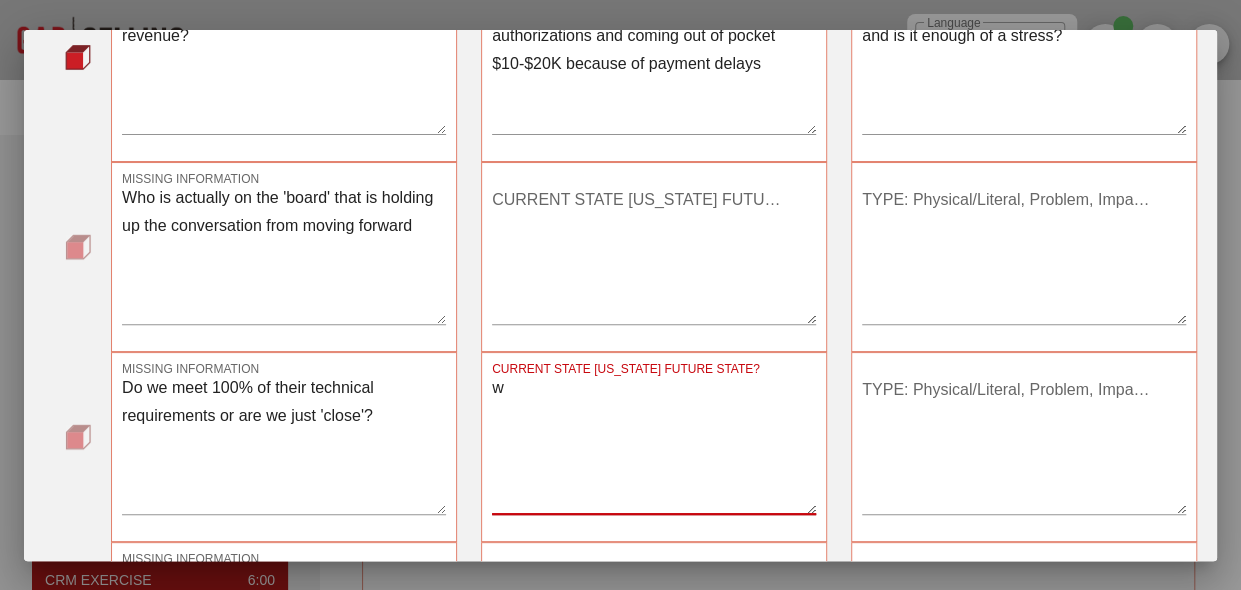 click on "w" at bounding box center (654, 444) 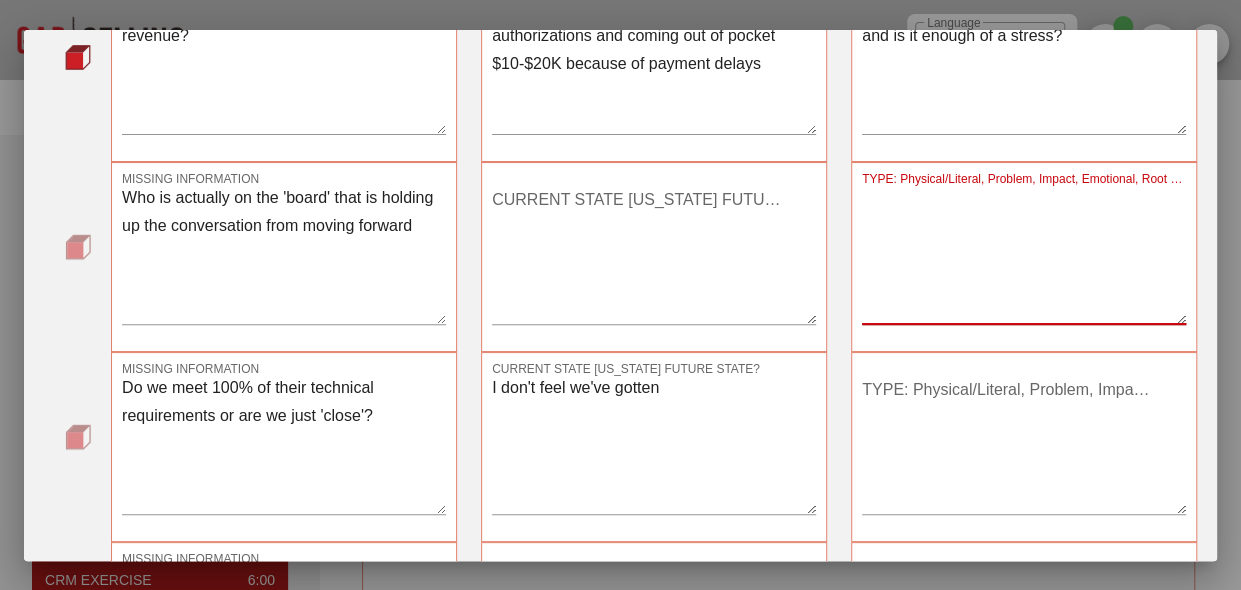 click on "TYPE: Physical/Literal, Problem, Impact, Emotional, Root Cause" at bounding box center [1024, 254] 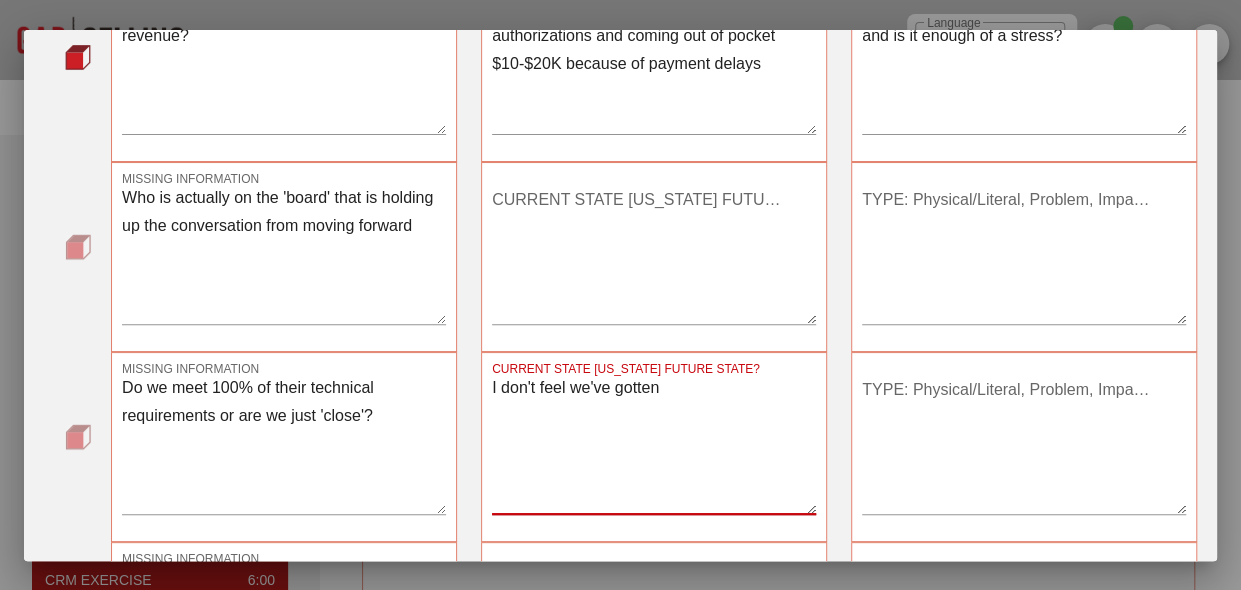 click on "I don't feel we've gotten" at bounding box center [654, 444] 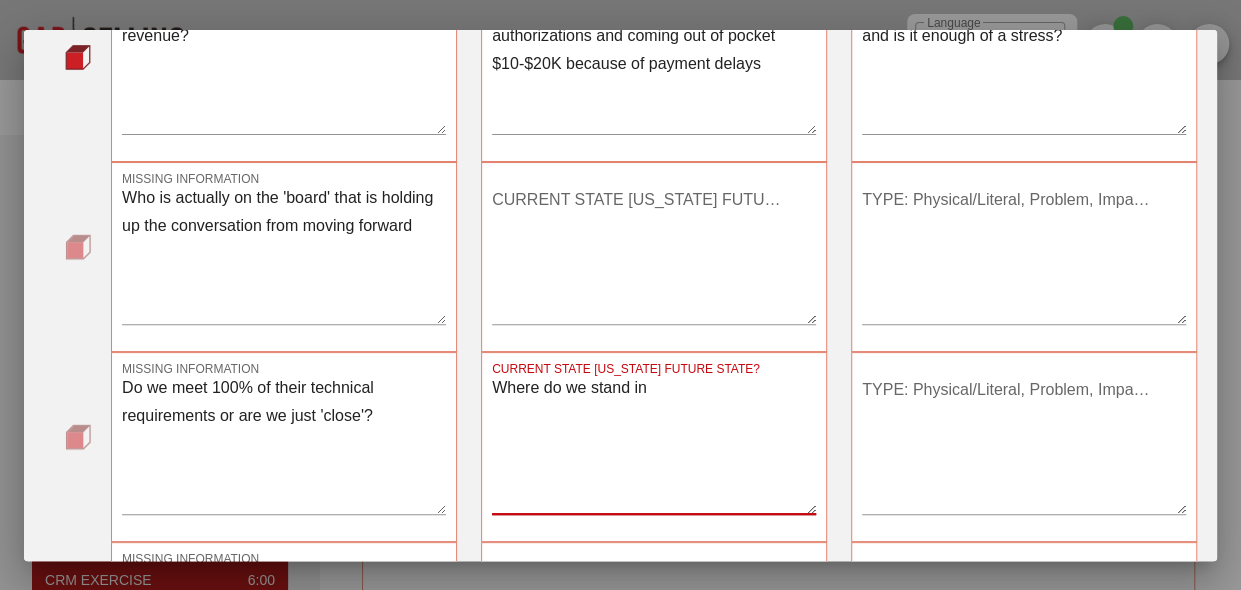 type on "Where do we stand in" 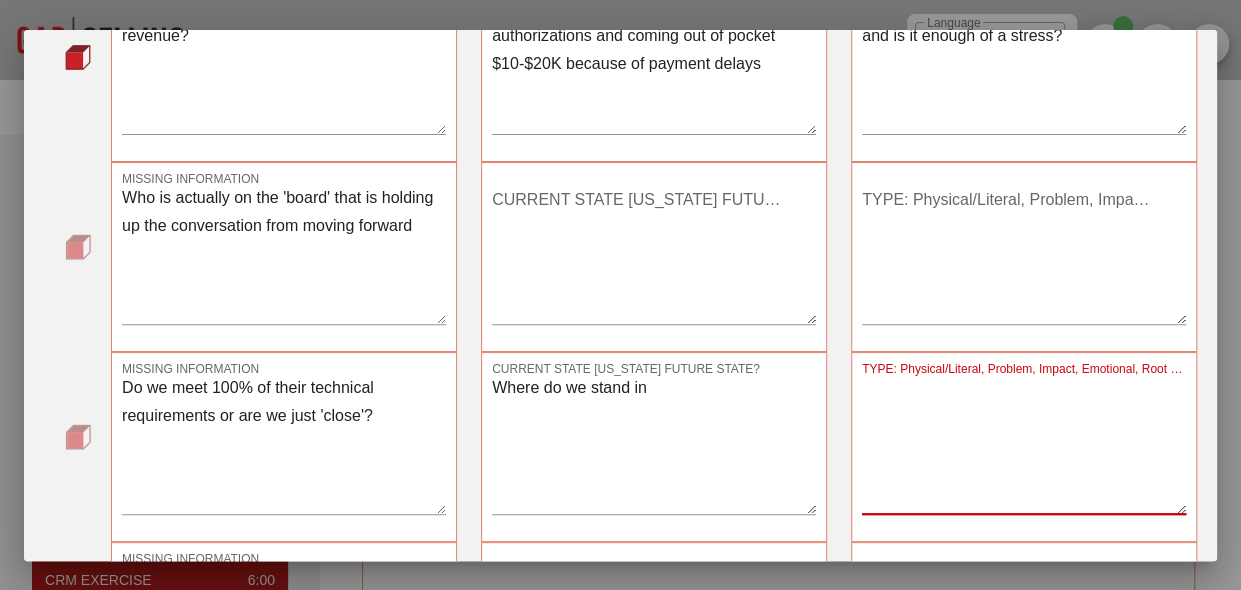 click on "TYPE: Physical/Literal, Problem, Impact, Emotional, Root Cause" at bounding box center [1024, 444] 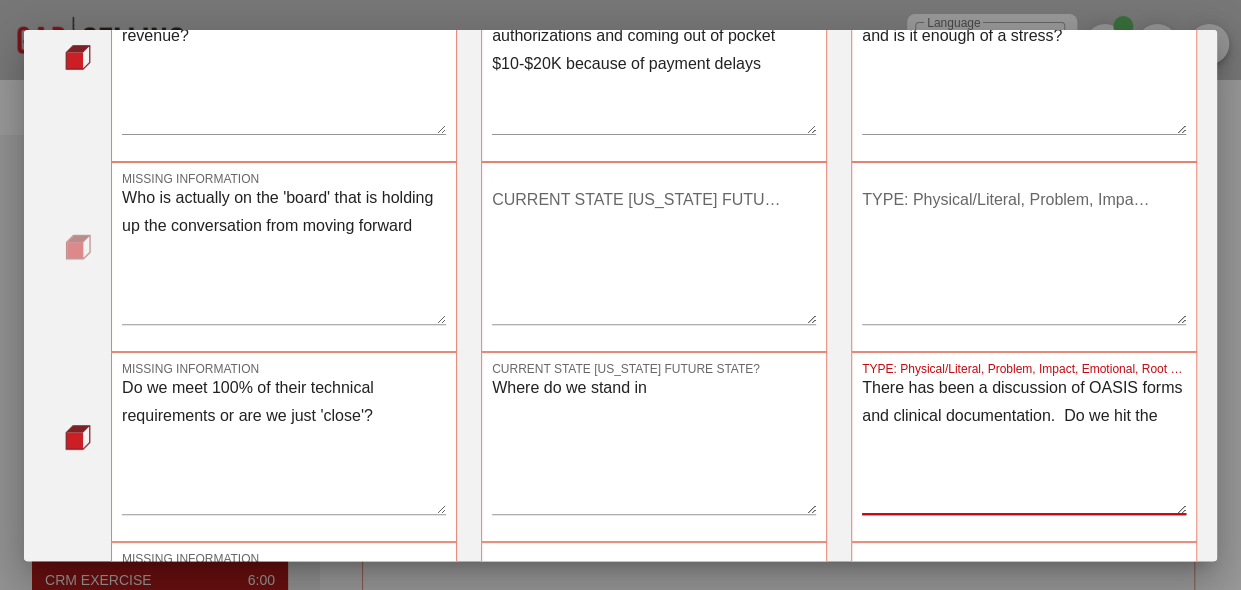 type on "There has been a discussion of OASIS forms and clinical documentation.  Do we hit the" 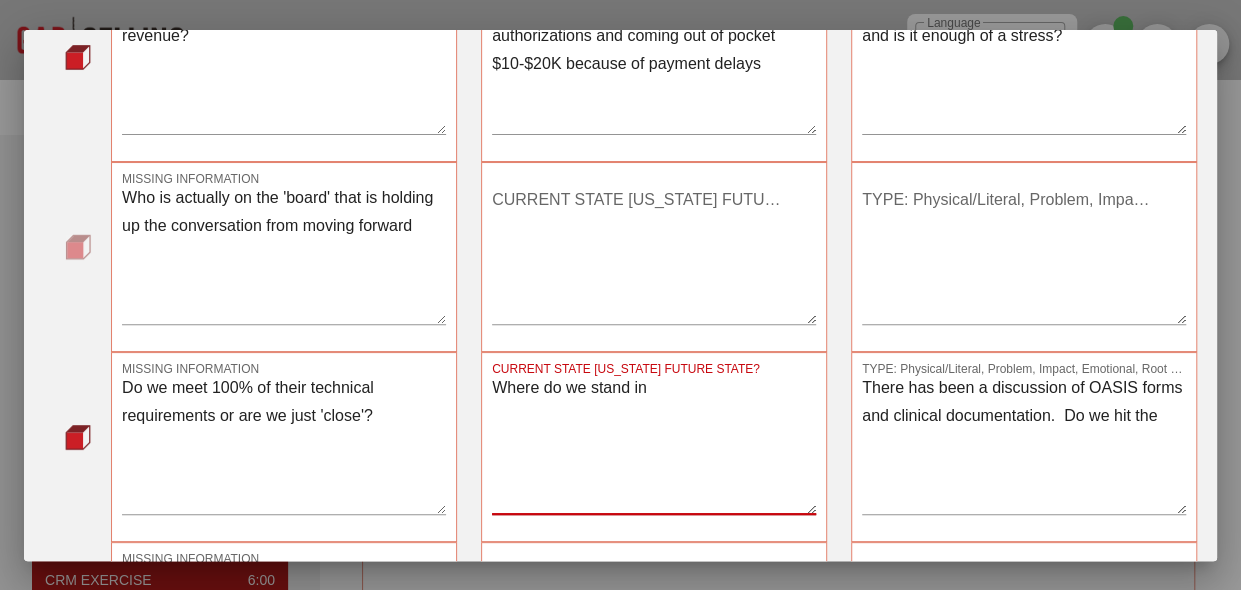click on "Where do we stand in" at bounding box center [654, 444] 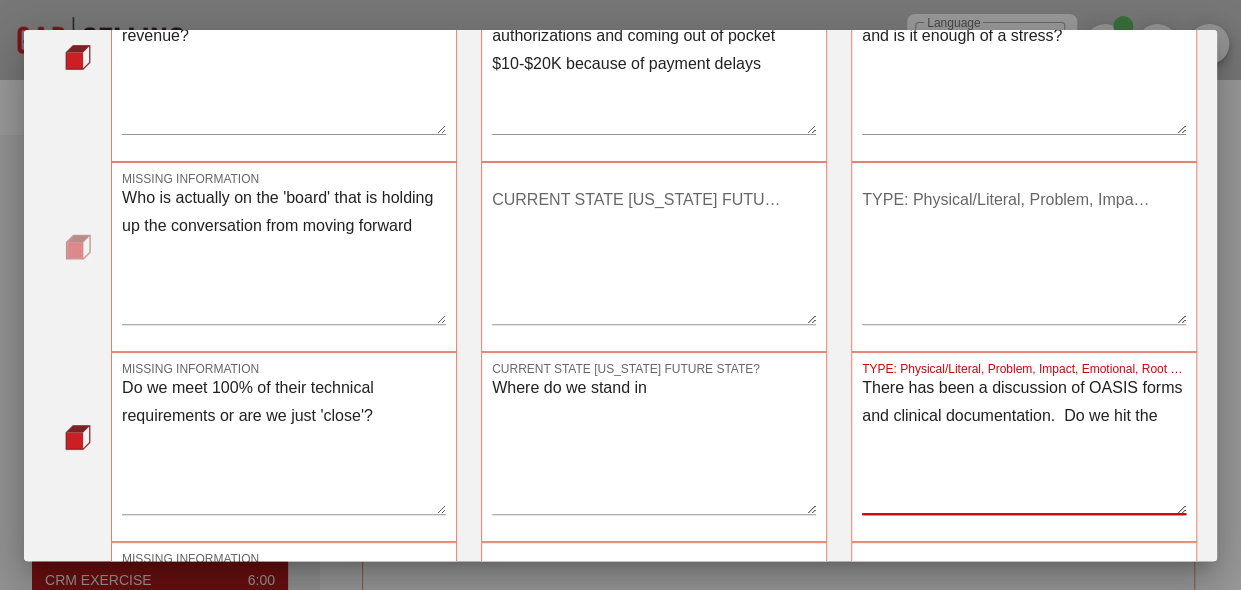 drag, startPoint x: 899, startPoint y: 458, endPoint x: 814, endPoint y: 365, distance: 125.992065 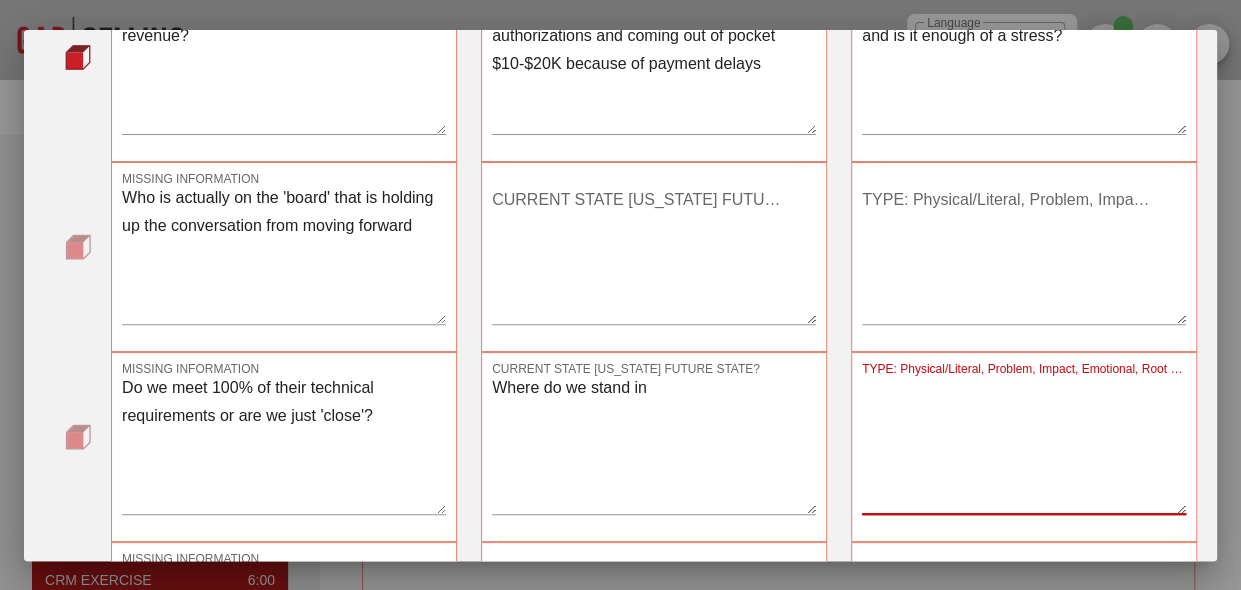 type 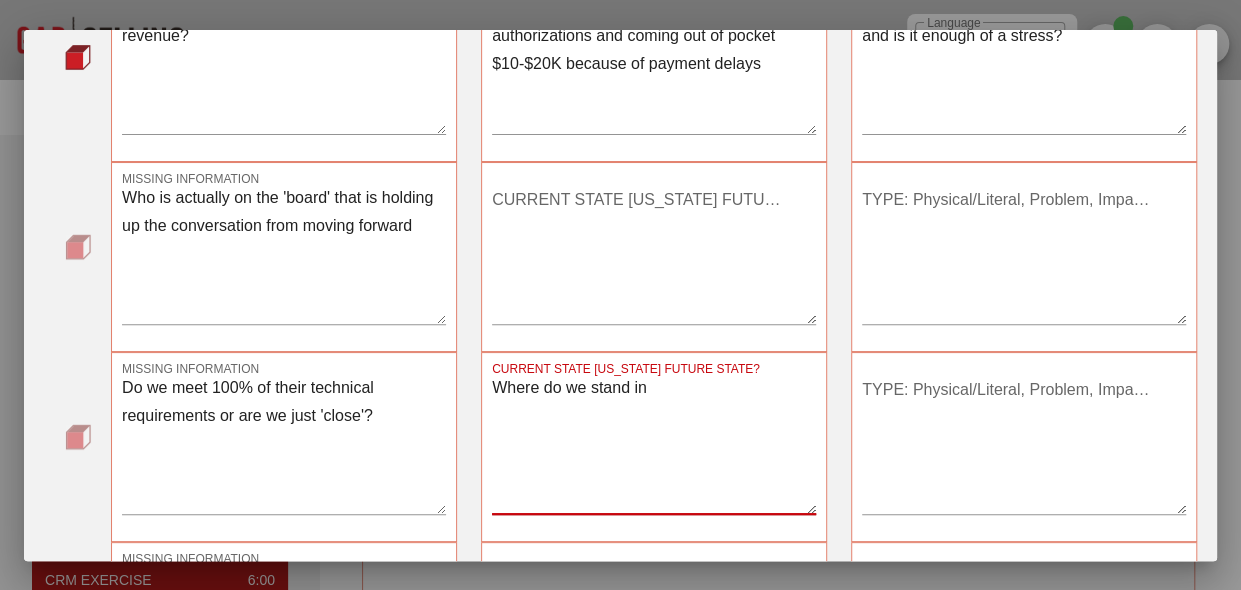 drag, startPoint x: 653, startPoint y: 387, endPoint x: 418, endPoint y: 404, distance: 235.61409 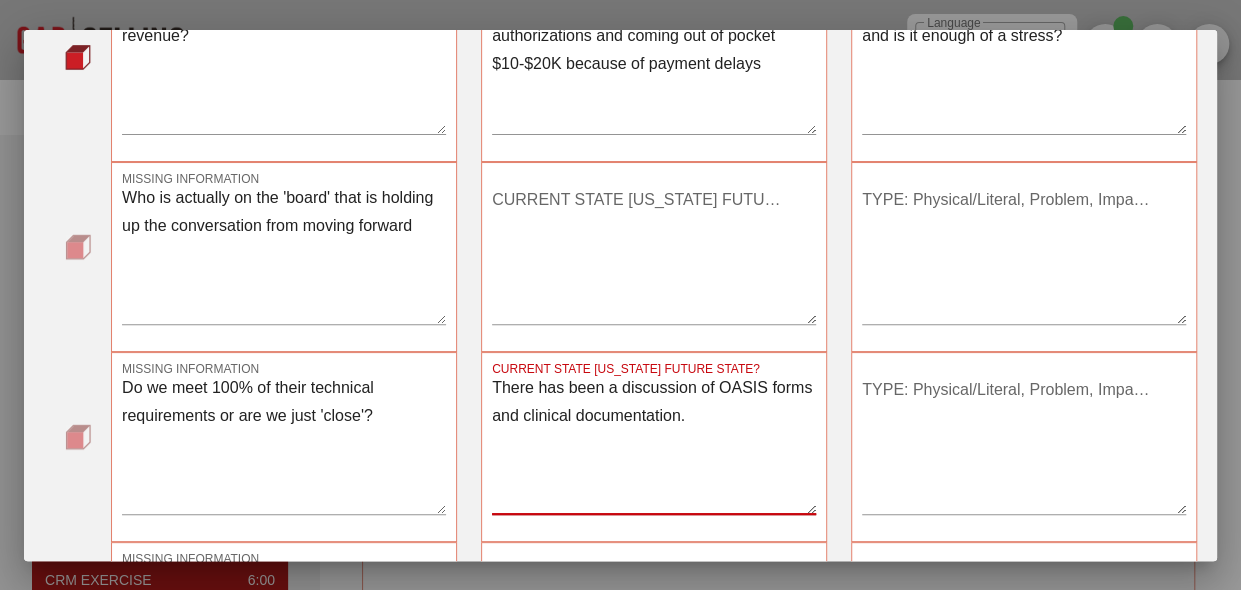 type on "There has been a discussion of OASIS forms and clinical documentation." 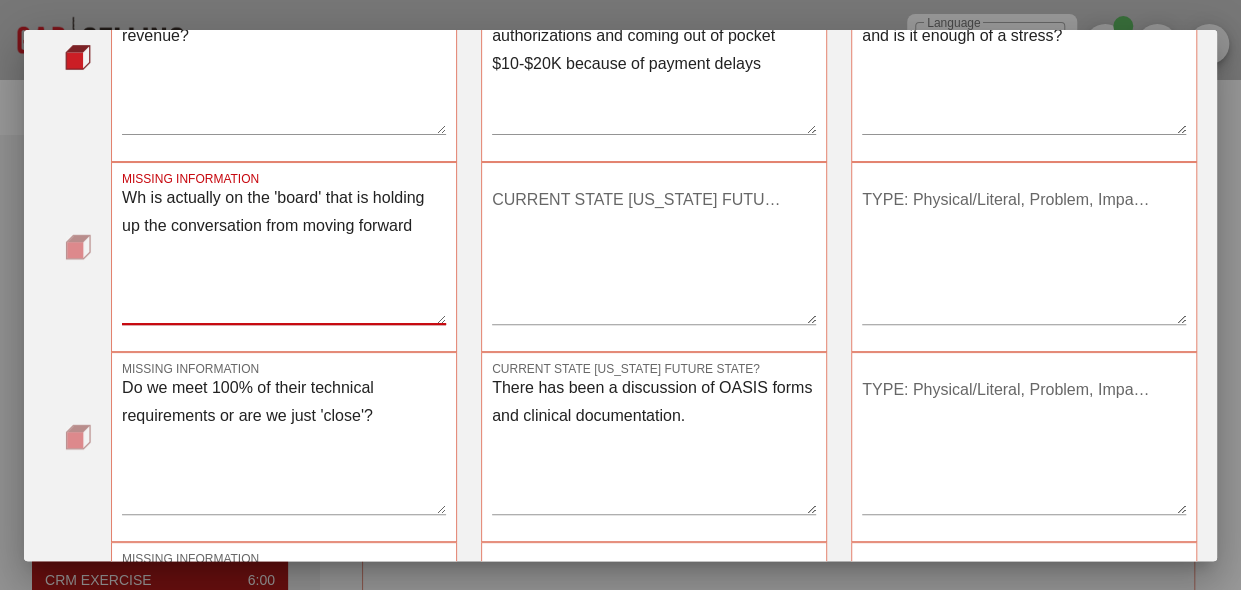 type on "Who is actually on the 'board' that is holding up the conversation from moving forward" 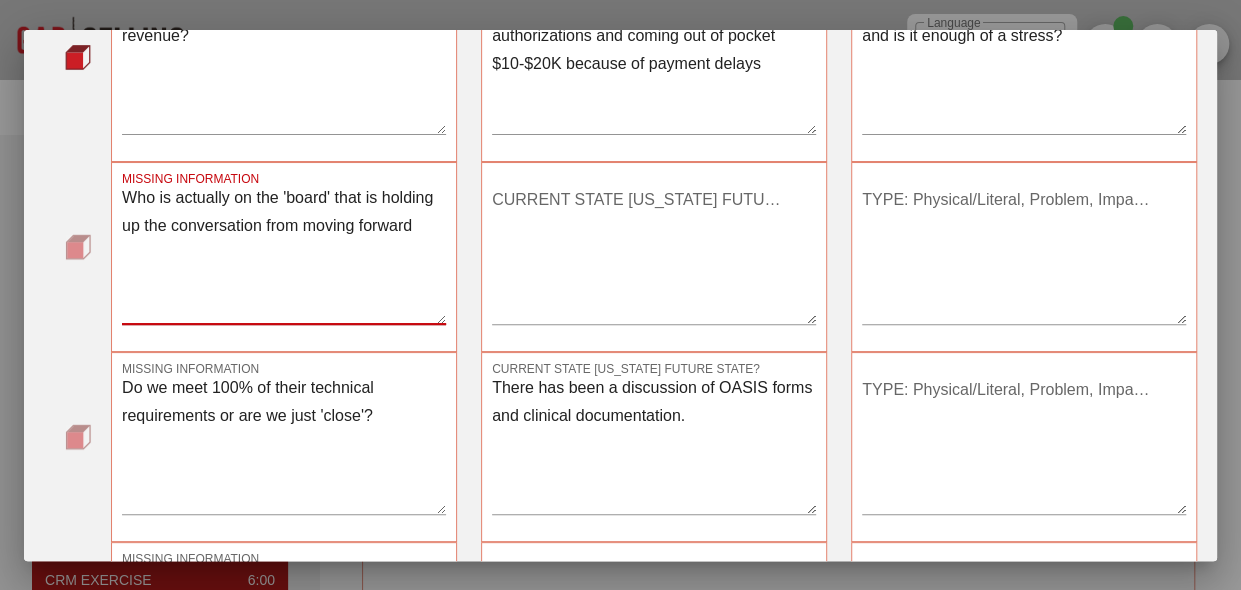 click on "There has been a discussion of OASIS forms and clinical documentation." at bounding box center (654, 444) 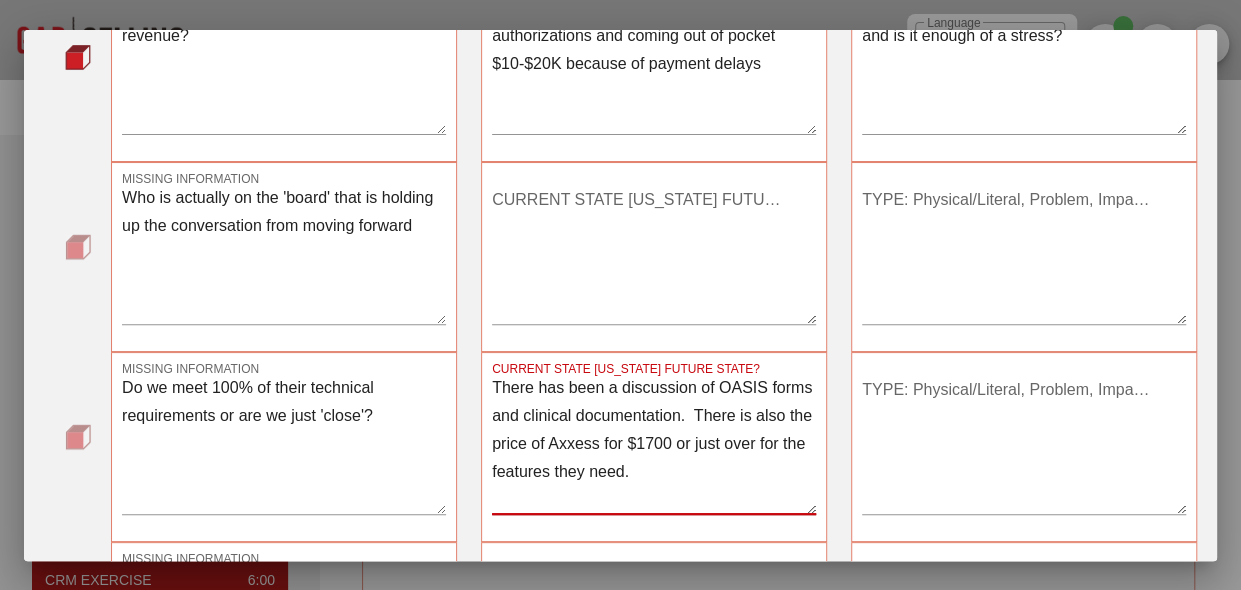 type on "There has been a discussion of OASIS forms and clinical documentation.  There is also the price of Axxess for $1700 or just over for the features they need." 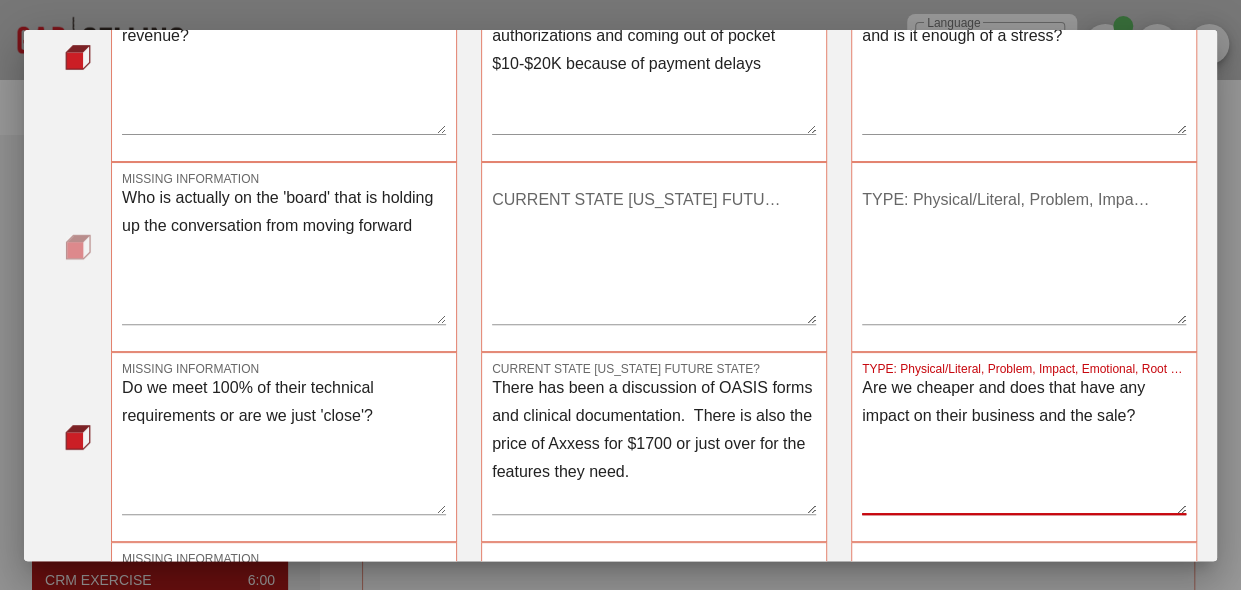 type on "Are we cheaper and does that have any impact on their business and the sale?" 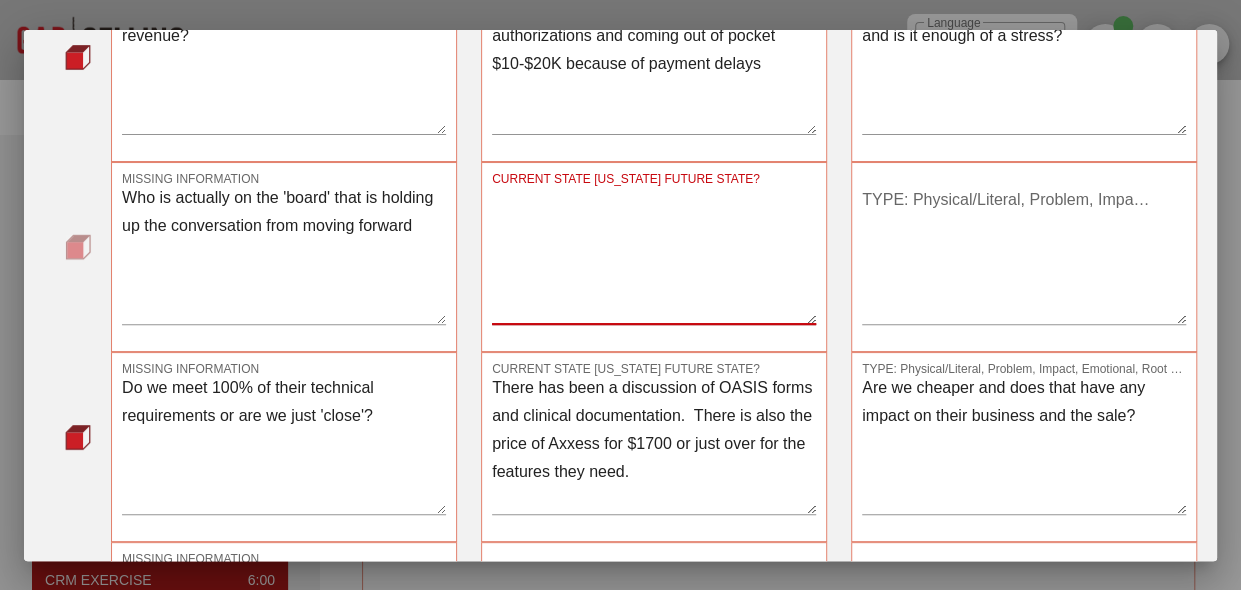 drag, startPoint x: 581, startPoint y: 274, endPoint x: 531, endPoint y: 264, distance: 50.990196 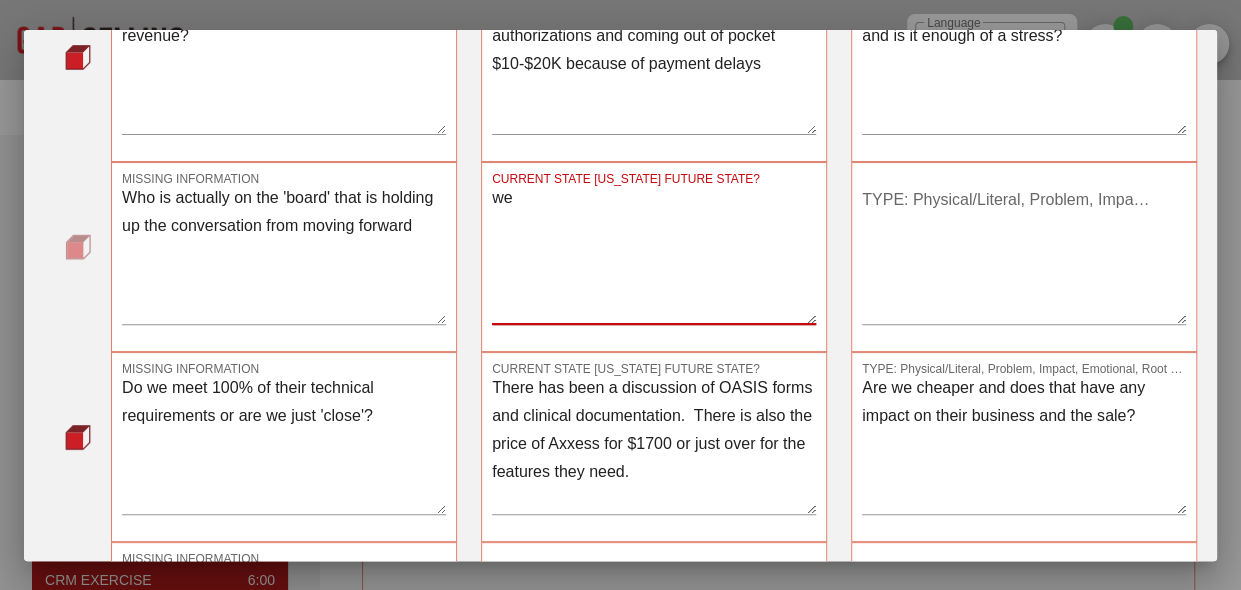 type on "w" 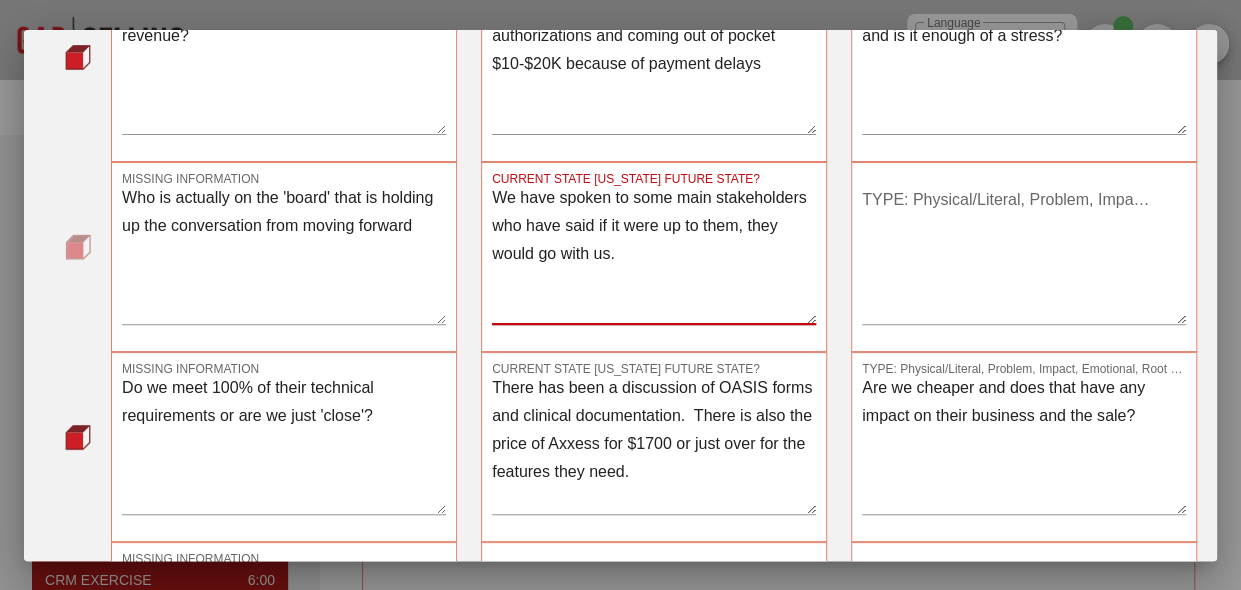 type on "We have spoken to some main stakeholders who have said if it were up to them, they would go with us." 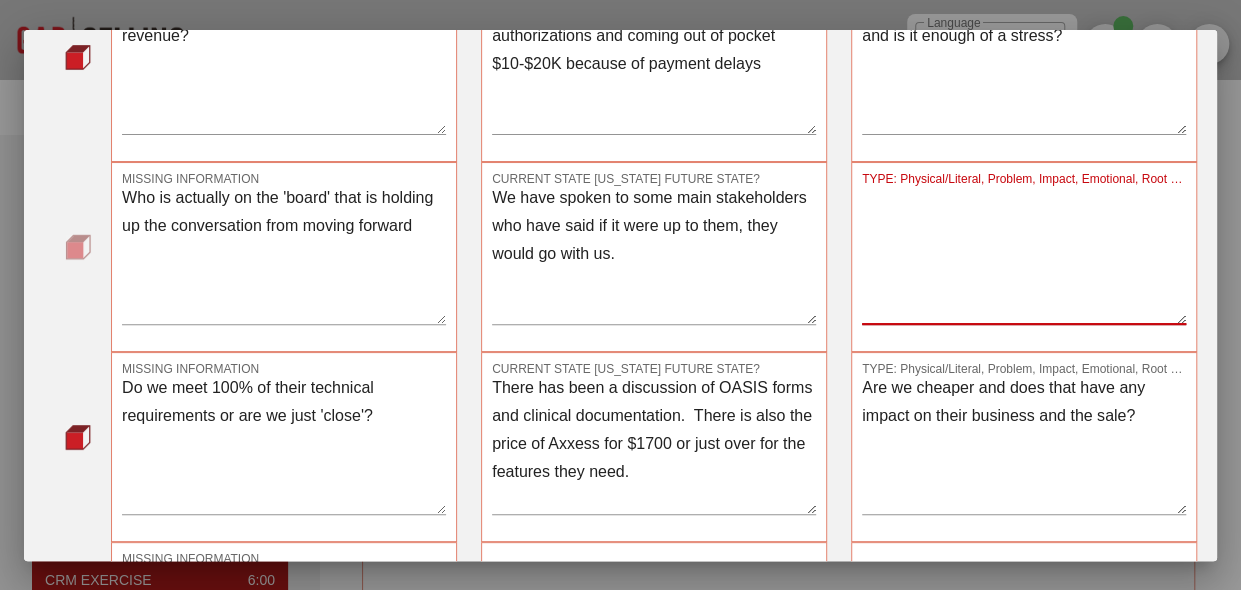 click on "TYPE: Physical/Literal, Problem, Impact, Emotional, Root Cause" at bounding box center [1024, 254] 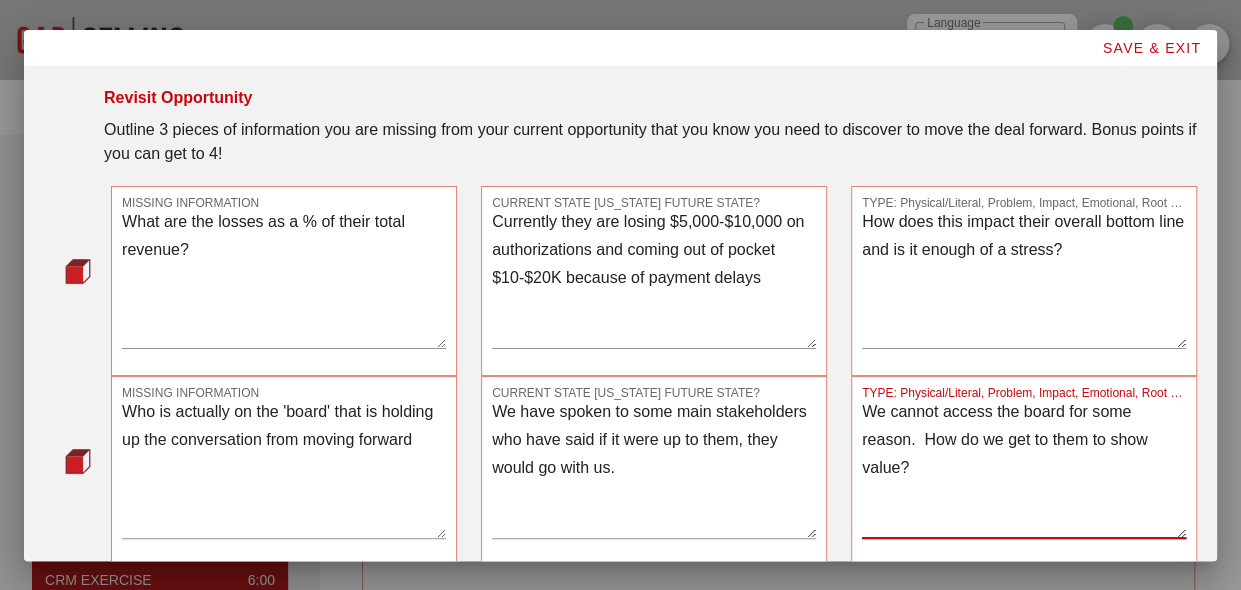 scroll, scrollTop: 482, scrollLeft: 0, axis: vertical 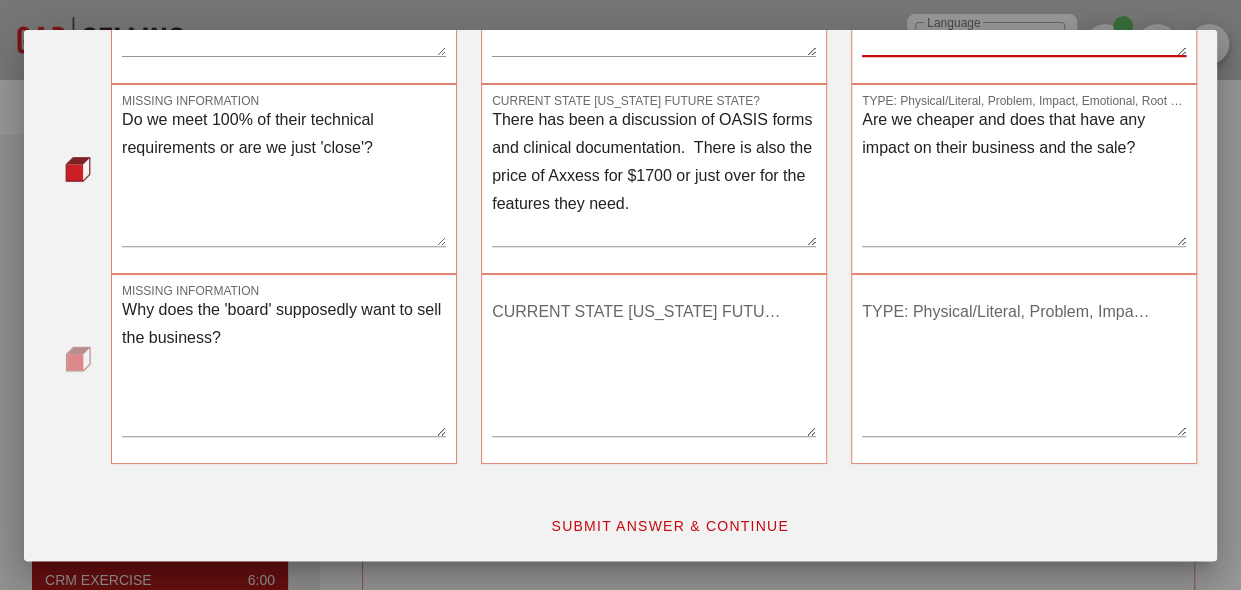 type on "We cannot access the board for some reason.  How do we get to them to show value?" 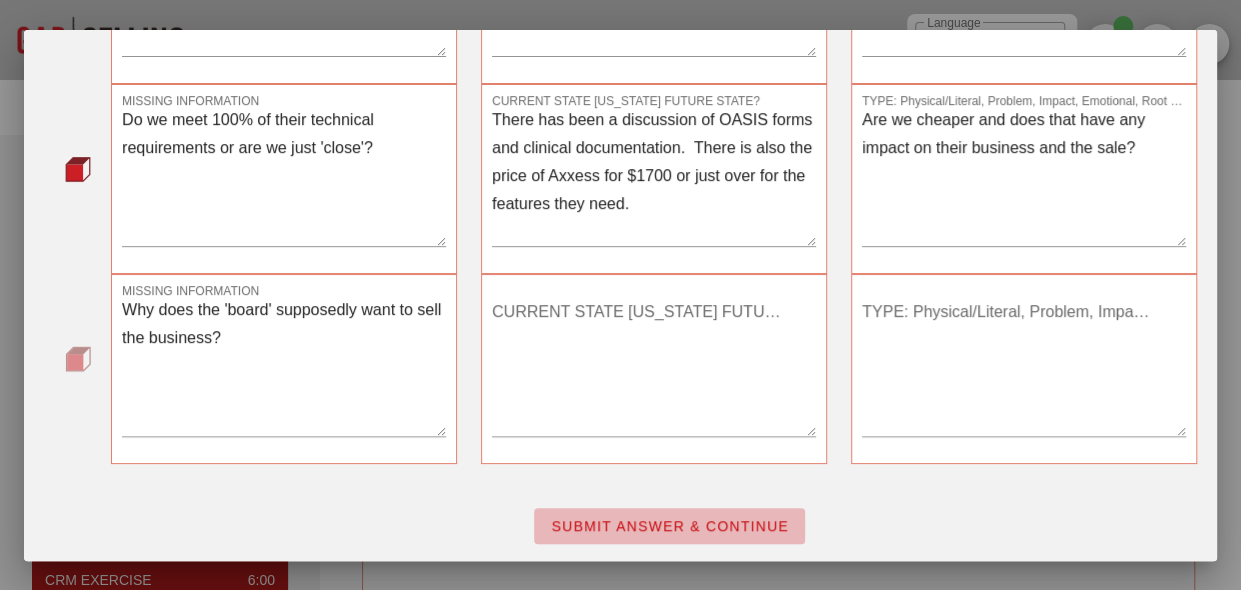 click on "SUBMIT ANSWER & CONTINUE" at bounding box center [669, 526] 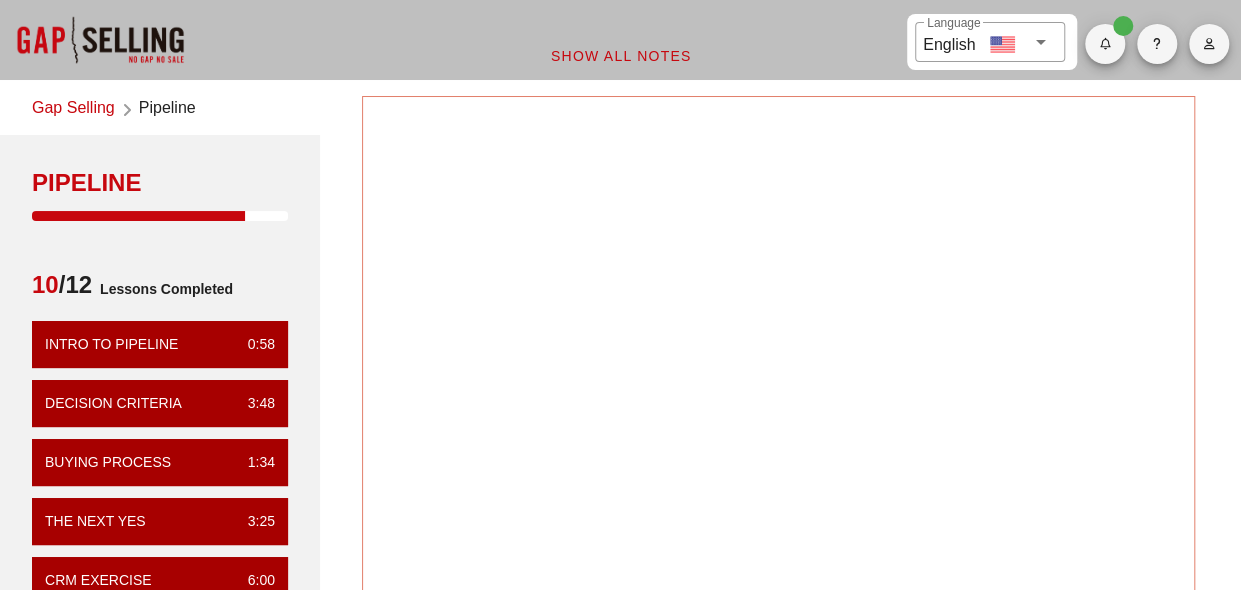 scroll, scrollTop: 0, scrollLeft: 0, axis: both 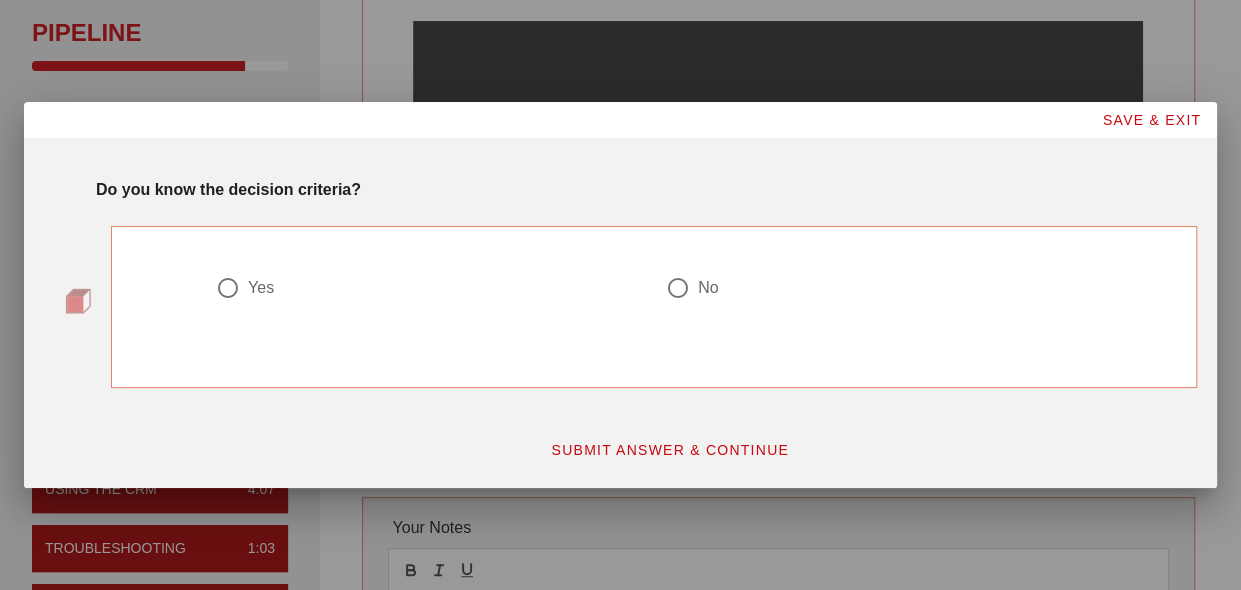 click at bounding box center [228, 288] 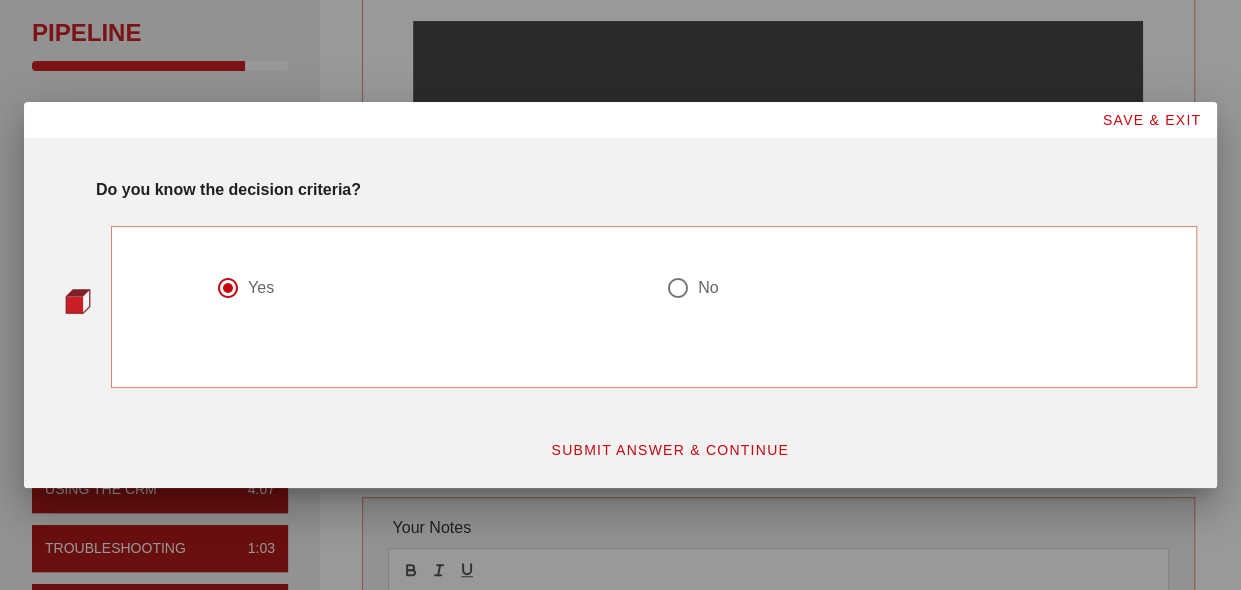 click on "SUBMIT ANSWER & CONTINUE" at bounding box center (669, 450) 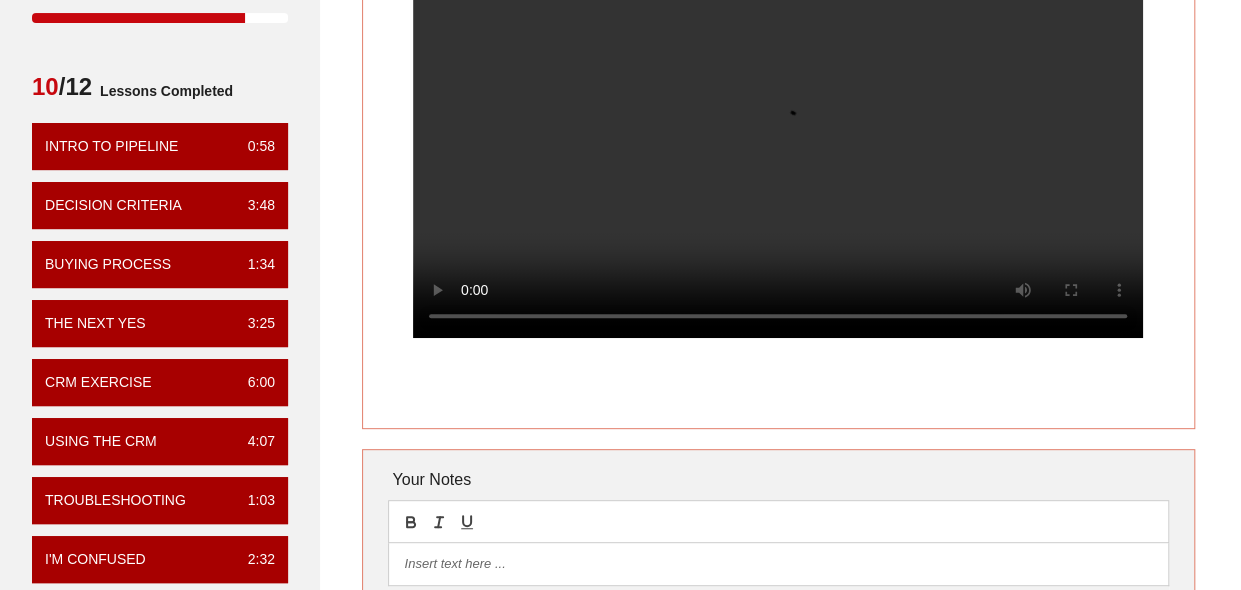 scroll, scrollTop: 199, scrollLeft: 0, axis: vertical 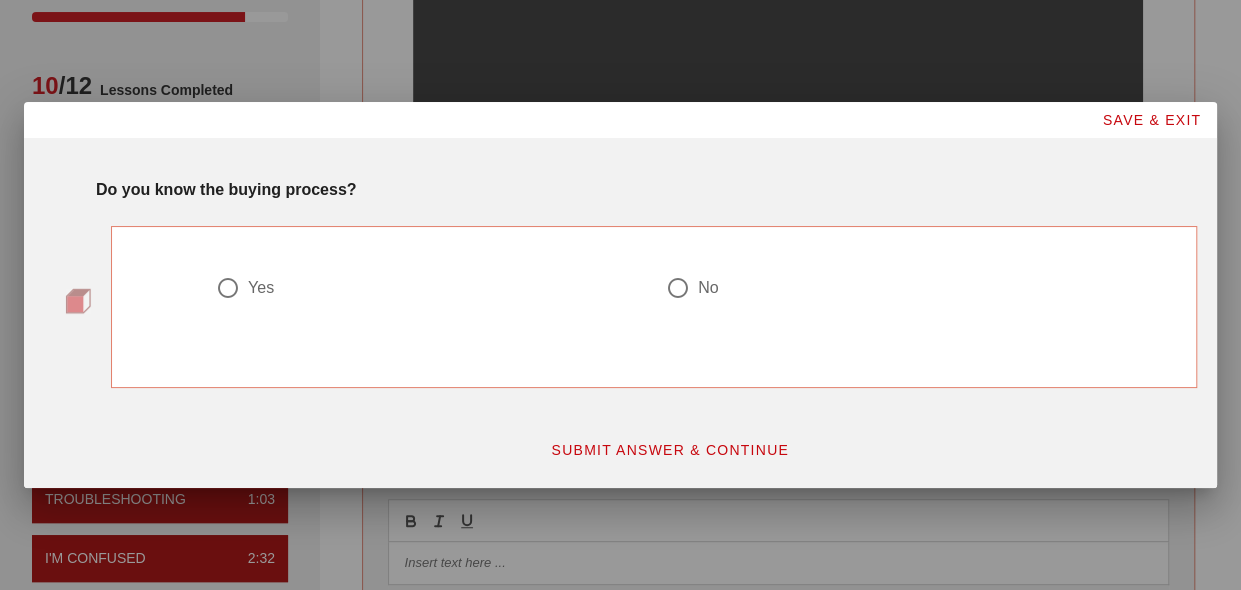 click at bounding box center (228, 288) 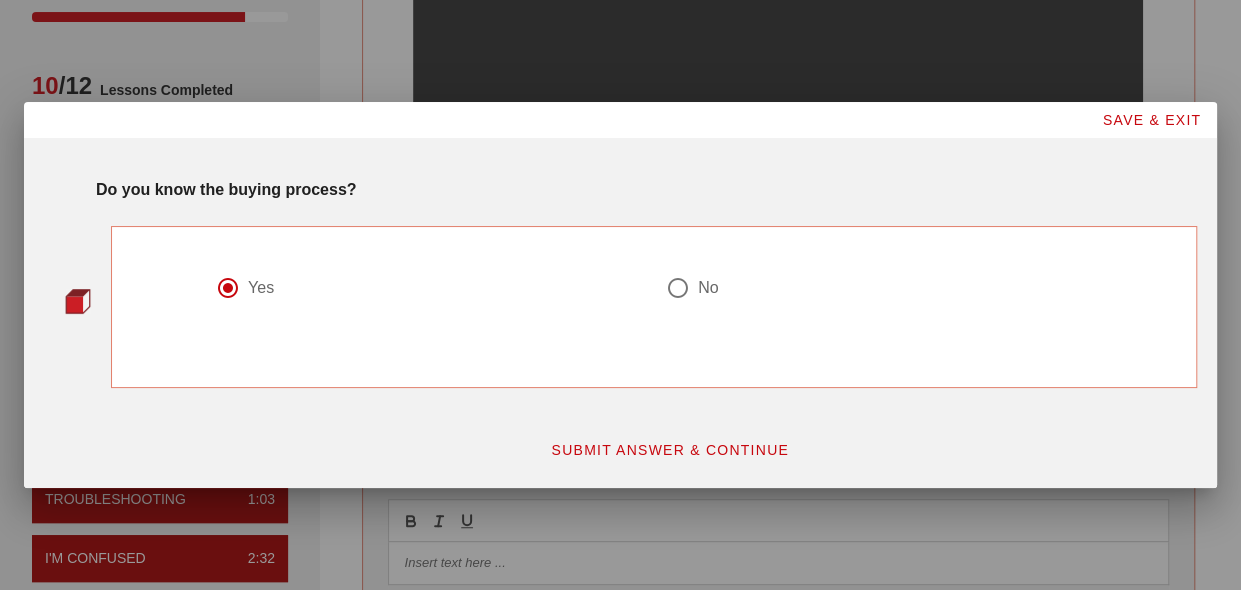 click on "SUBMIT ANSWER & CONTINUE" at bounding box center [669, 450] 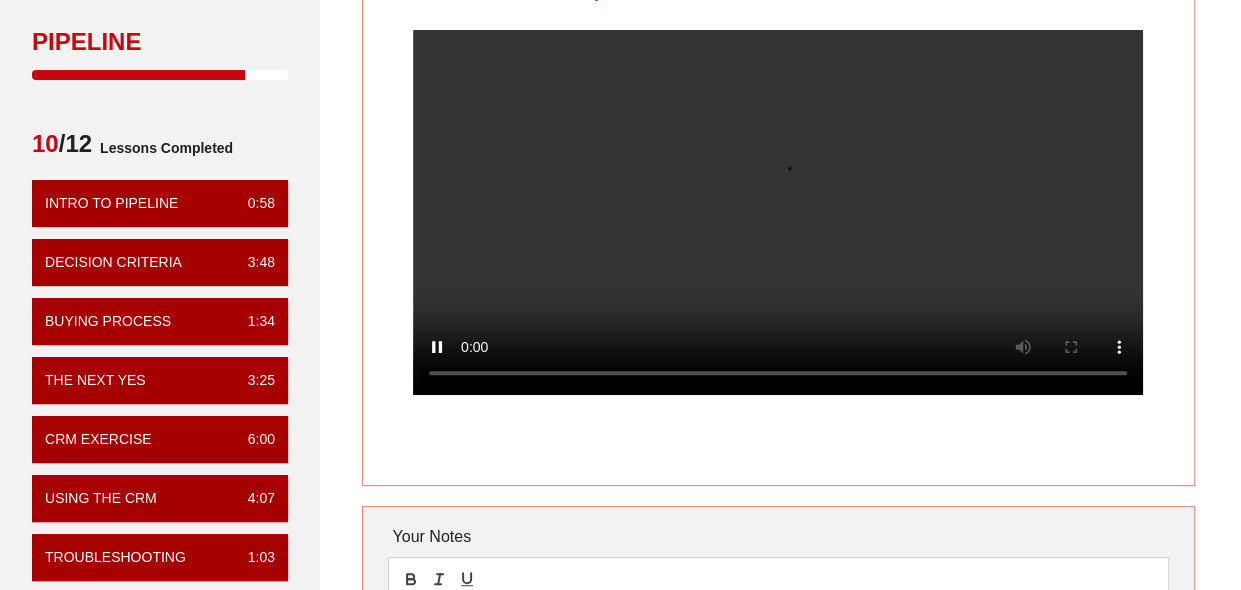 scroll, scrollTop: 142, scrollLeft: 0, axis: vertical 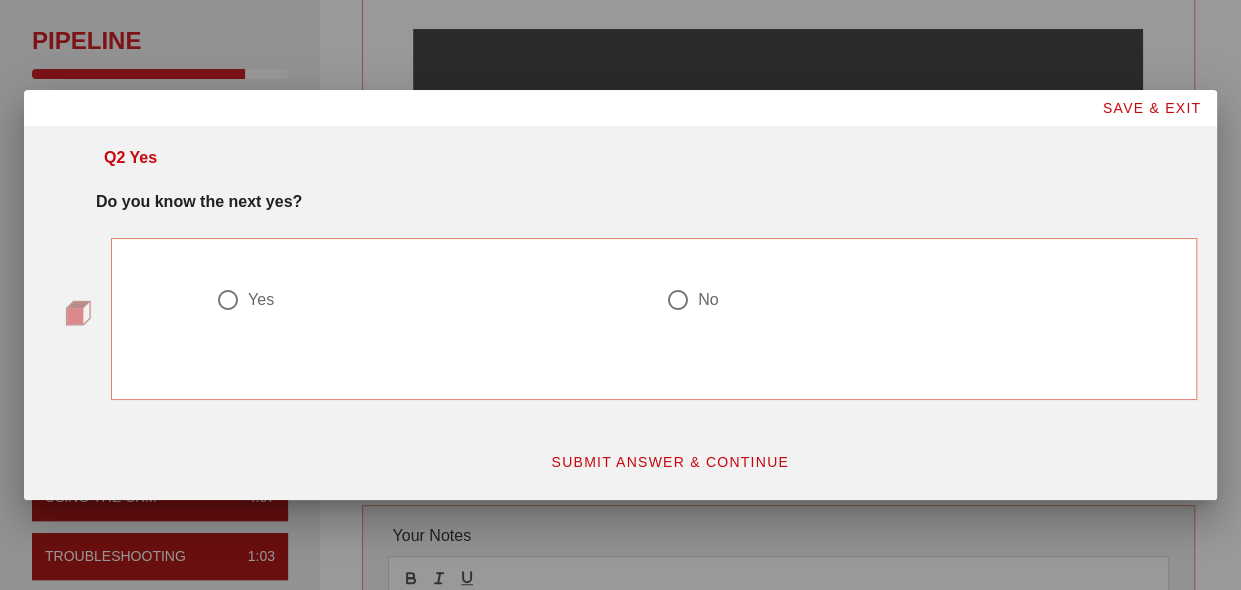 click at bounding box center [678, 300] 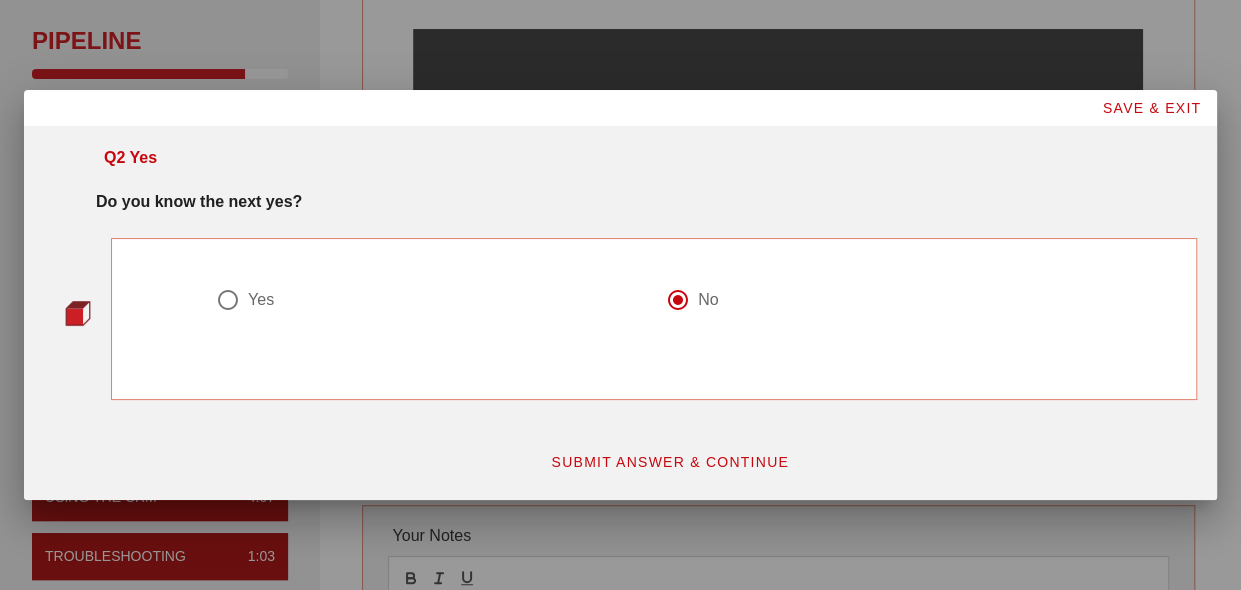 click on "SUBMIT ANSWER & CONTINUE" at bounding box center (669, 462) 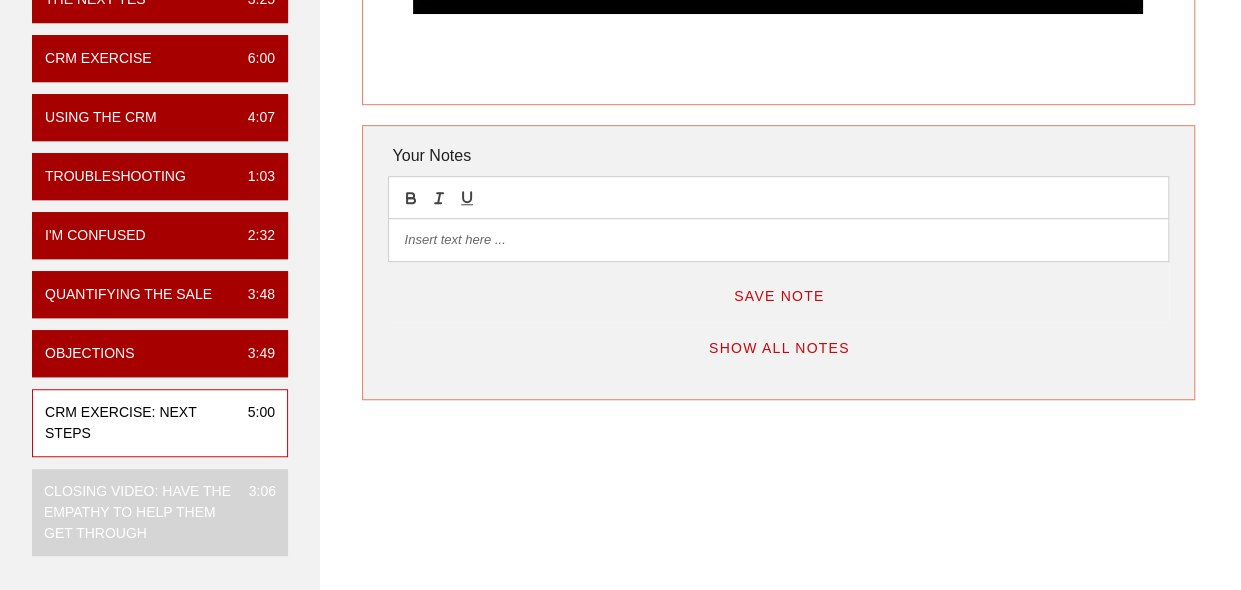 scroll, scrollTop: 517, scrollLeft: 0, axis: vertical 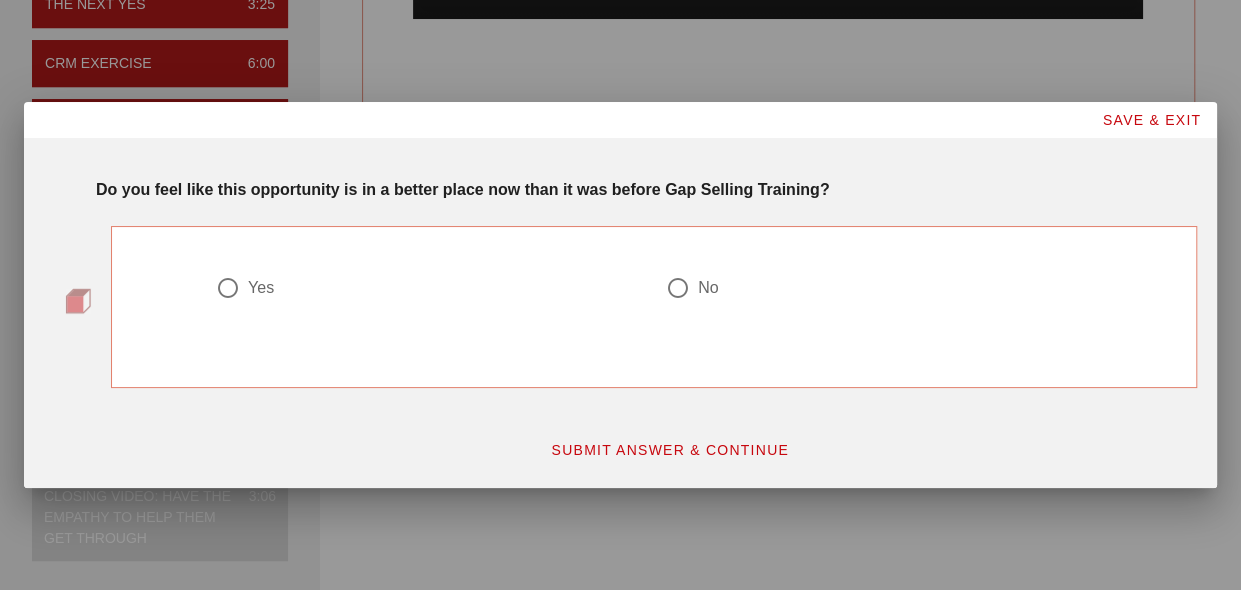 click on "Yes No" at bounding box center [654, 307] 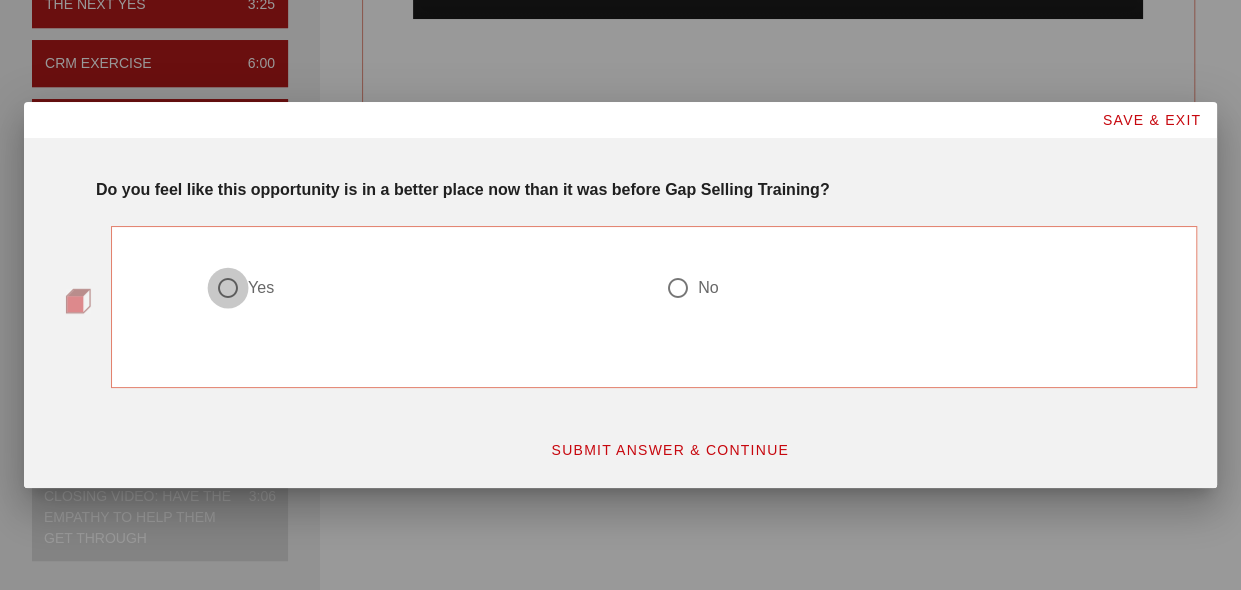 click at bounding box center [228, 288] 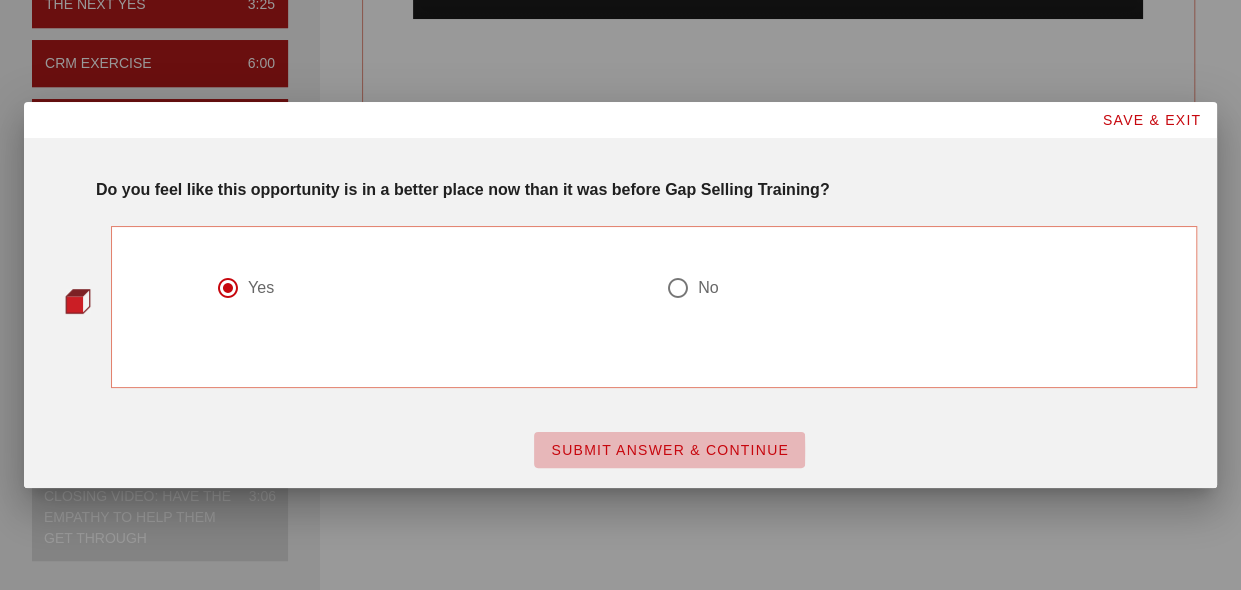click on "SUBMIT ANSWER & CONTINUE" at bounding box center (669, 450) 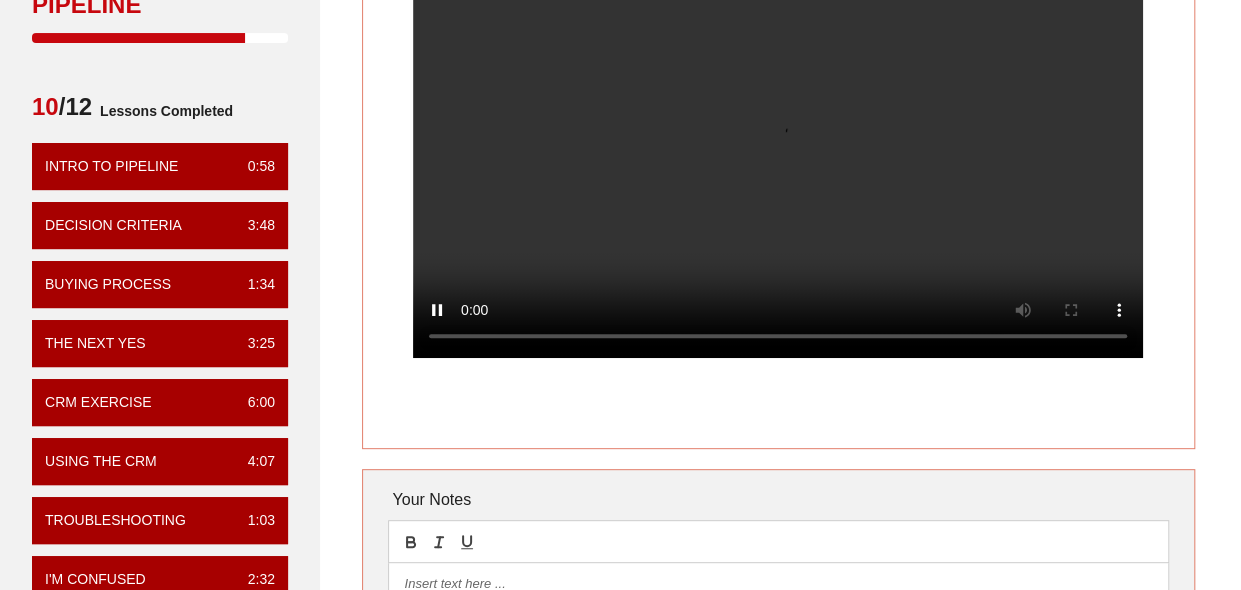 scroll, scrollTop: 170, scrollLeft: 0, axis: vertical 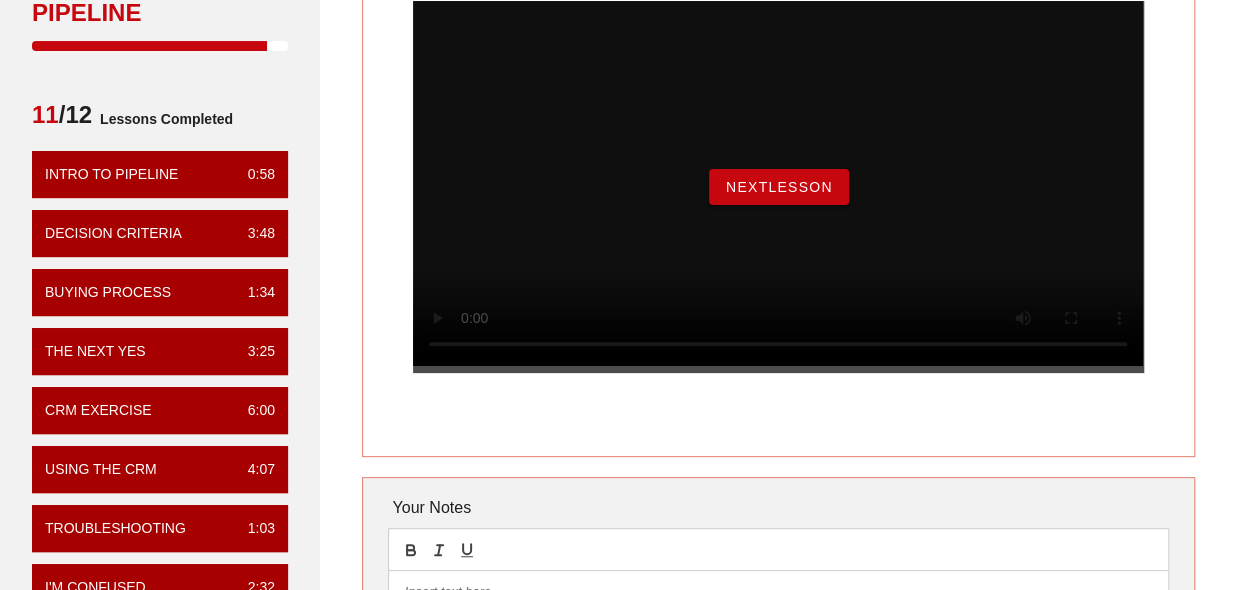 click on "NextLesson" at bounding box center (779, 187) 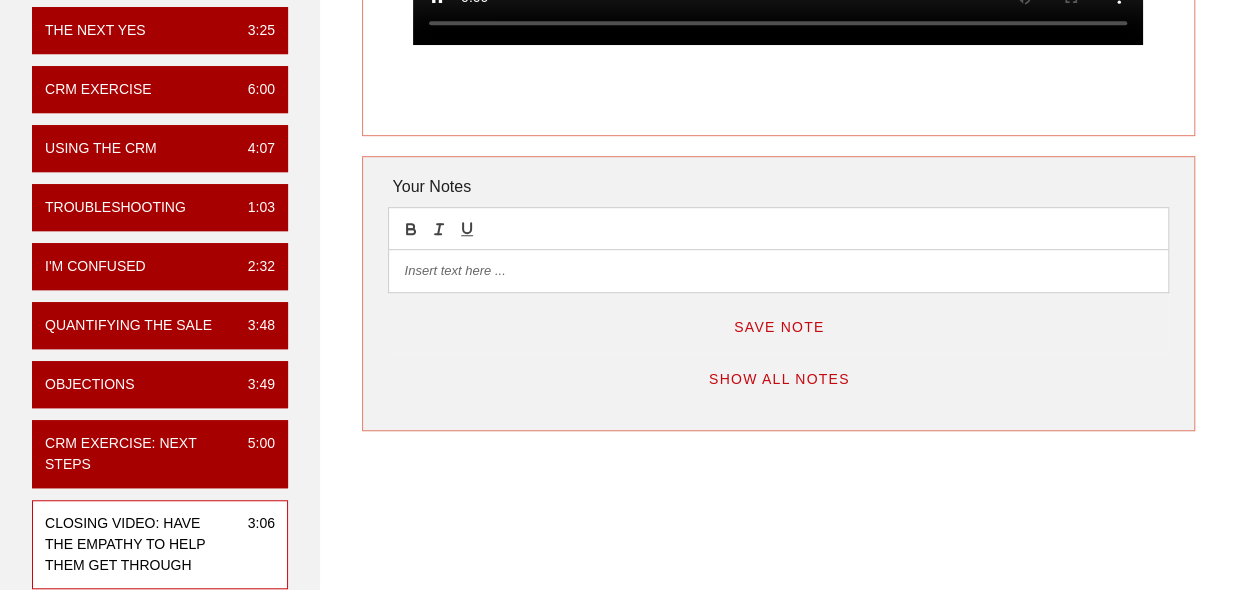 scroll, scrollTop: 208, scrollLeft: 0, axis: vertical 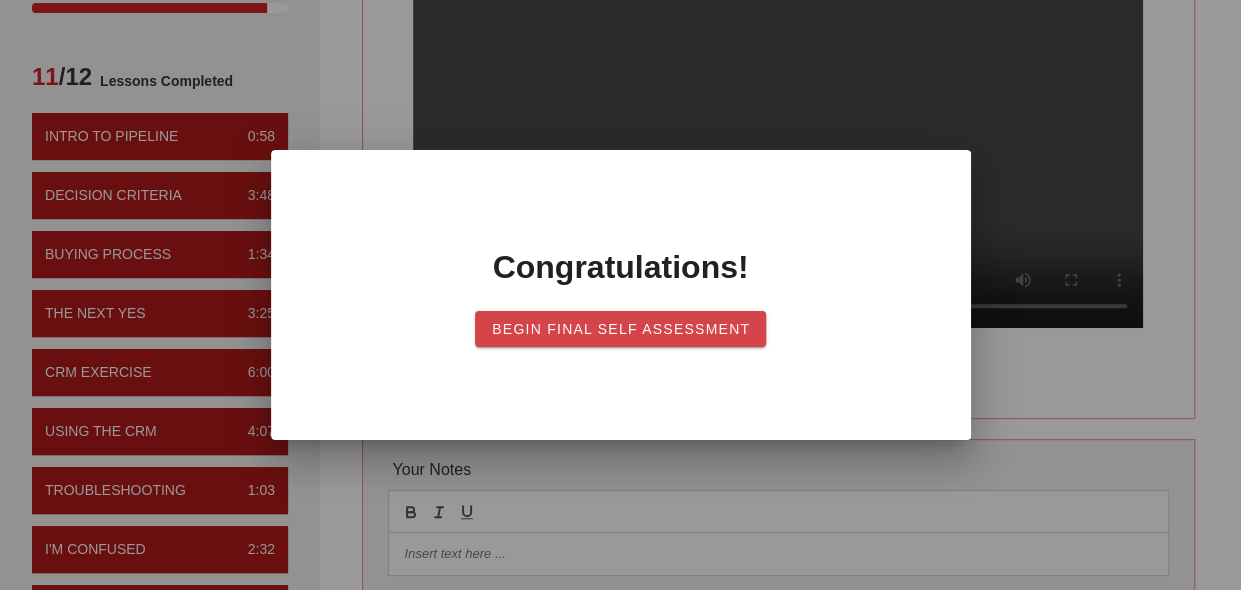 click on "Begin Final Self Assessment" at bounding box center [620, 329] 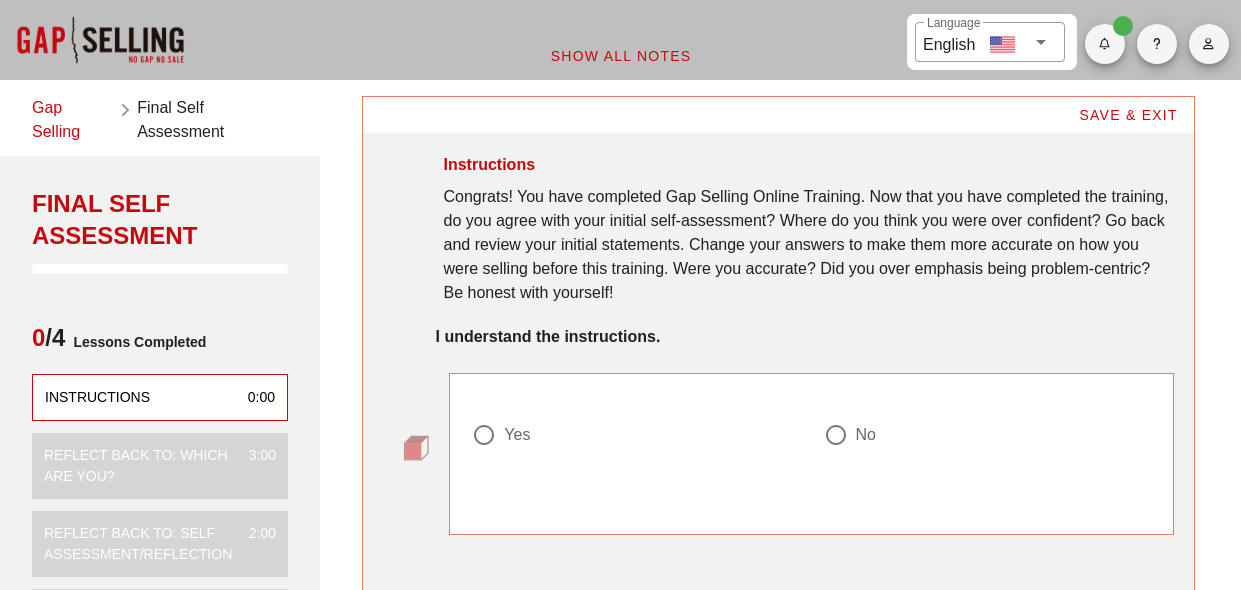 scroll, scrollTop: 0, scrollLeft: 0, axis: both 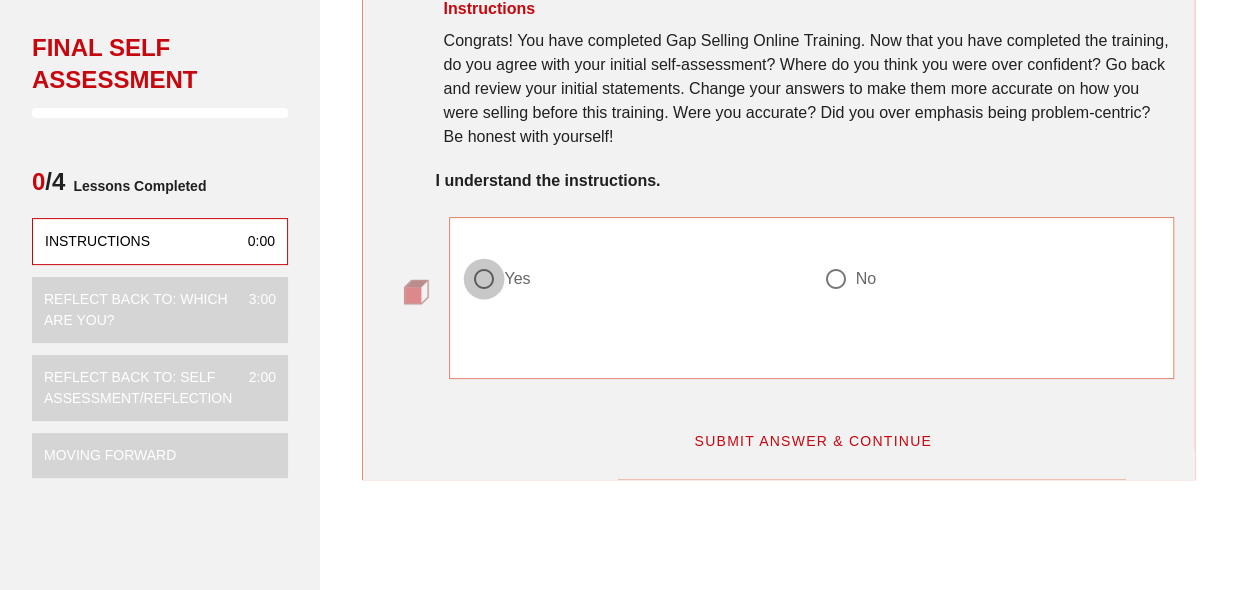 click at bounding box center [484, 279] 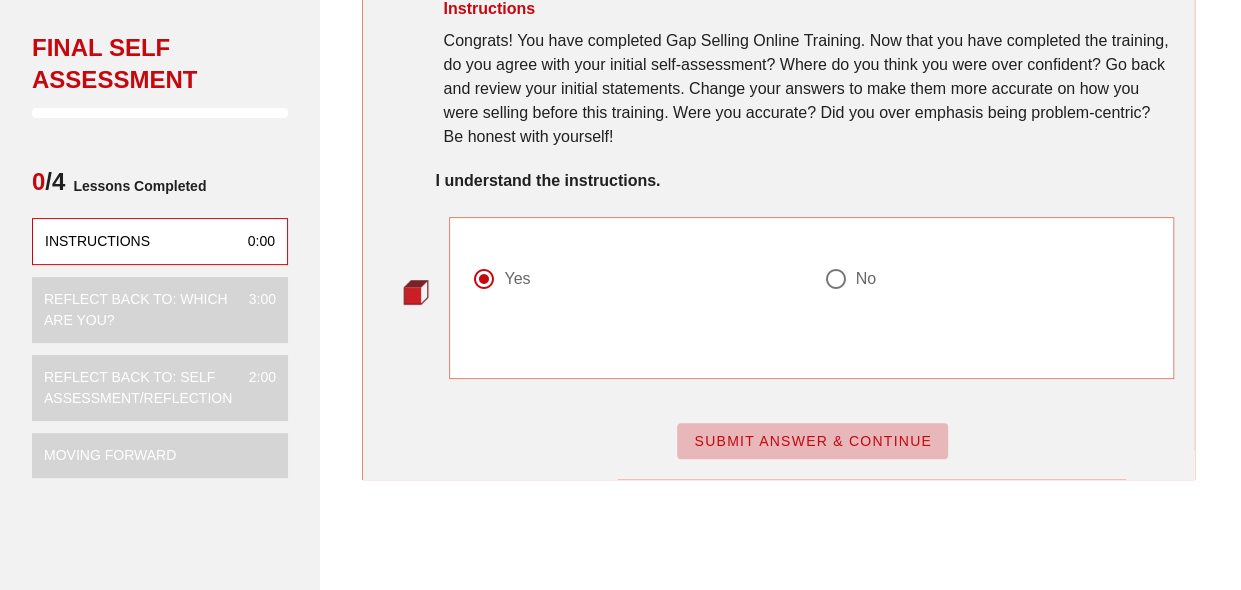 click on "SUBMIT ANSWER & CONTINUE" at bounding box center [812, 441] 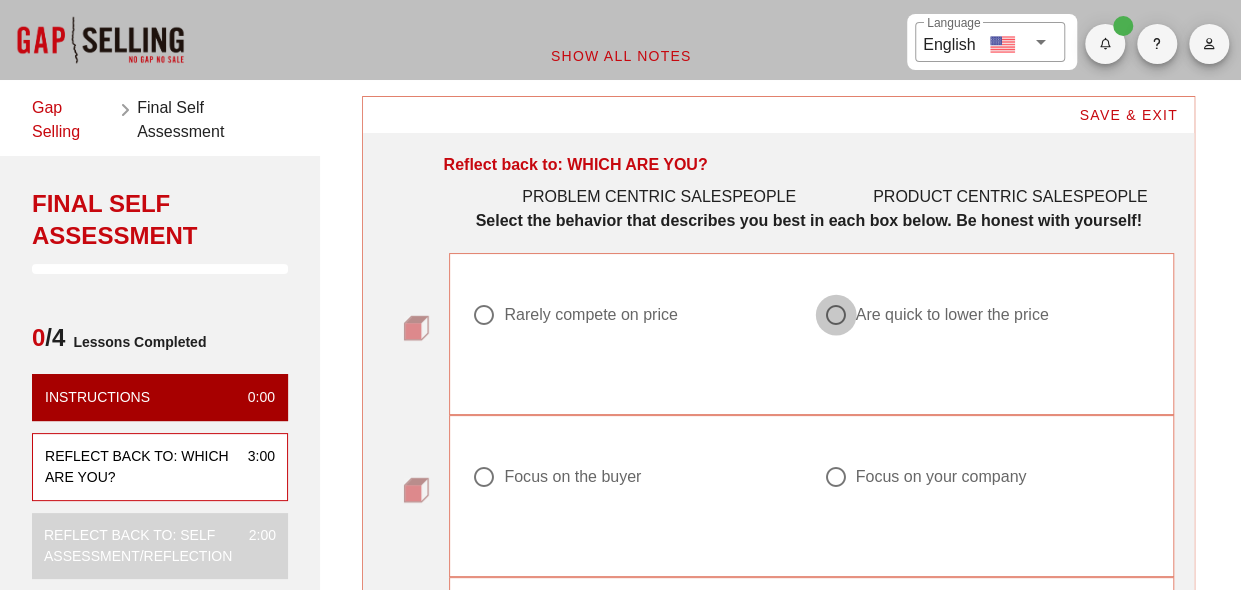 click at bounding box center (836, 315) 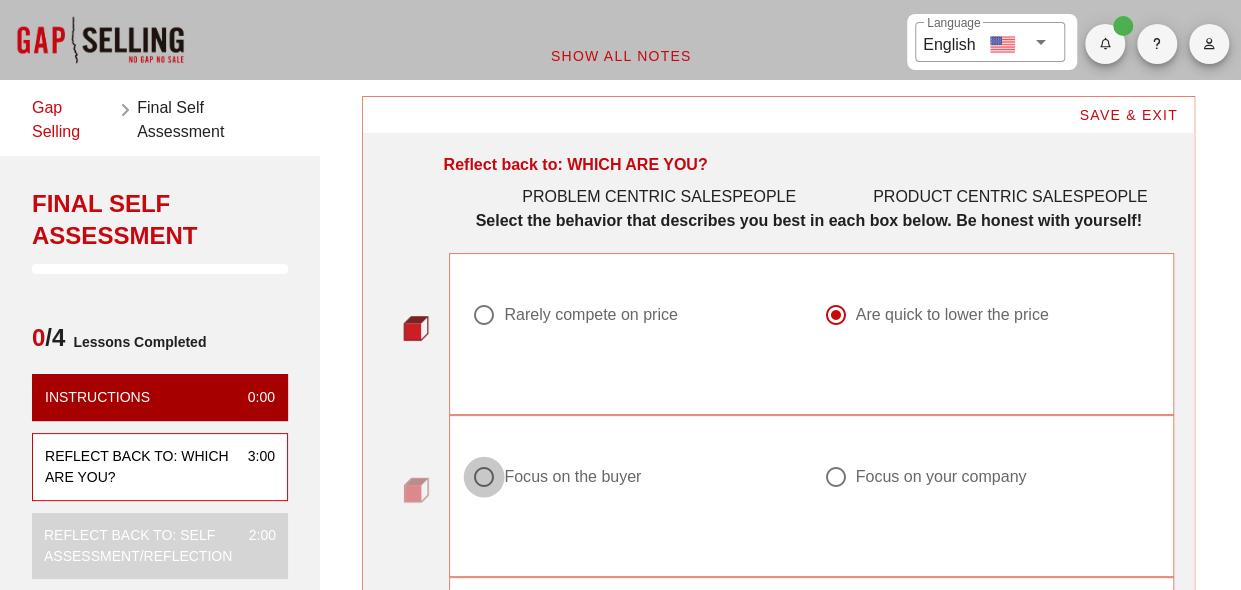 click at bounding box center (484, 477) 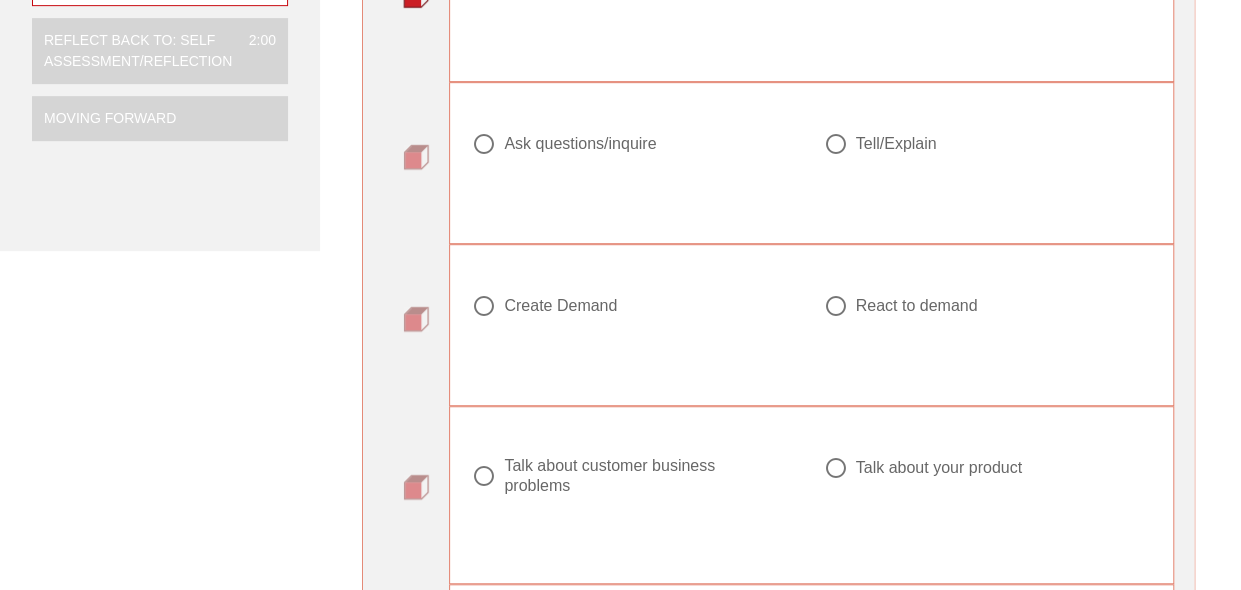 scroll, scrollTop: 497, scrollLeft: 0, axis: vertical 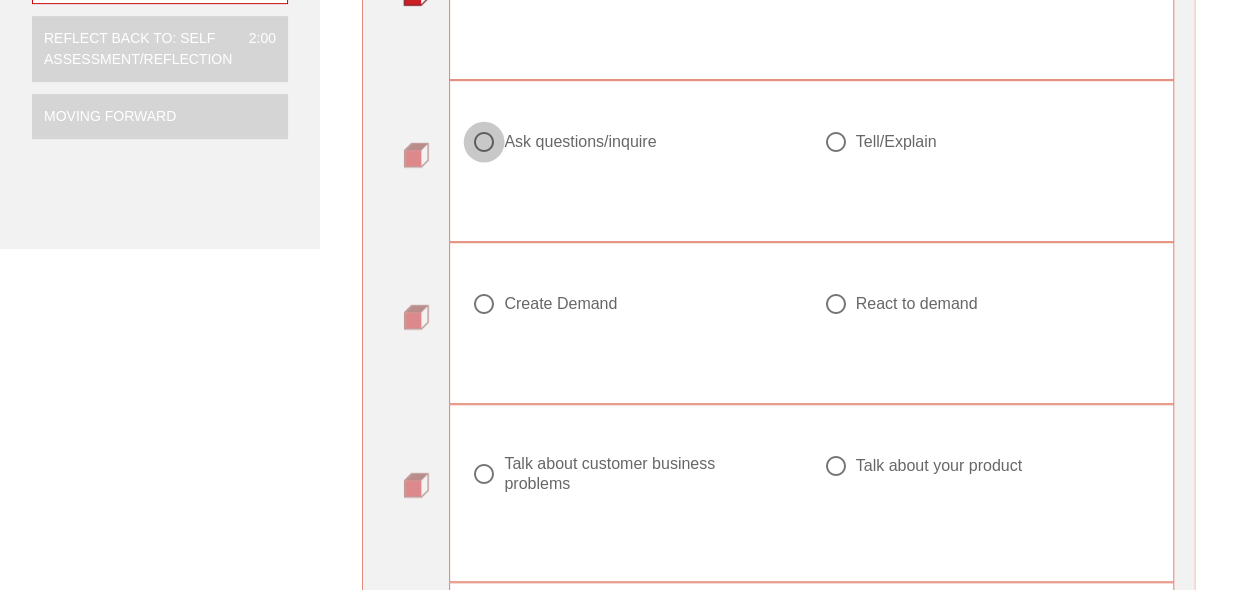 click at bounding box center [484, 142] 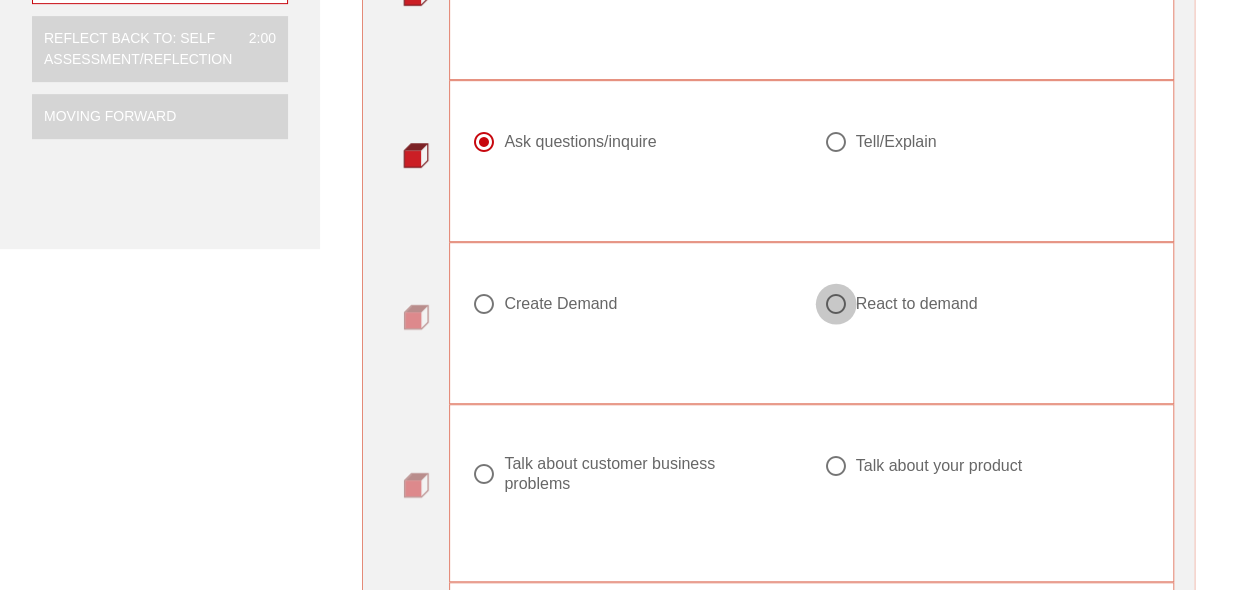 click at bounding box center [836, 304] 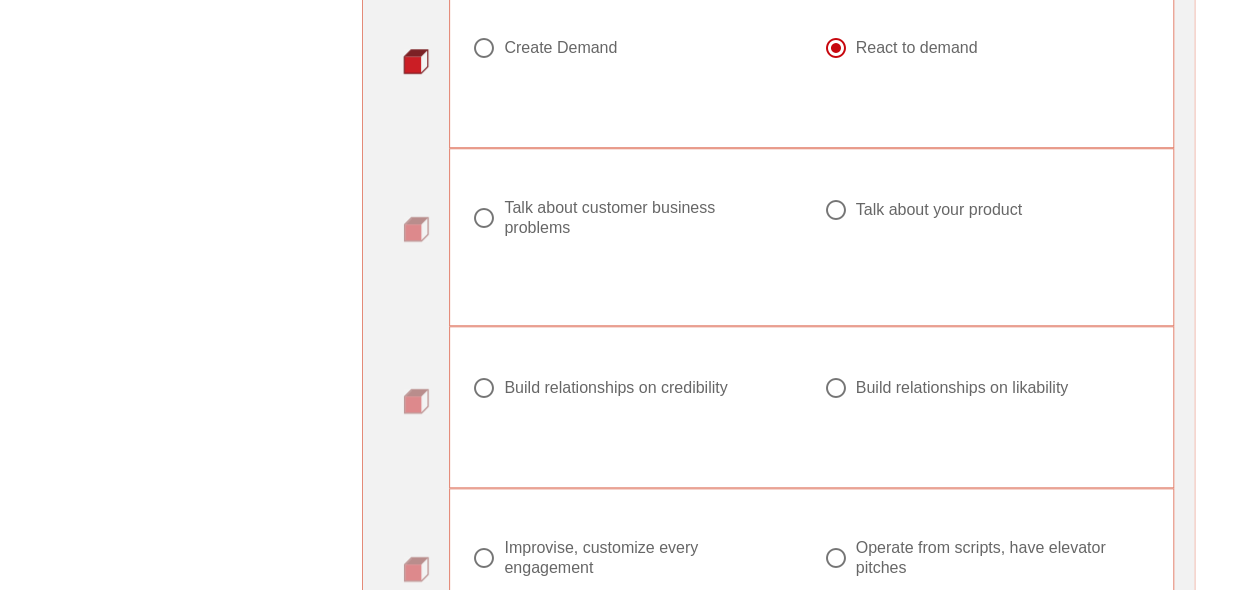 scroll, scrollTop: 747, scrollLeft: 0, axis: vertical 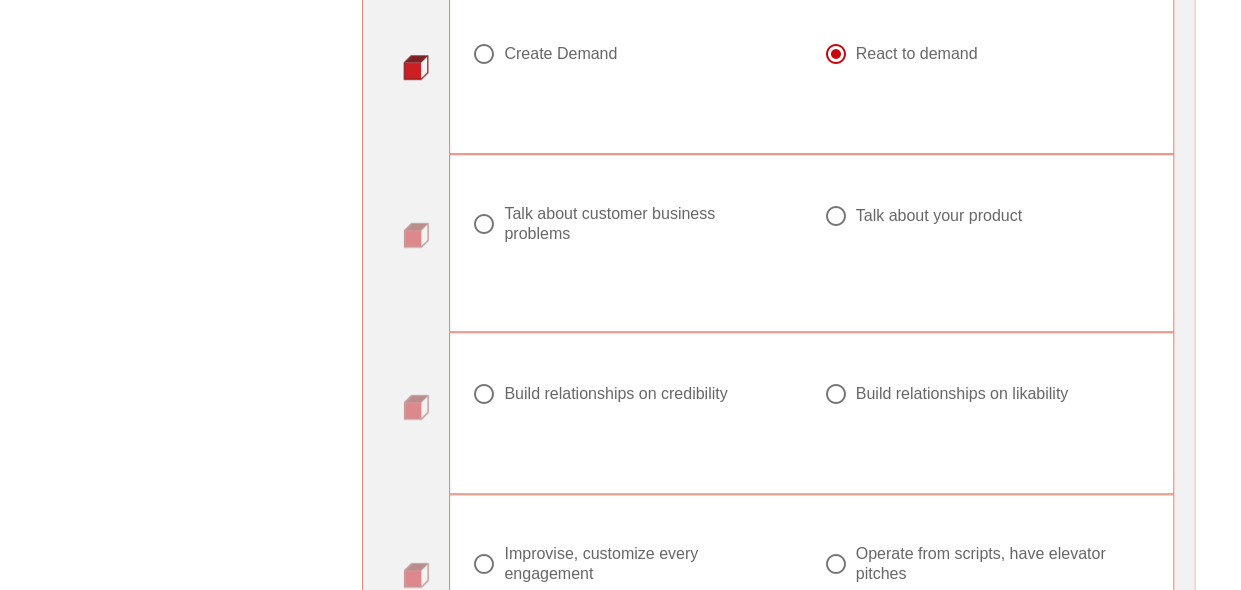 click at bounding box center [484, 224] 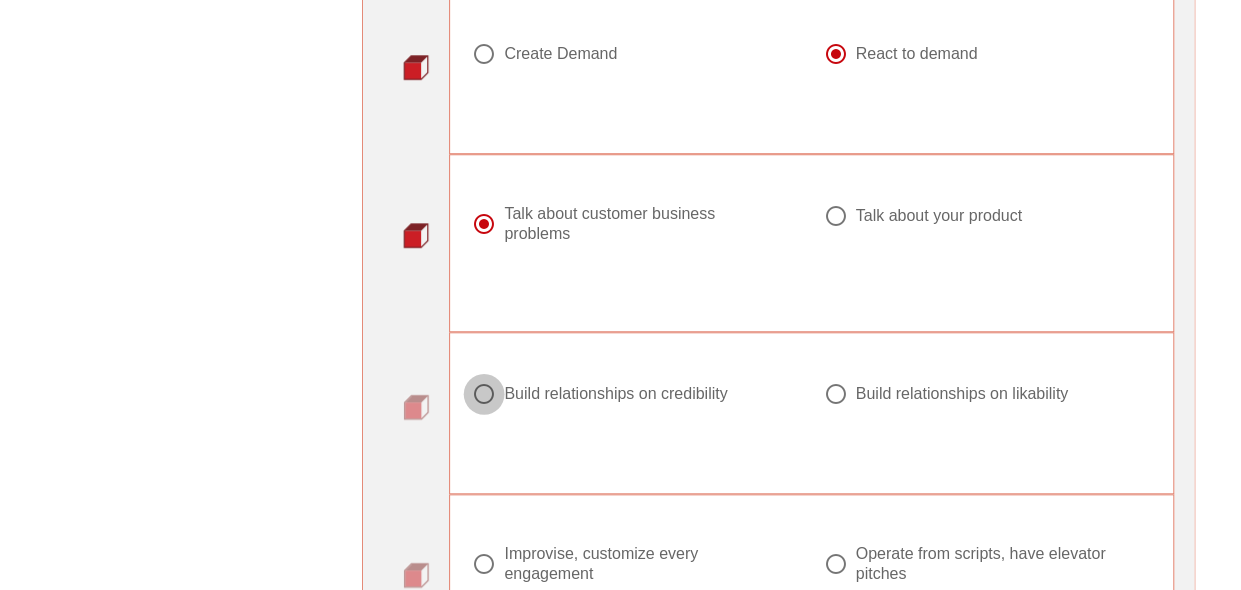 click at bounding box center [484, 394] 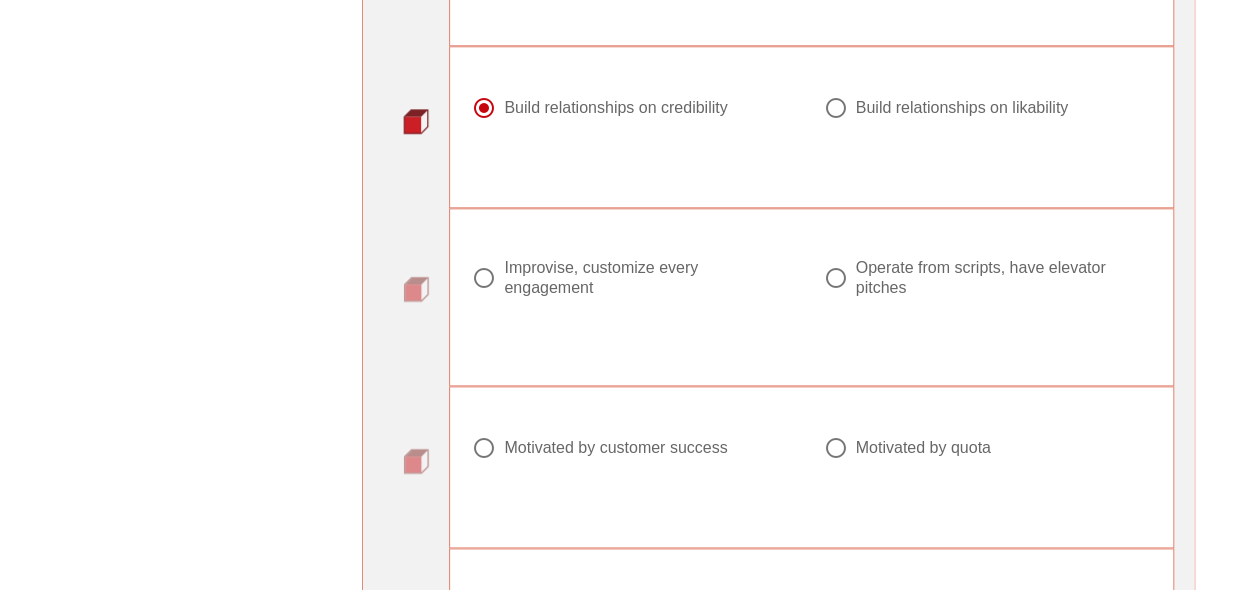 scroll, scrollTop: 1025, scrollLeft: 0, axis: vertical 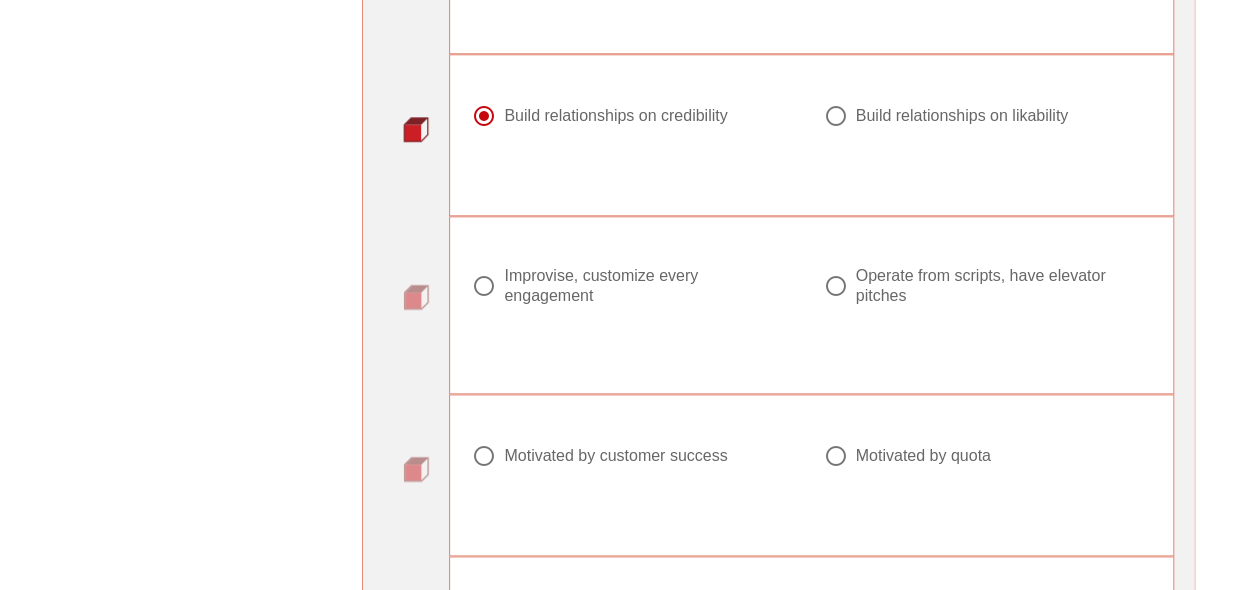 click at bounding box center (484, 286) 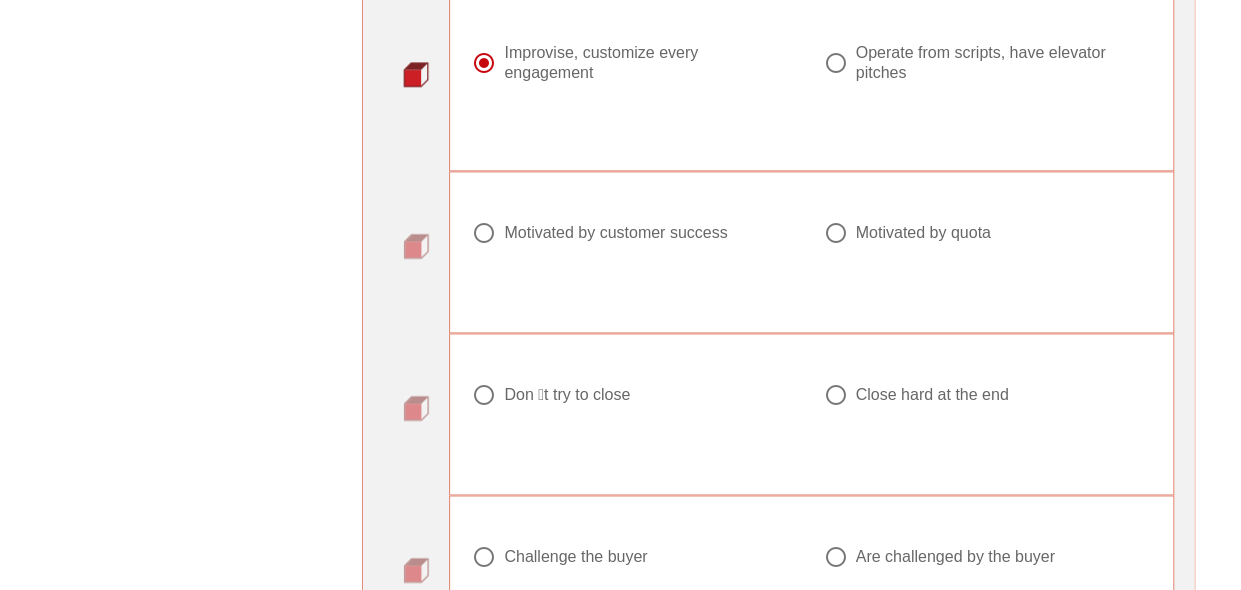scroll, scrollTop: 1247, scrollLeft: 0, axis: vertical 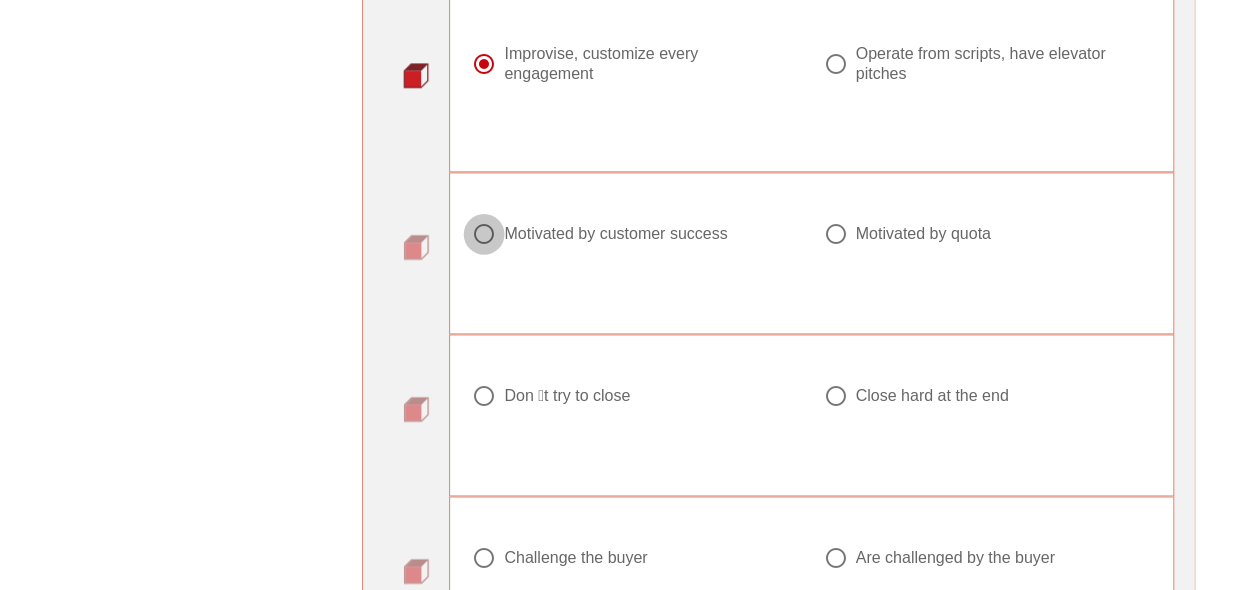 click at bounding box center [484, 234] 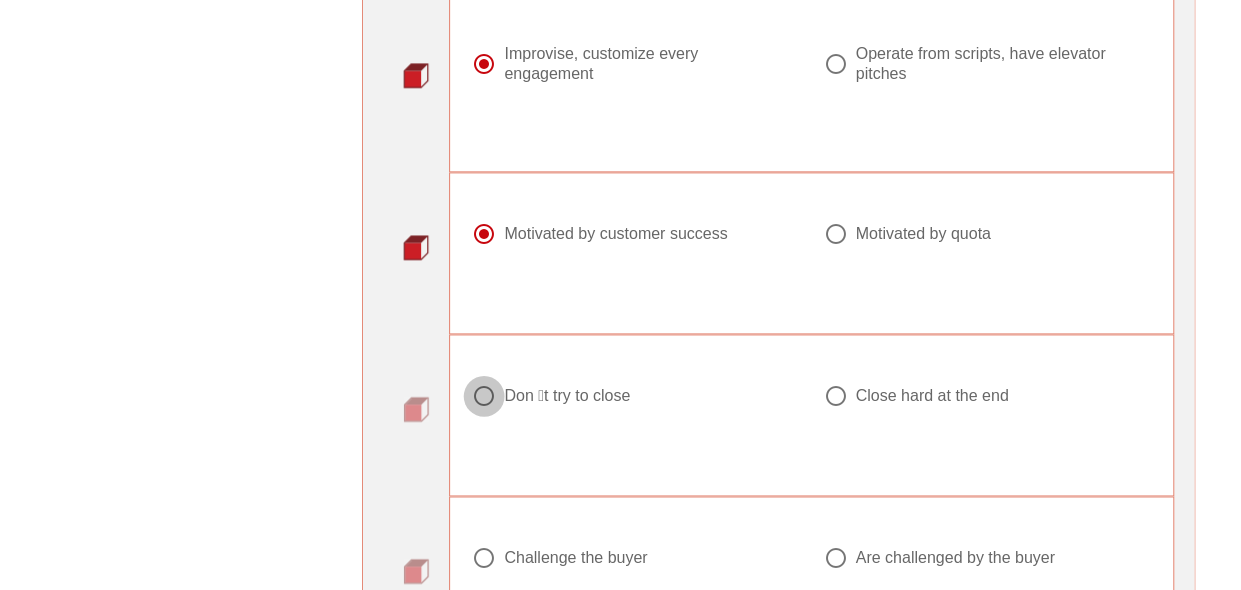 click at bounding box center (484, 396) 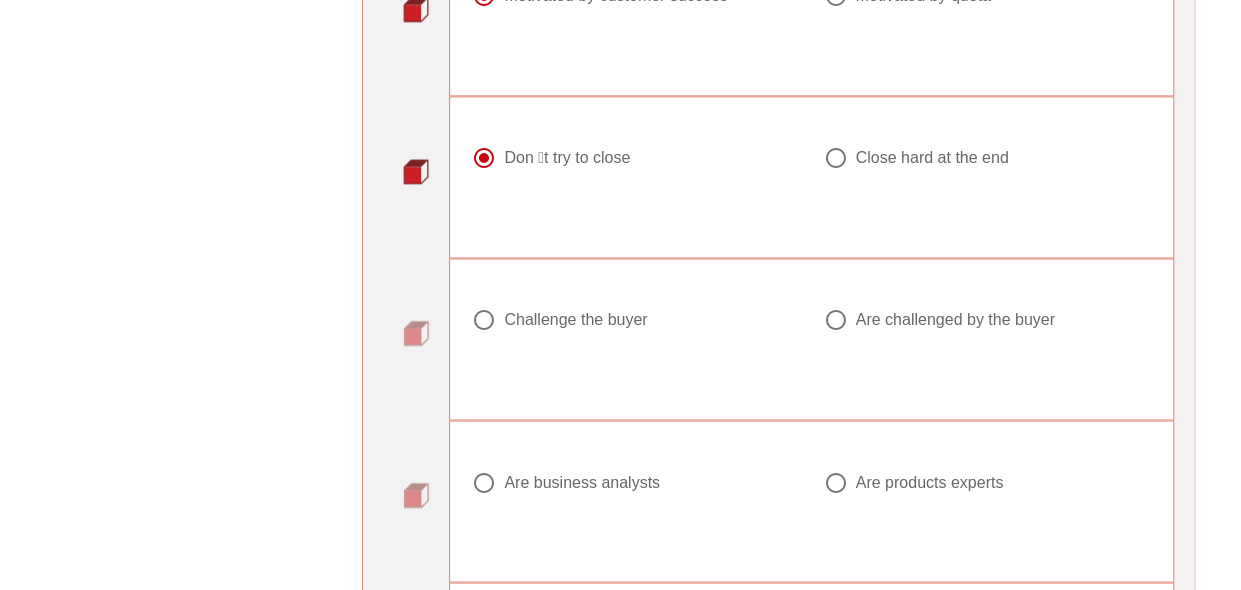 scroll, scrollTop: 1483, scrollLeft: 0, axis: vertical 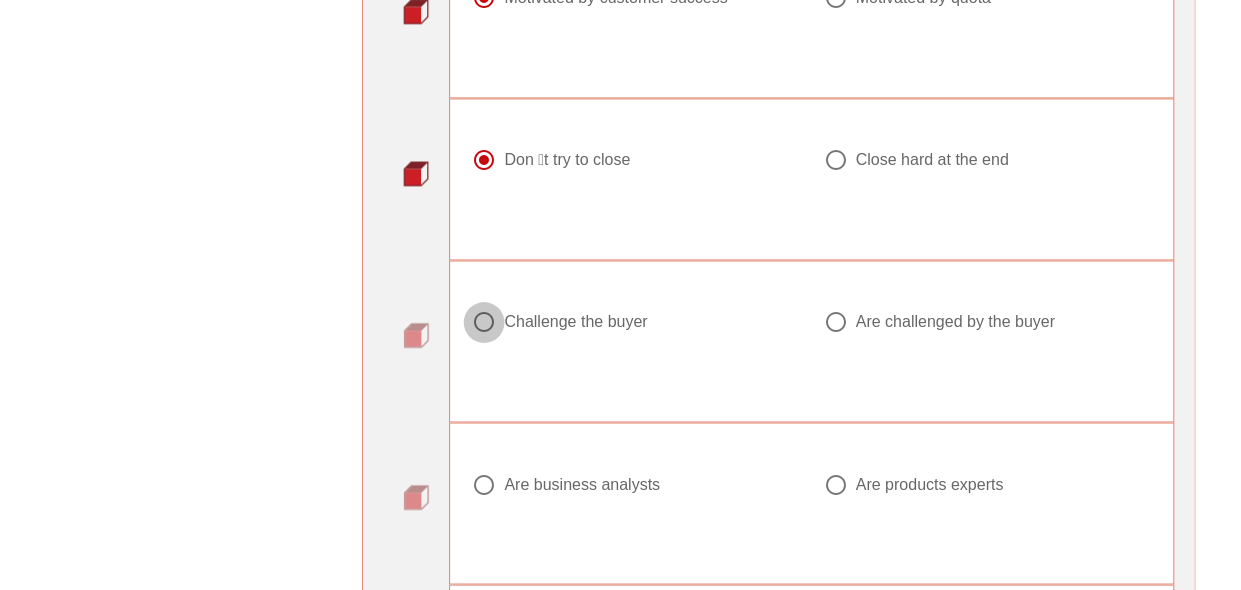 click at bounding box center (484, 322) 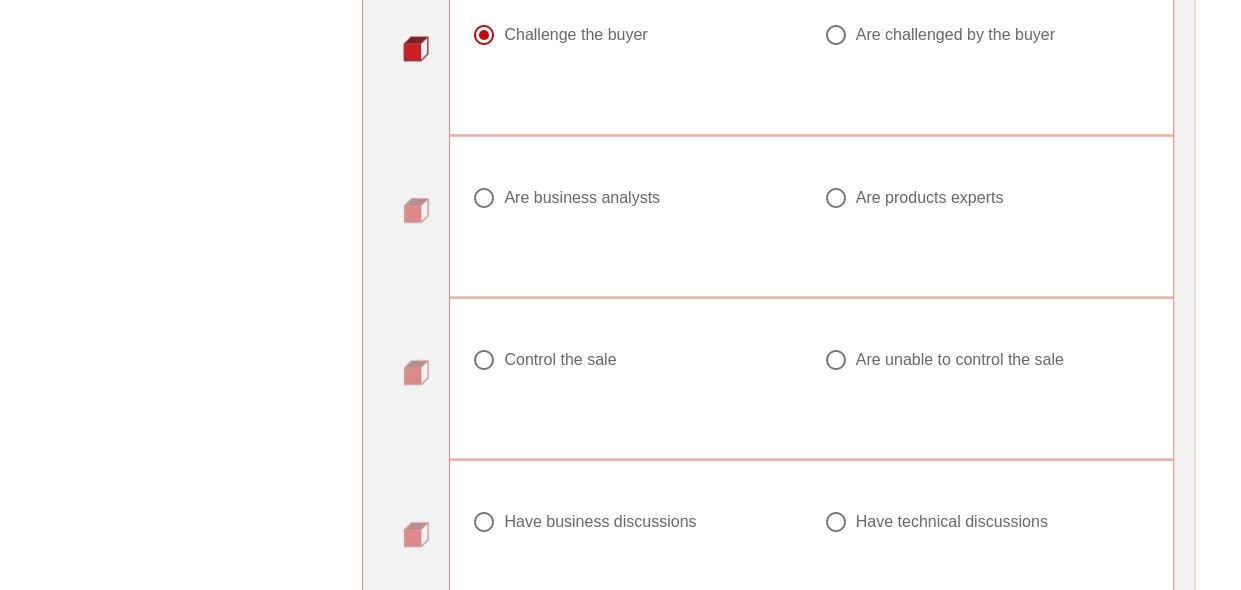 scroll, scrollTop: 1766, scrollLeft: 0, axis: vertical 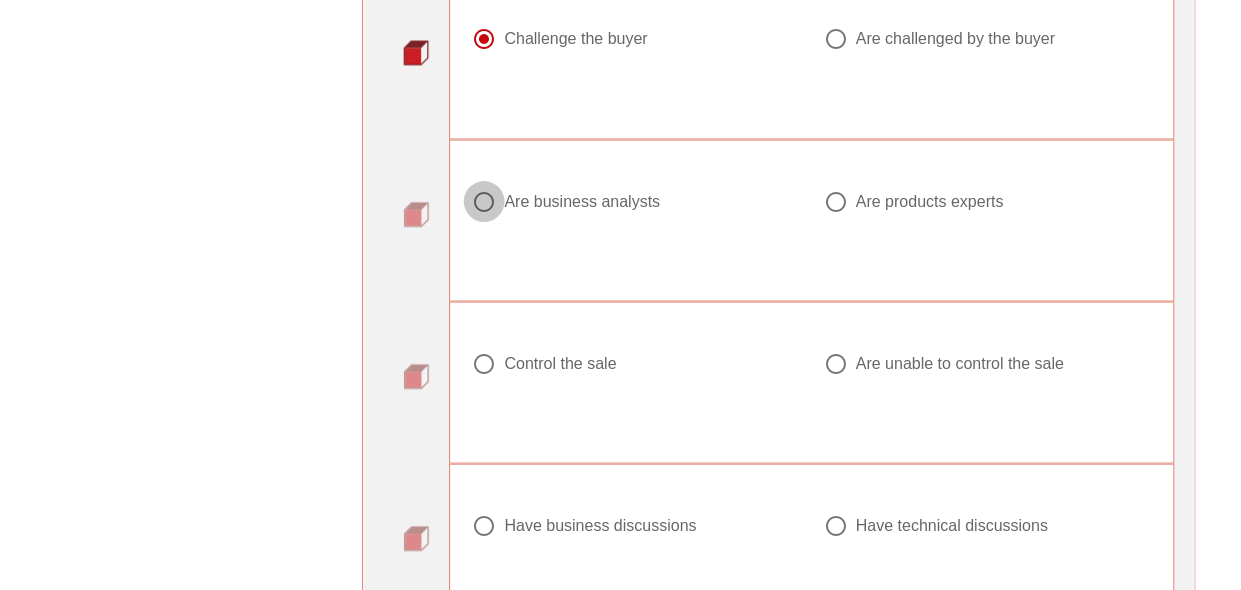 click at bounding box center [484, 201] 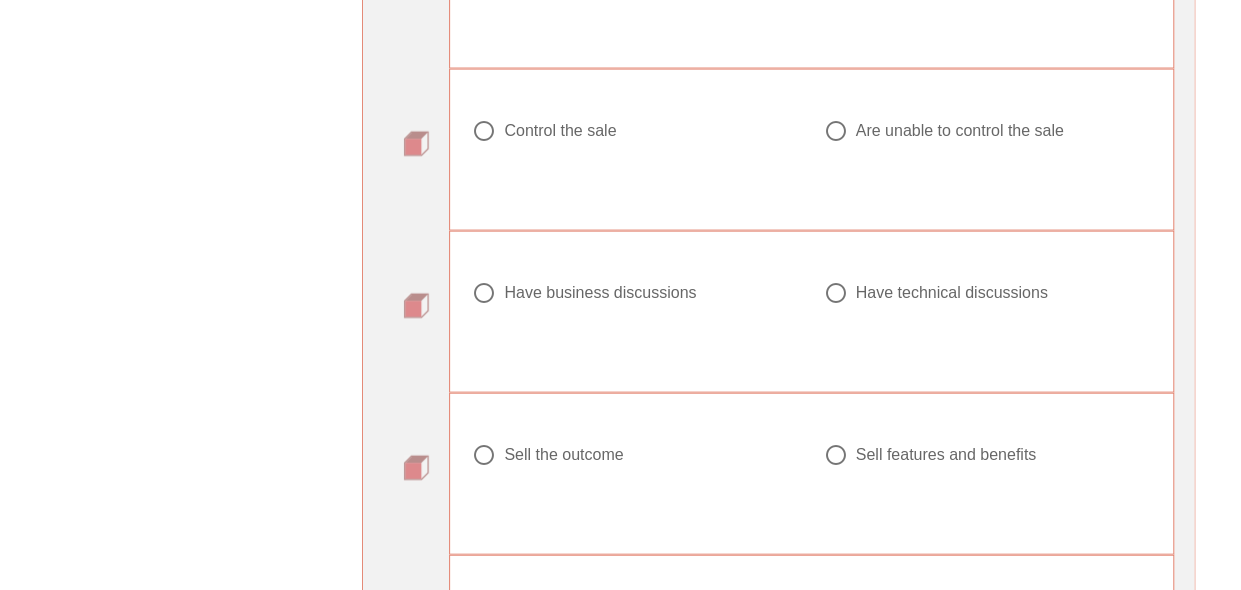 scroll, scrollTop: 1993, scrollLeft: 0, axis: vertical 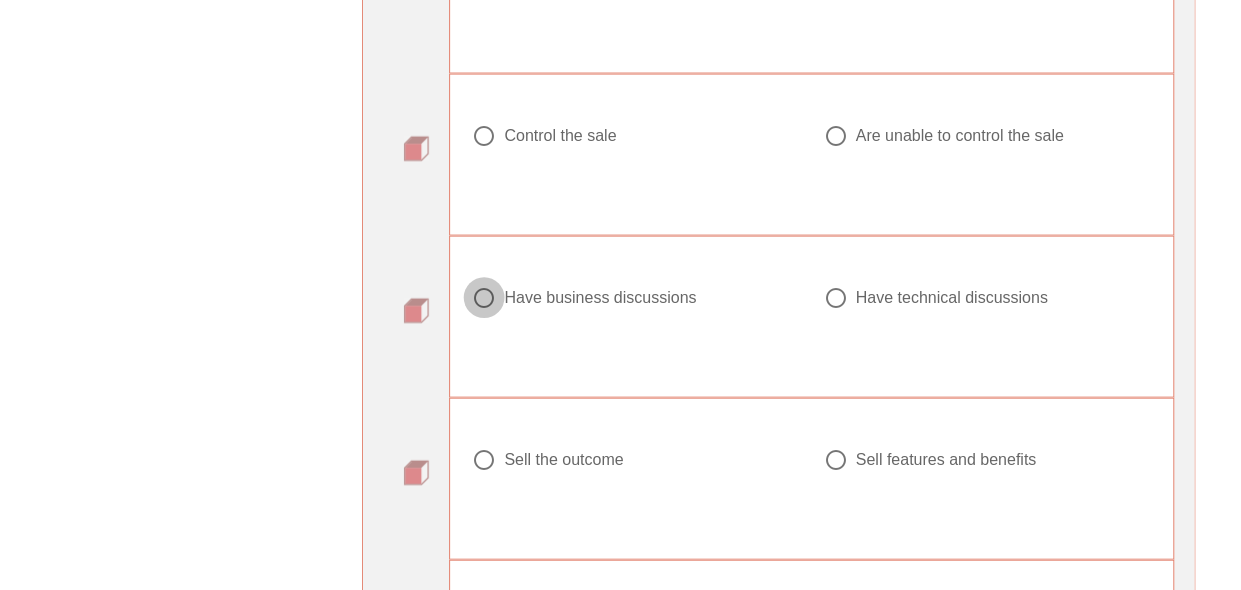 click at bounding box center [484, 298] 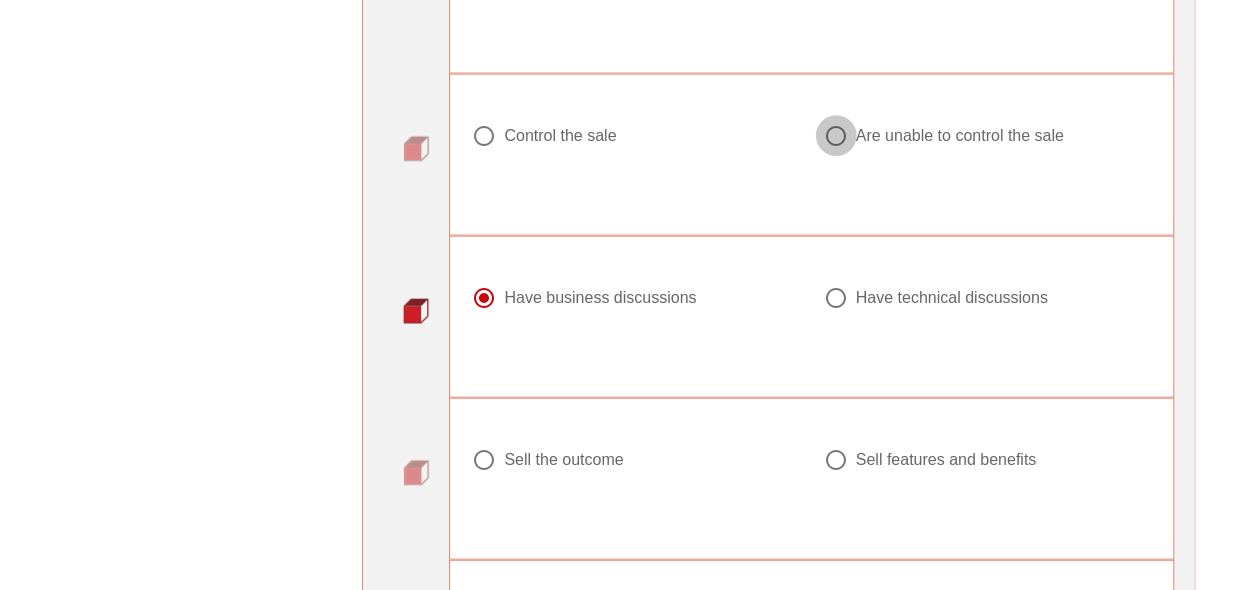 click at bounding box center [836, 136] 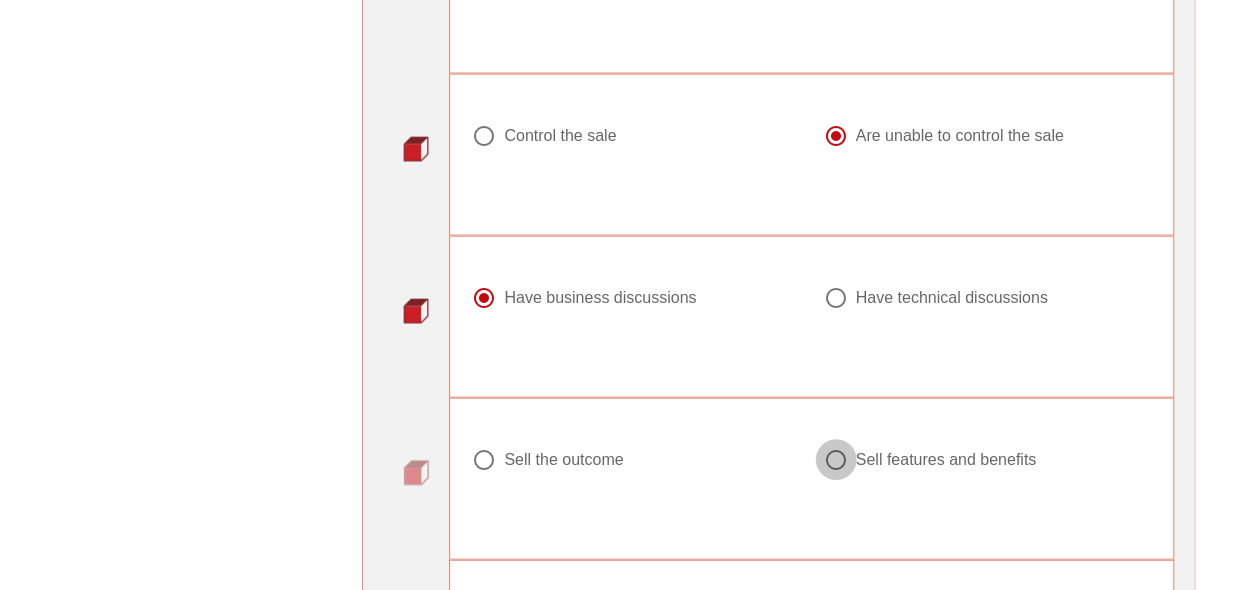 click at bounding box center [836, 460] 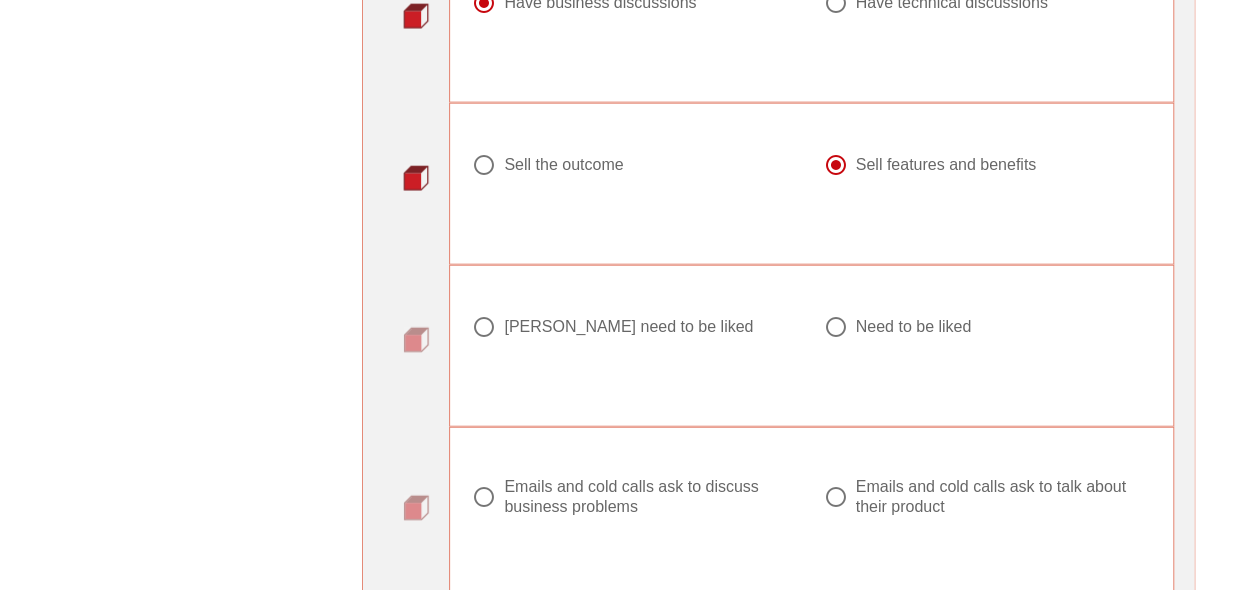 scroll, scrollTop: 2287, scrollLeft: 0, axis: vertical 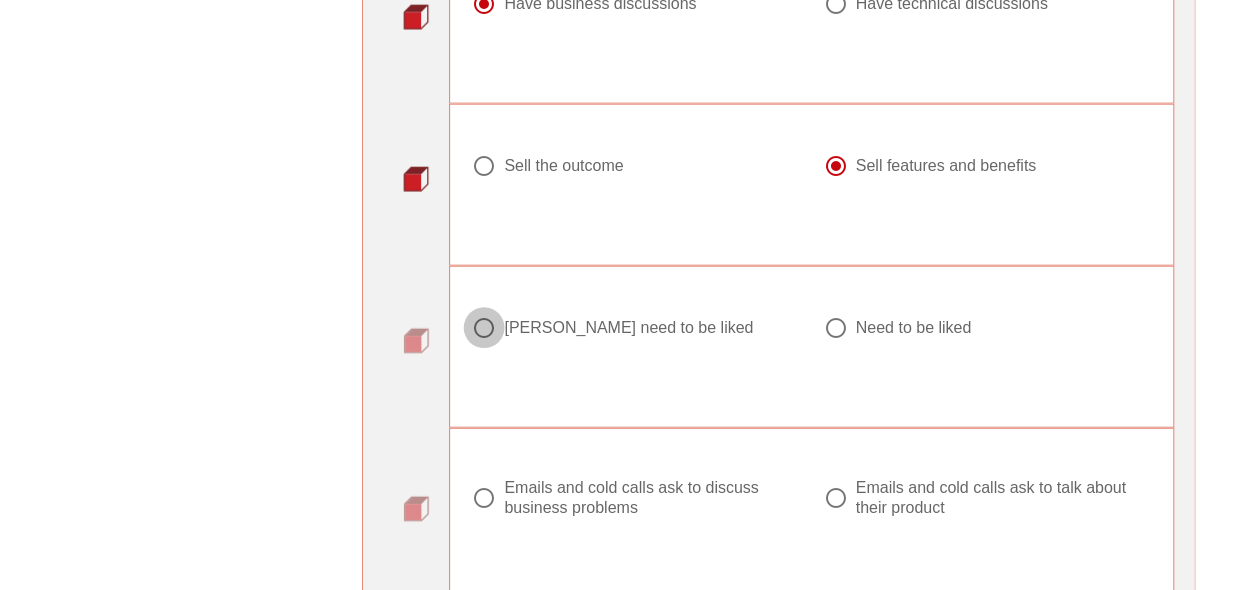 click at bounding box center (484, 328) 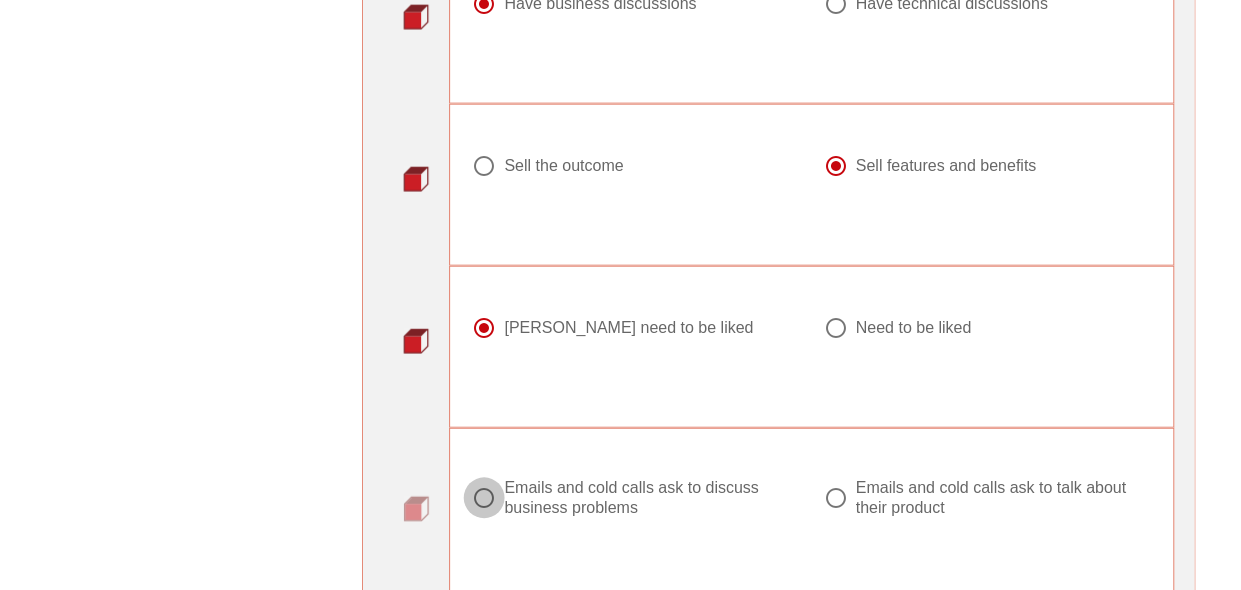 click at bounding box center (484, 498) 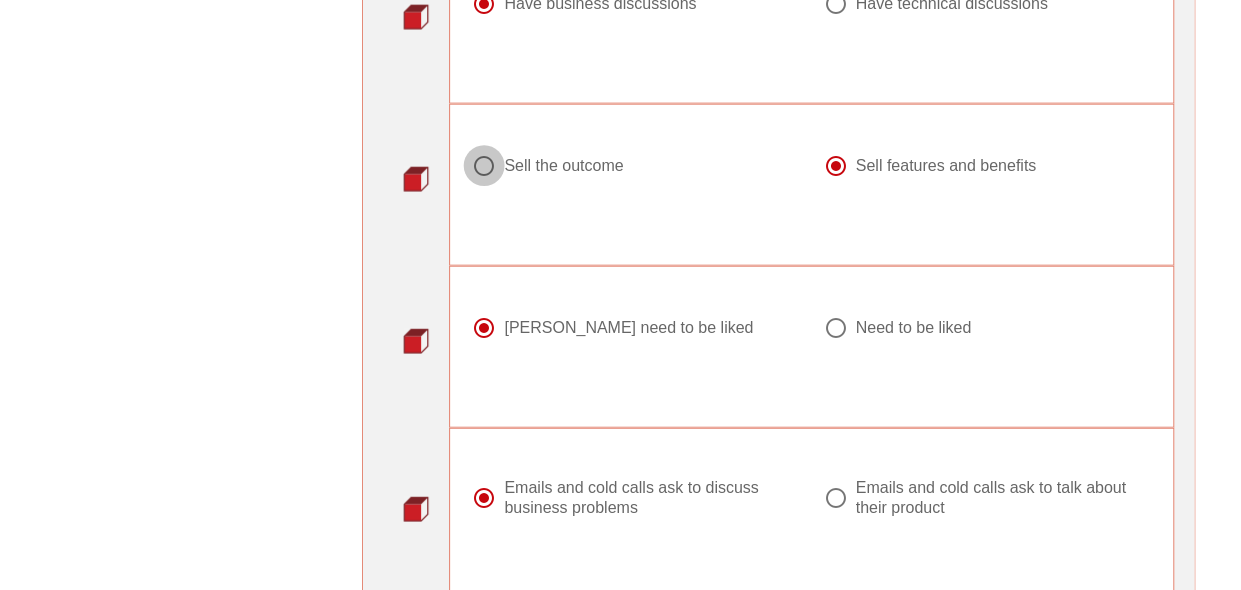 drag, startPoint x: 481, startPoint y: 149, endPoint x: 677, endPoint y: 232, distance: 212.84972 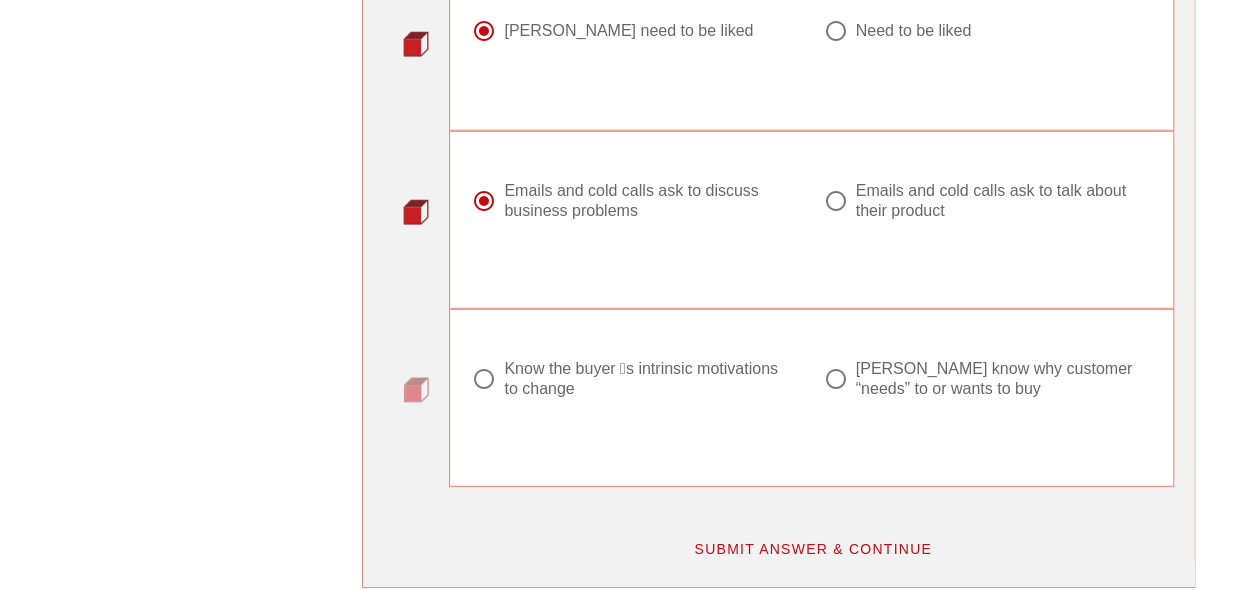 scroll, scrollTop: 2581, scrollLeft: 0, axis: vertical 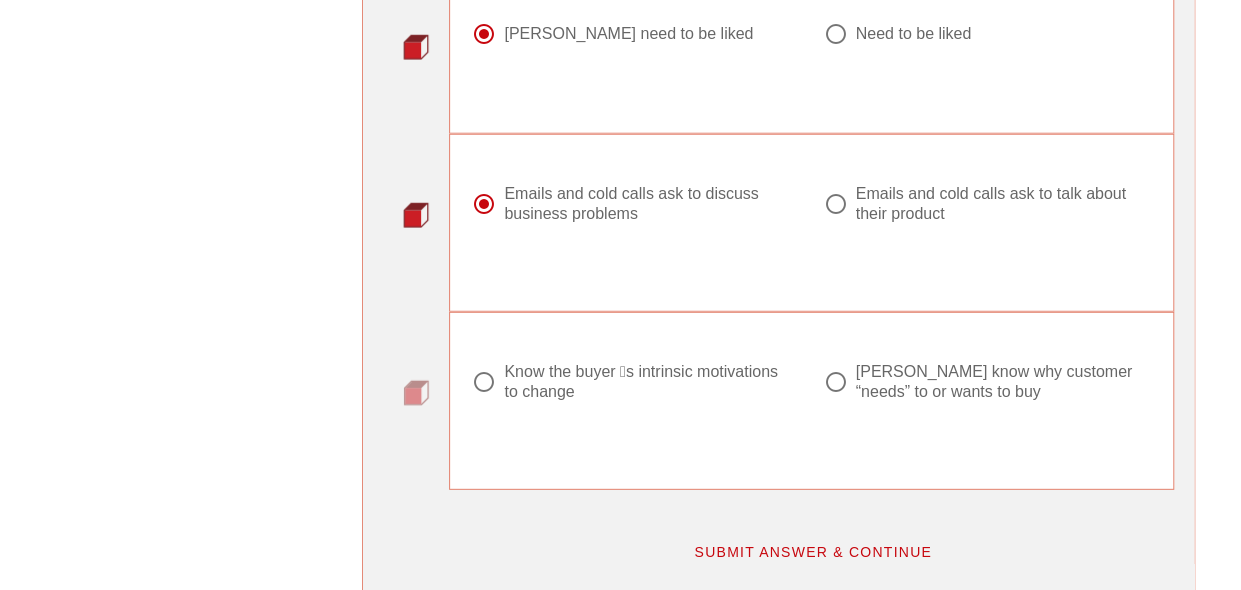 click at bounding box center (484, 382) 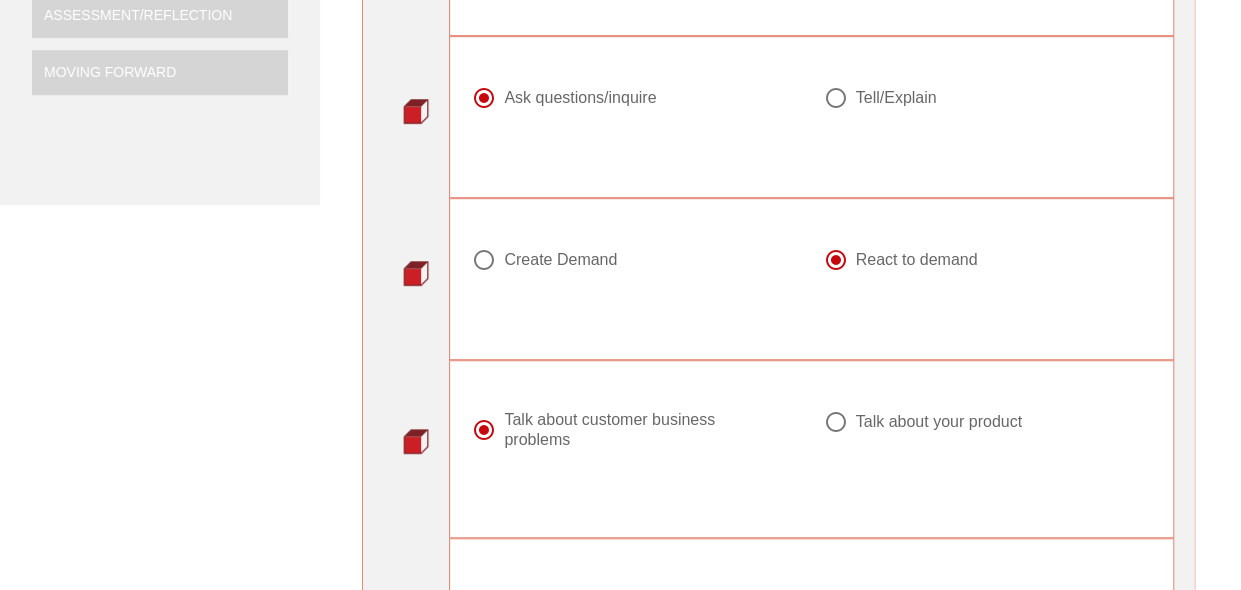 scroll, scrollTop: 542, scrollLeft: 0, axis: vertical 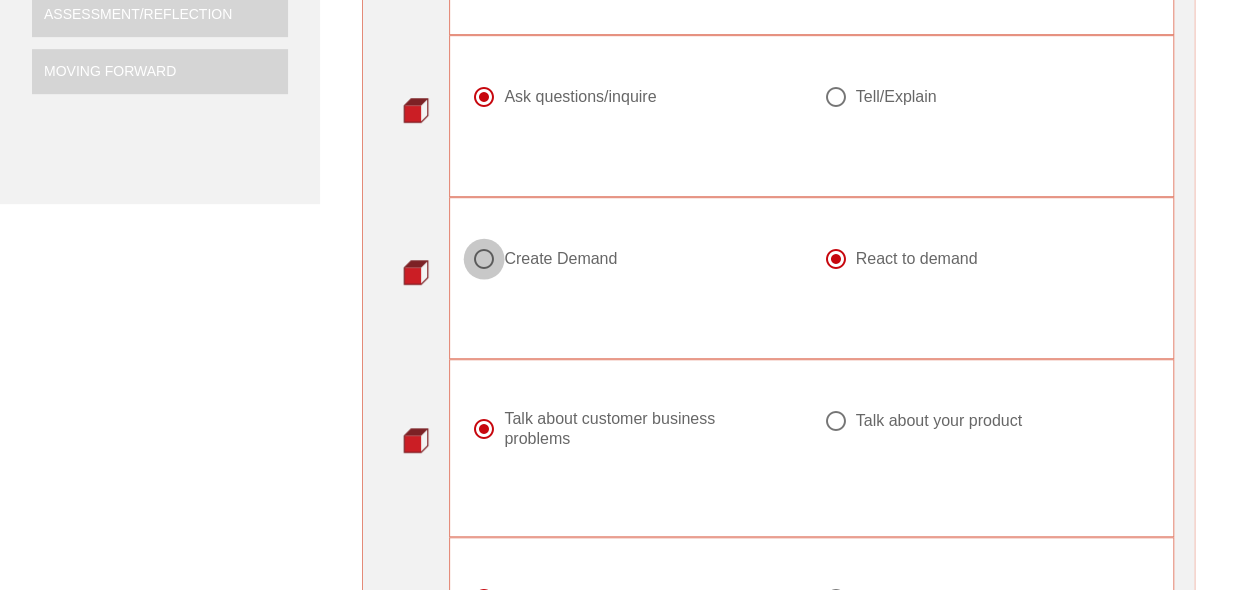 click at bounding box center [484, 259] 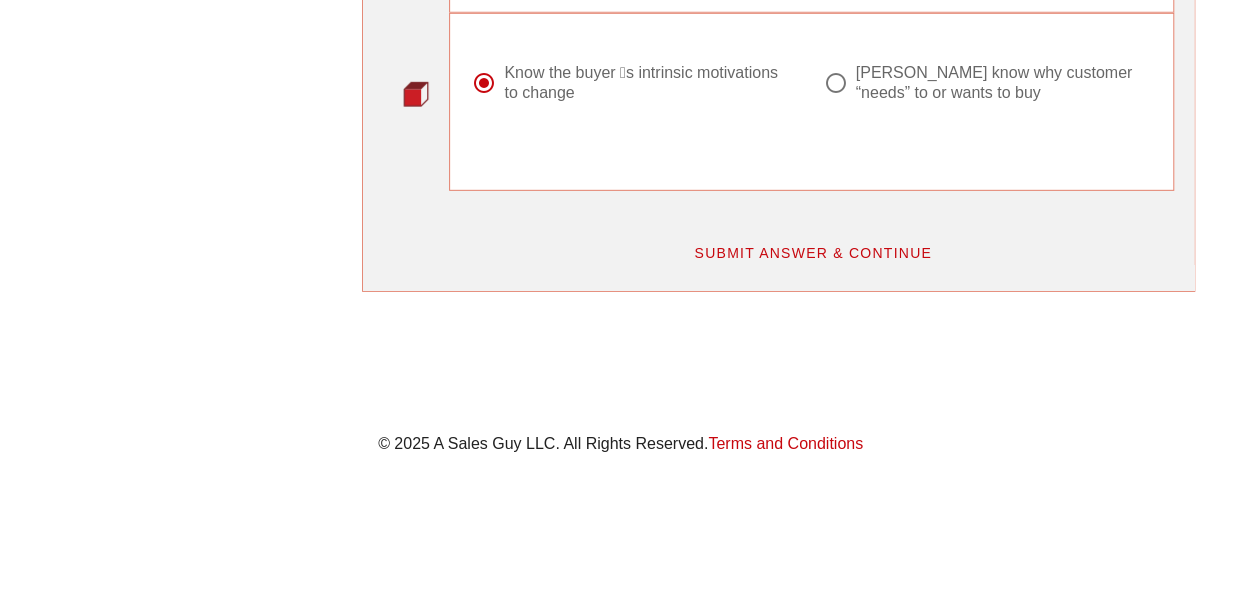 scroll, scrollTop: 2880, scrollLeft: 0, axis: vertical 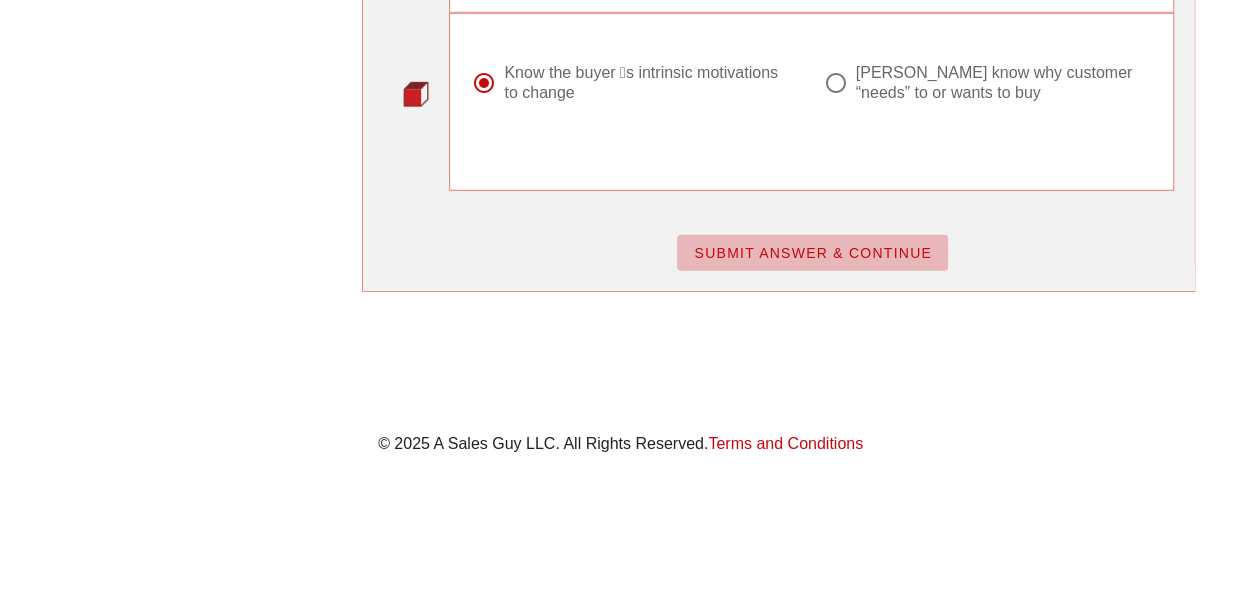 click on "SUBMIT ANSWER & CONTINUE" at bounding box center (812, 253) 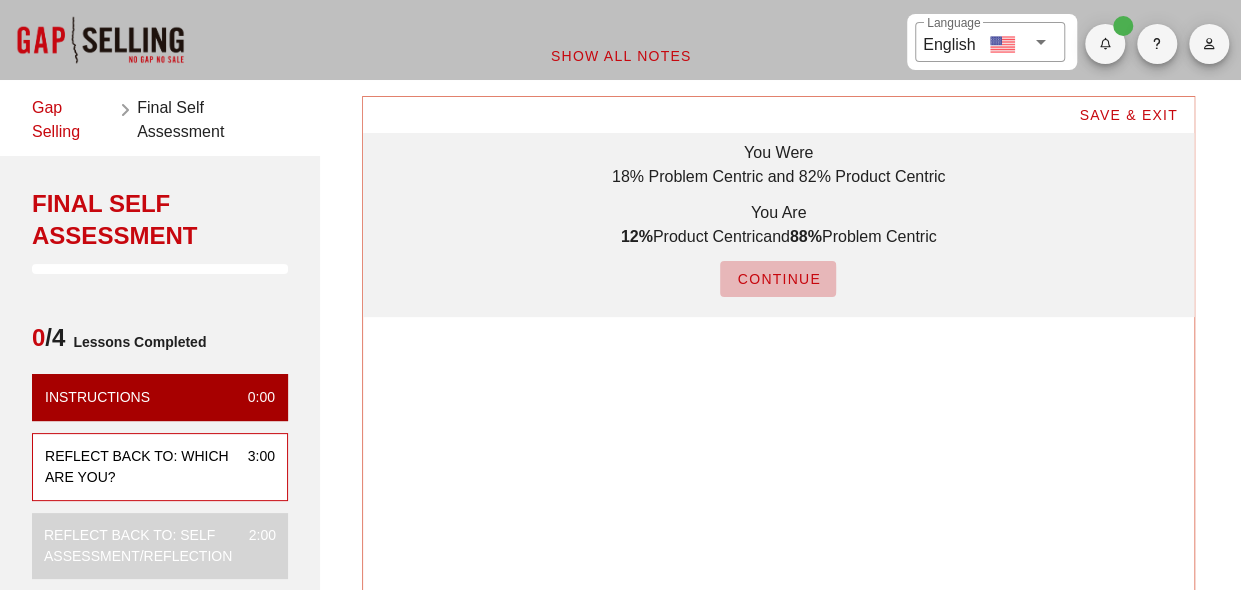 click on "CONTINUE" at bounding box center (778, 279) 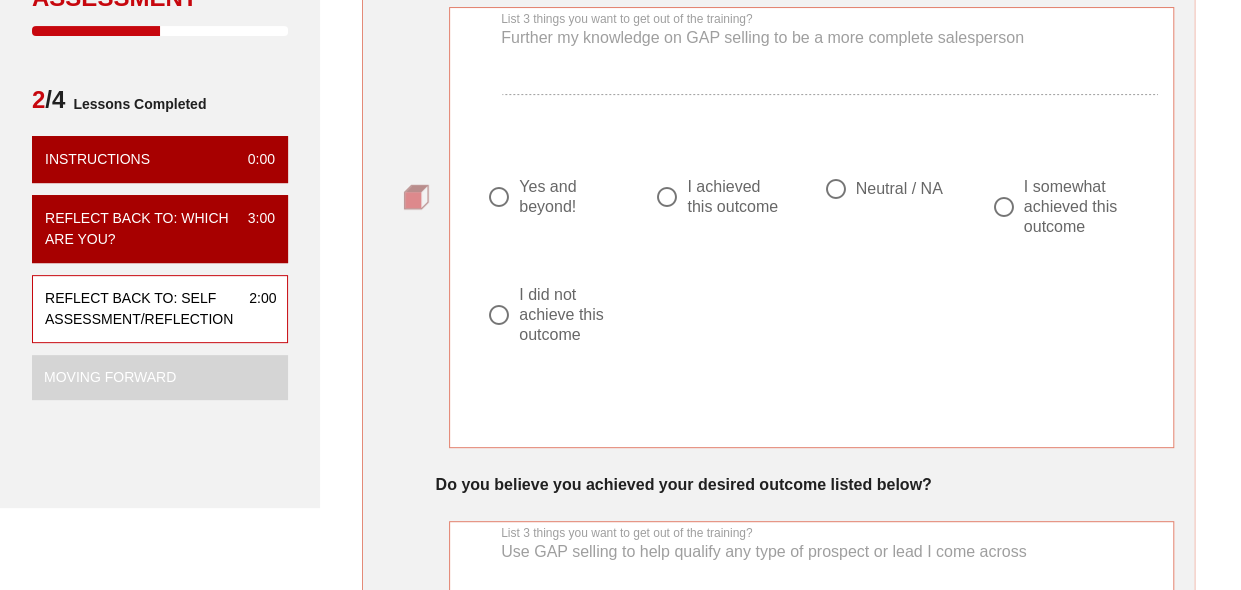 scroll, scrollTop: 105, scrollLeft: 0, axis: vertical 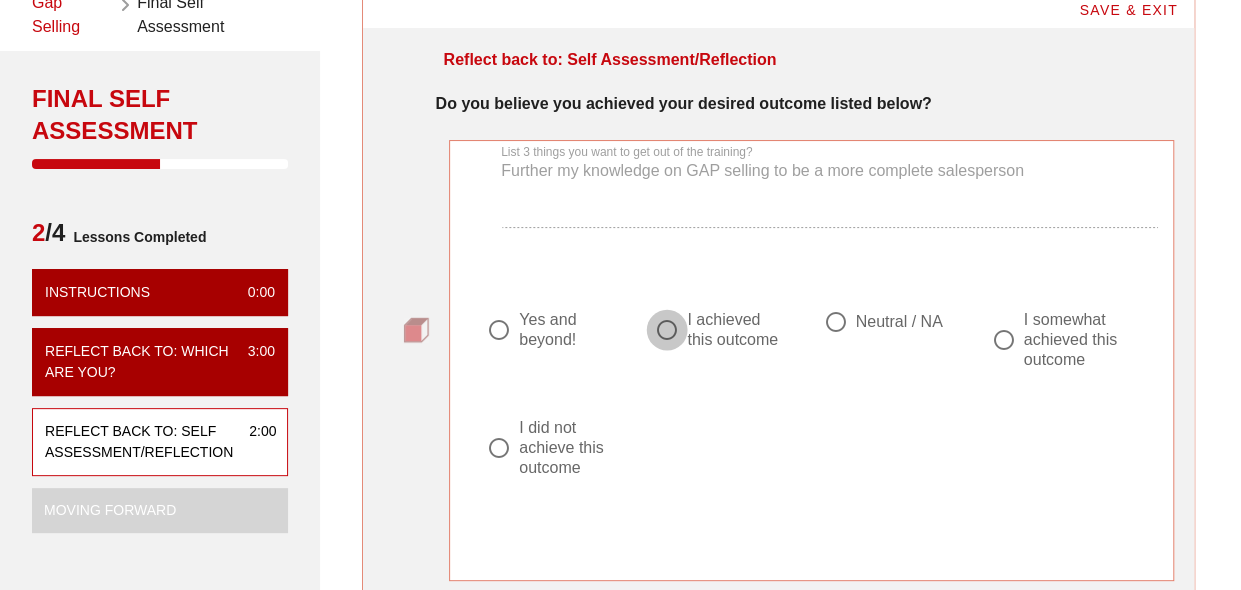 click at bounding box center (667, 330) 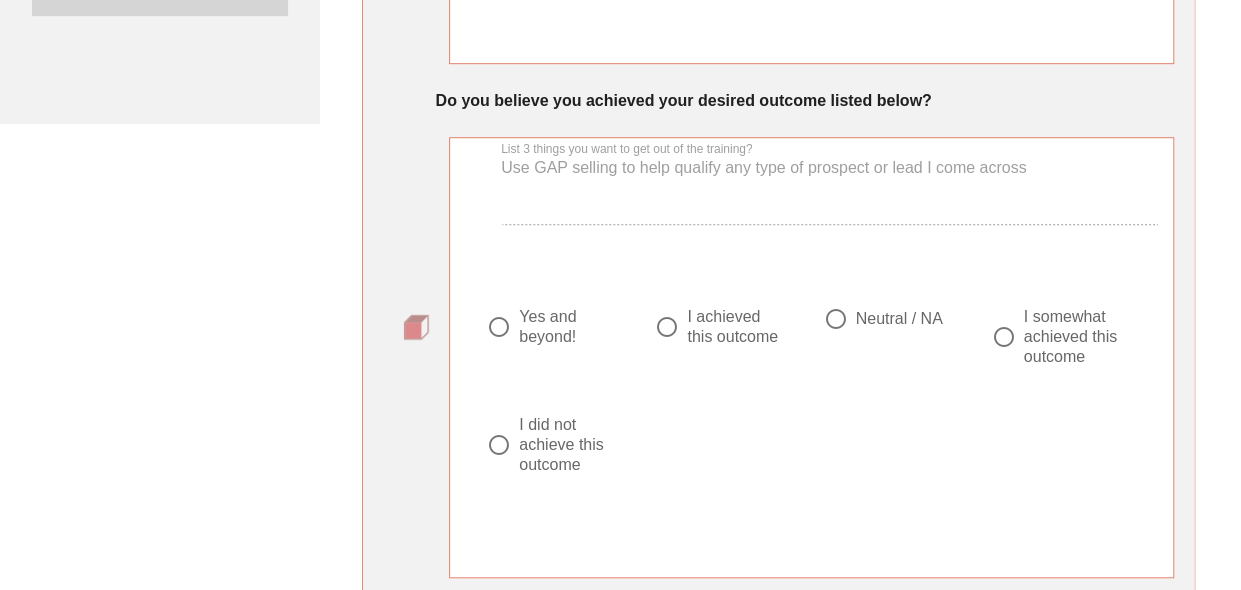 scroll, scrollTop: 631, scrollLeft: 0, axis: vertical 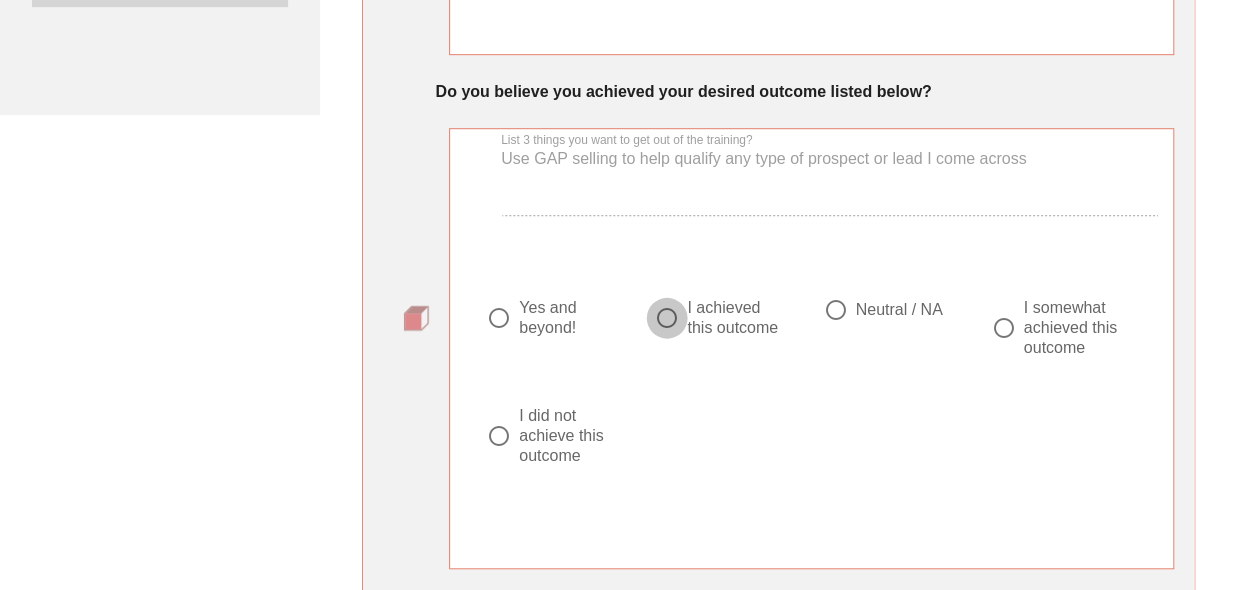 click at bounding box center (667, 318) 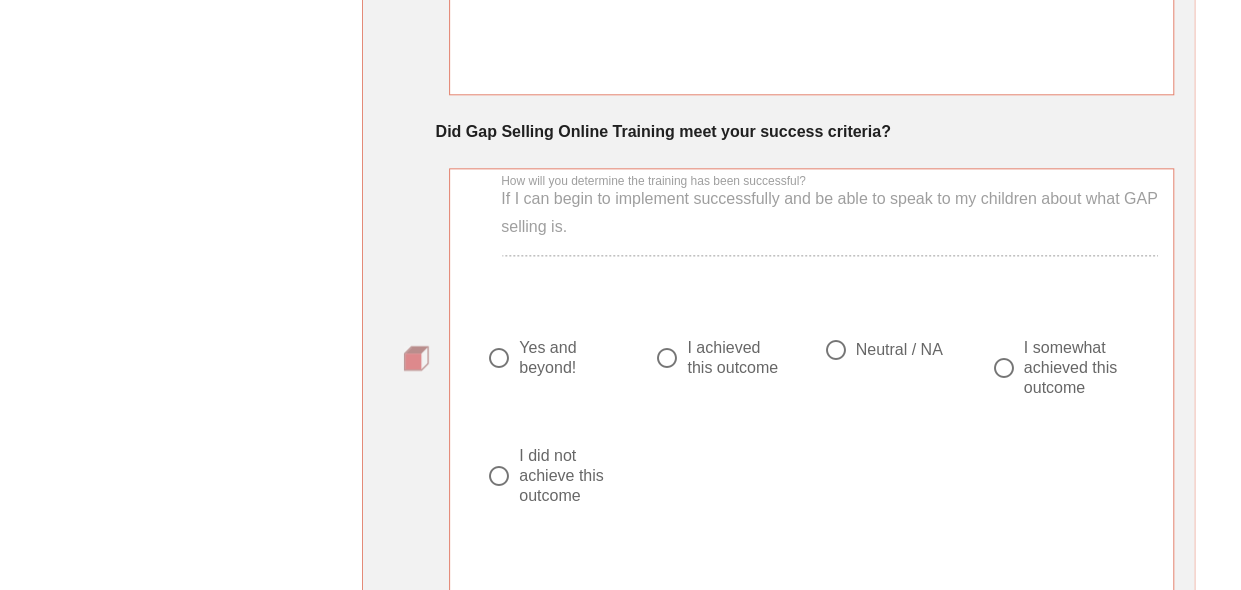 scroll, scrollTop: 1099, scrollLeft: 0, axis: vertical 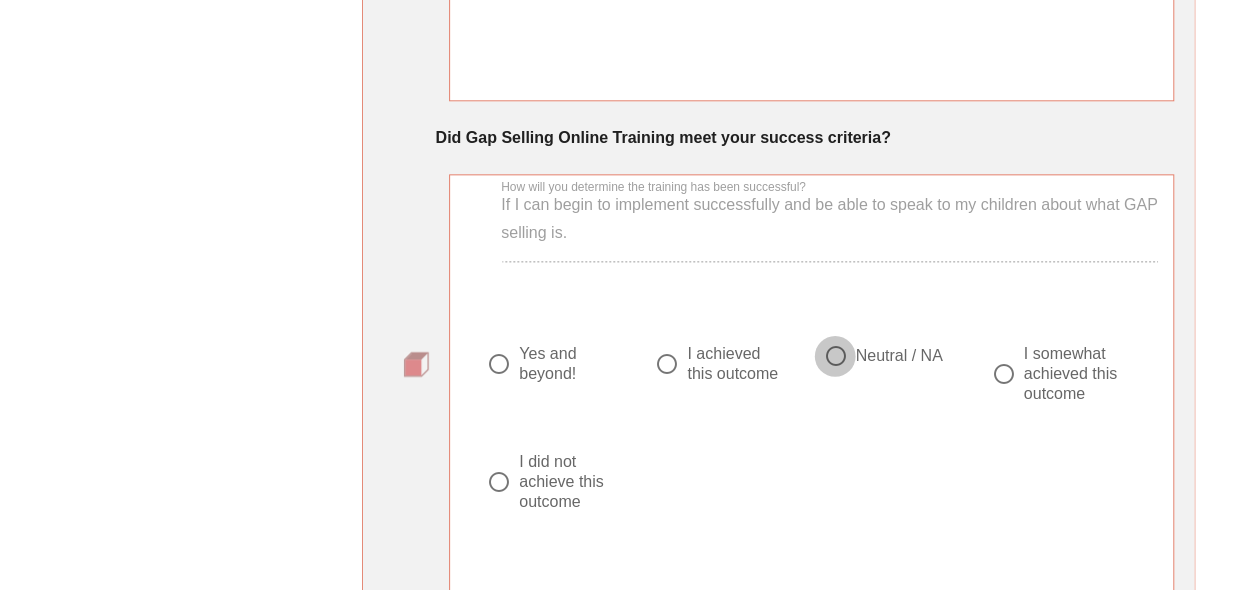 click at bounding box center [835, 356] 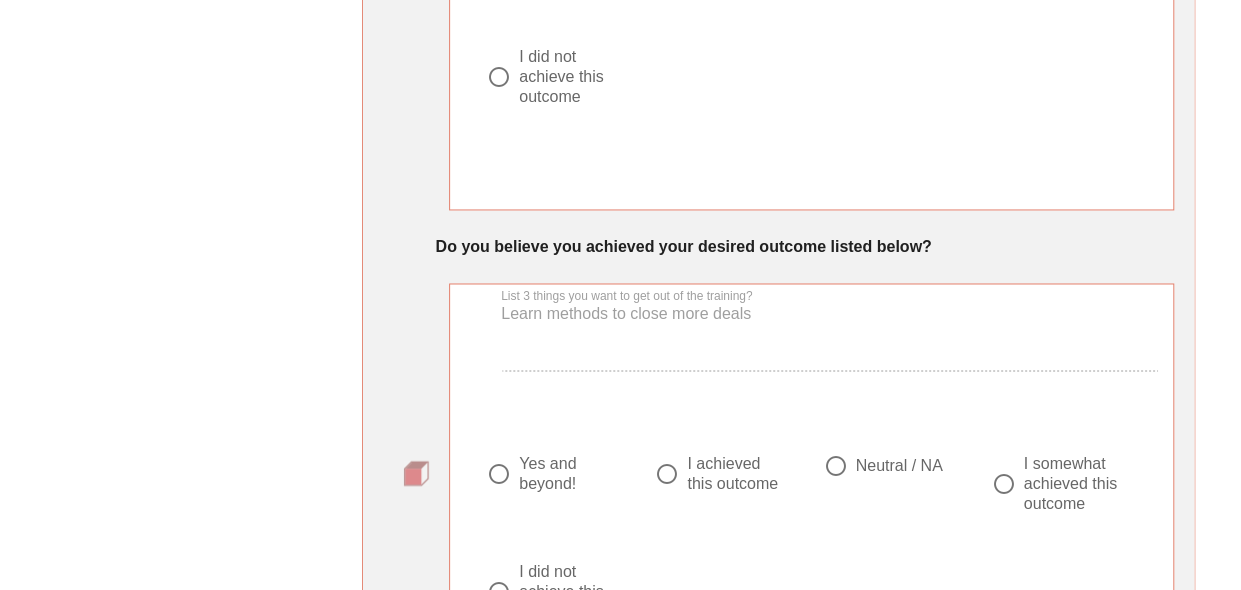 scroll, scrollTop: 1665, scrollLeft: 0, axis: vertical 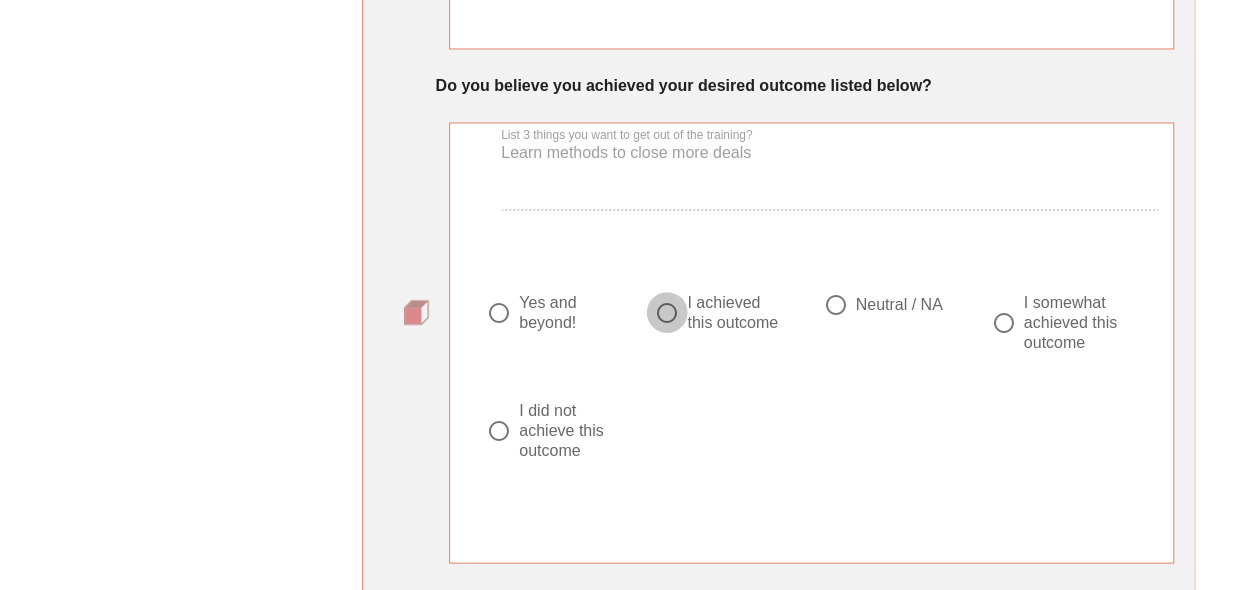 click at bounding box center (667, 312) 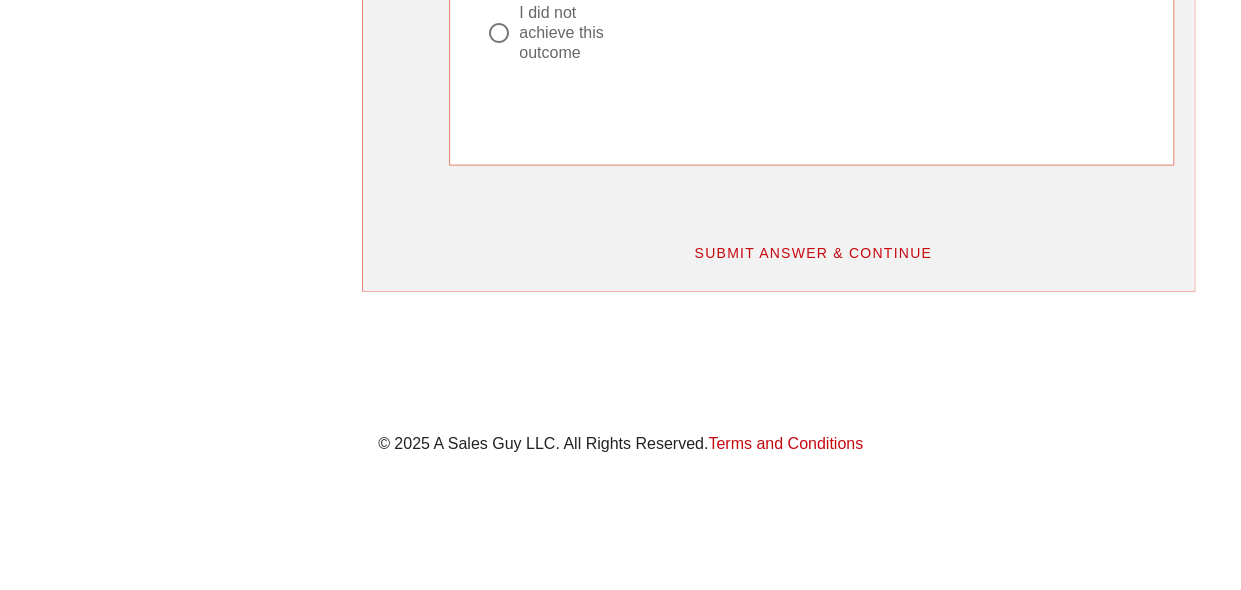 scroll, scrollTop: 2056, scrollLeft: 0, axis: vertical 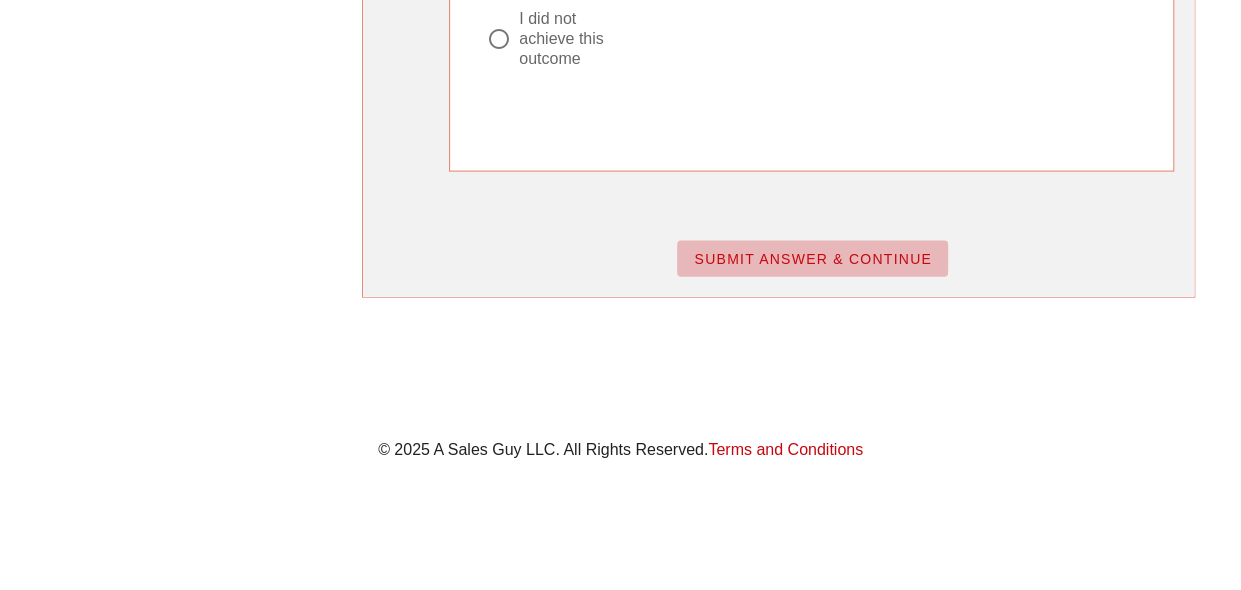click on "SUBMIT ANSWER & CONTINUE" at bounding box center (812, 259) 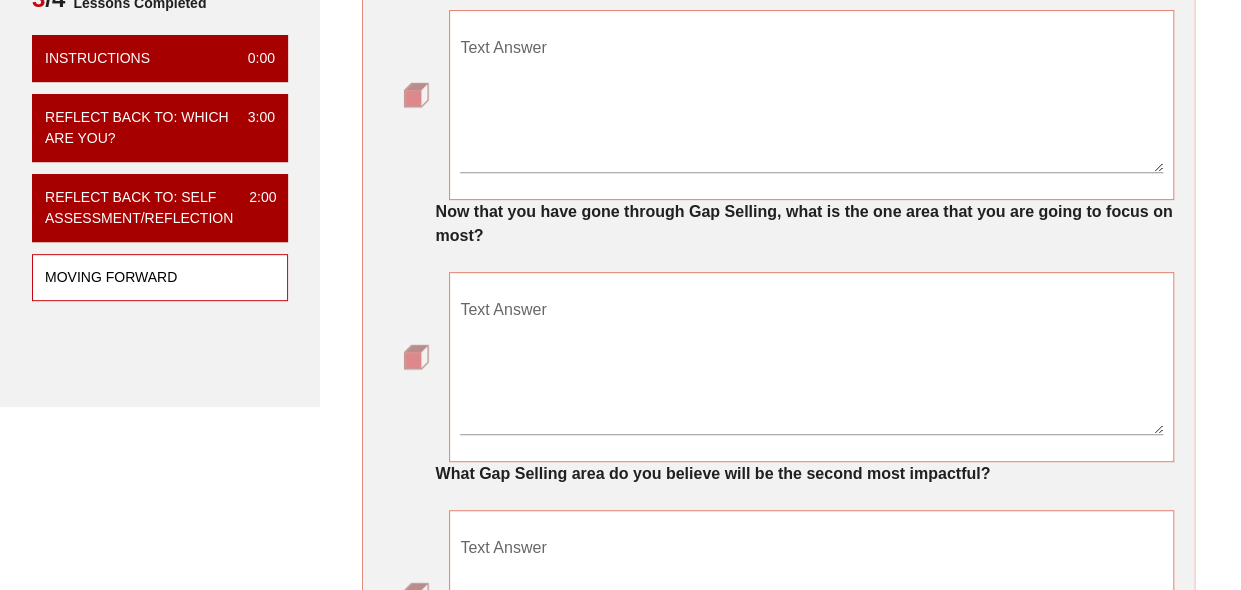 scroll, scrollTop: 342, scrollLeft: 0, axis: vertical 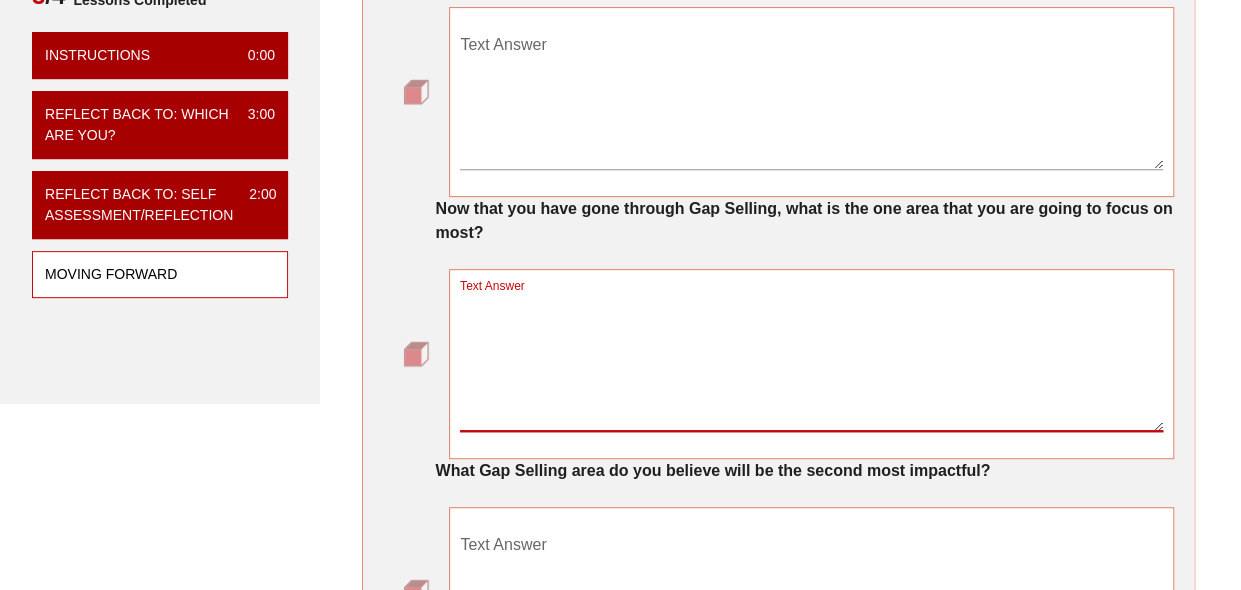 click on "Text Answer" at bounding box center (811, 361) 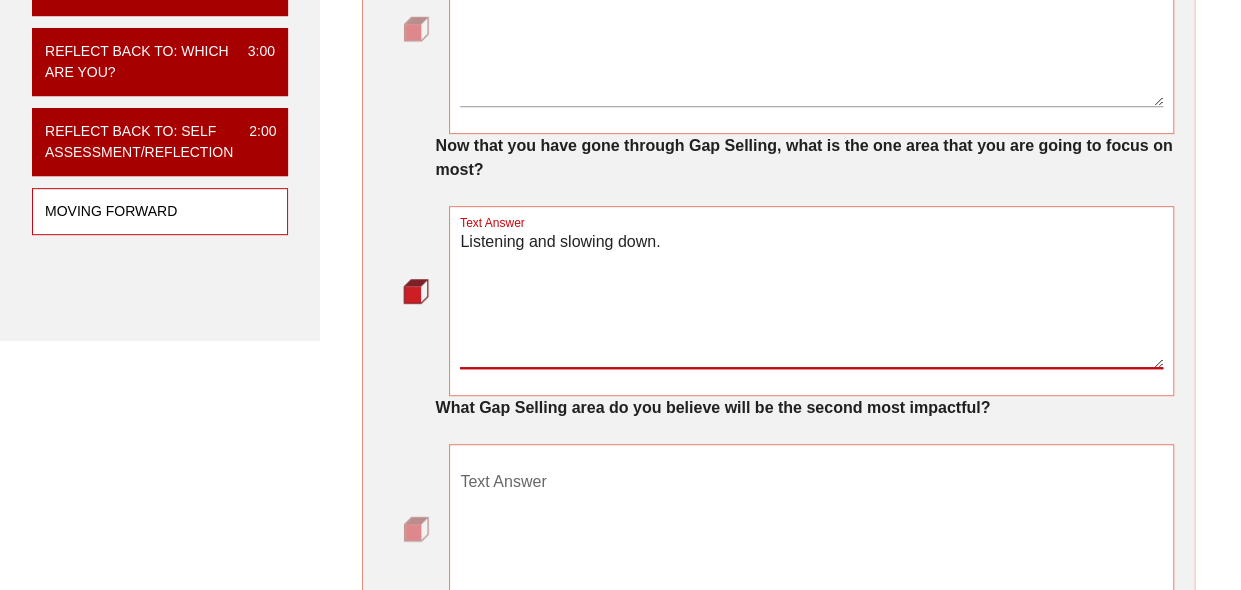 scroll, scrollTop: 402, scrollLeft: 0, axis: vertical 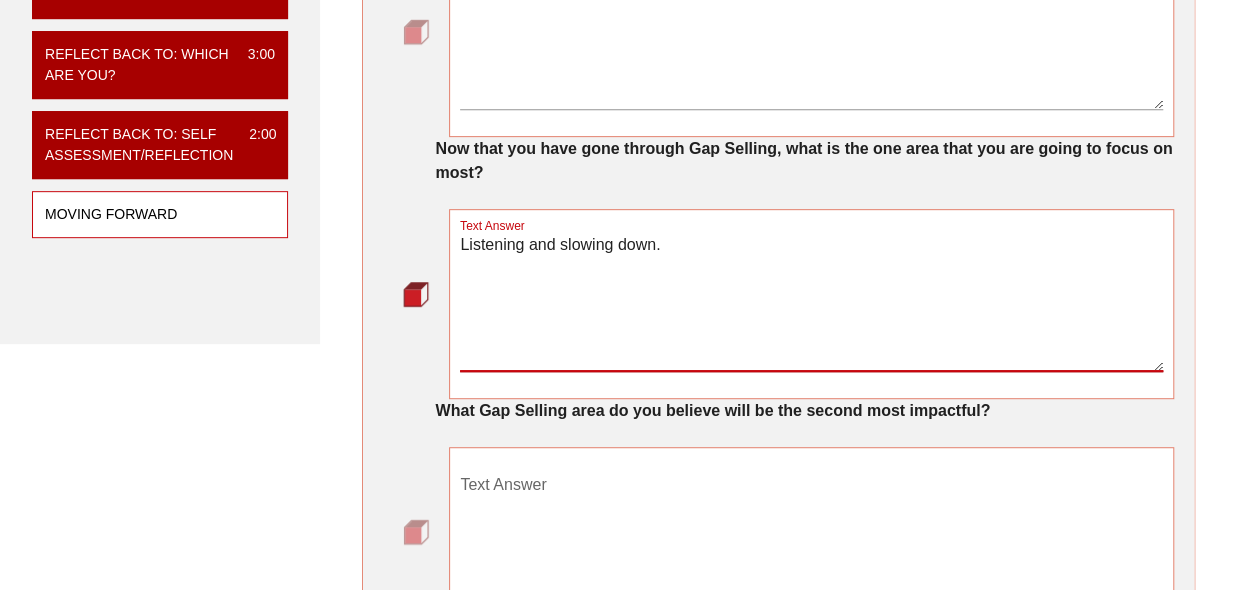 click on "Listening and slowing down." at bounding box center [811, 301] 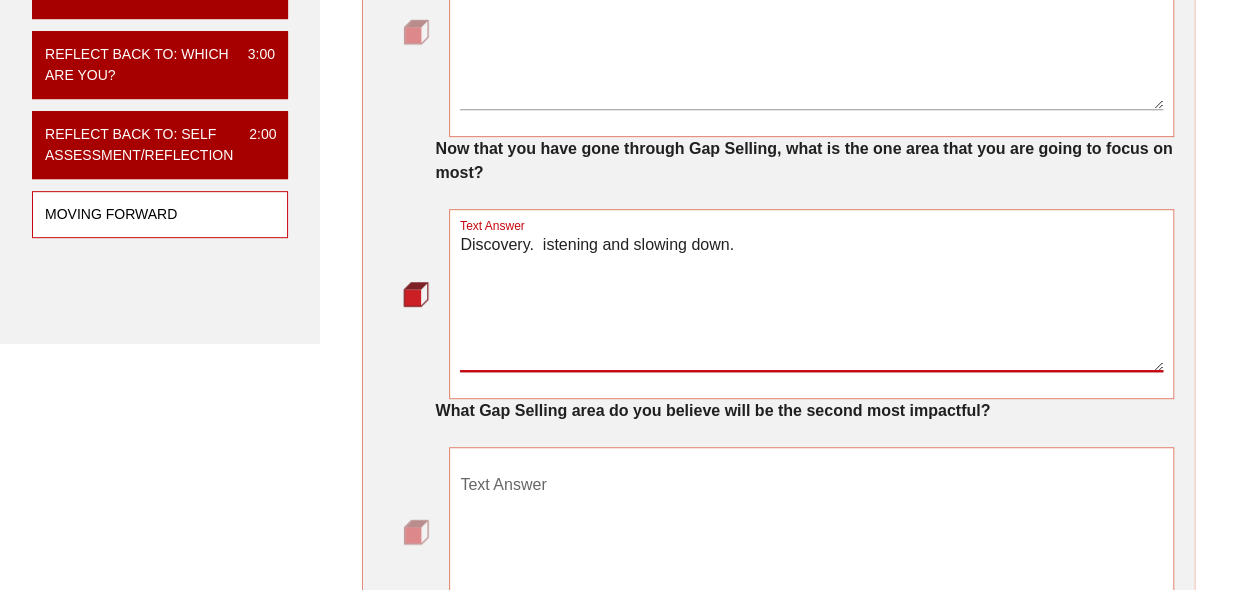 drag, startPoint x: 733, startPoint y: 253, endPoint x: 541, endPoint y: 235, distance: 192.8419 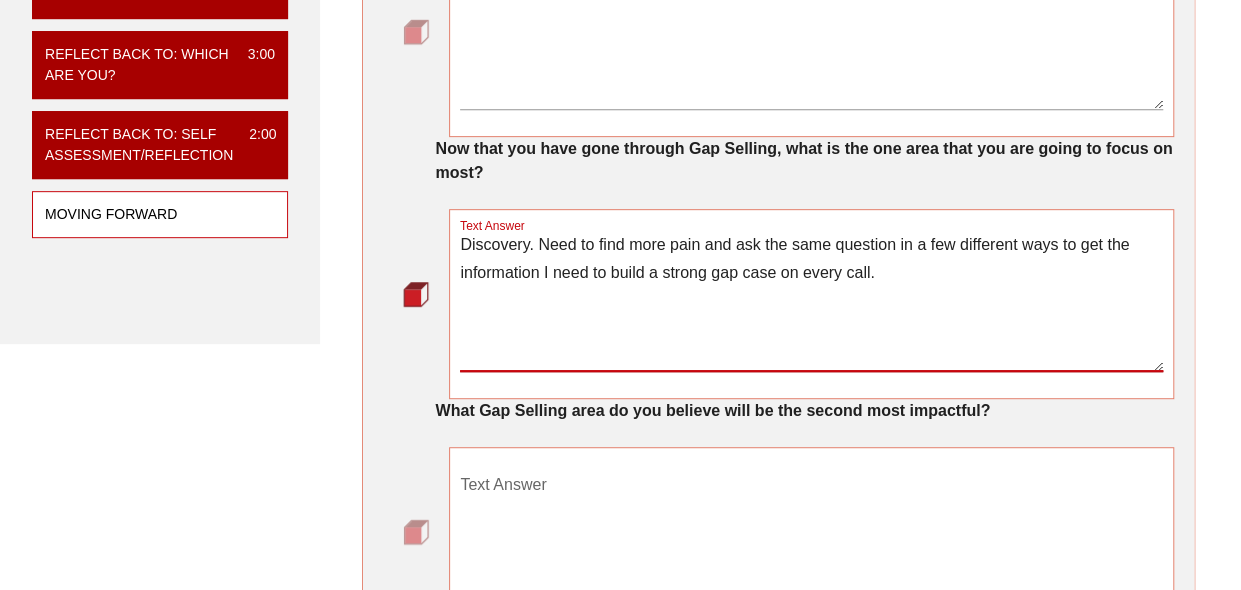 scroll, scrollTop: 183, scrollLeft: 0, axis: vertical 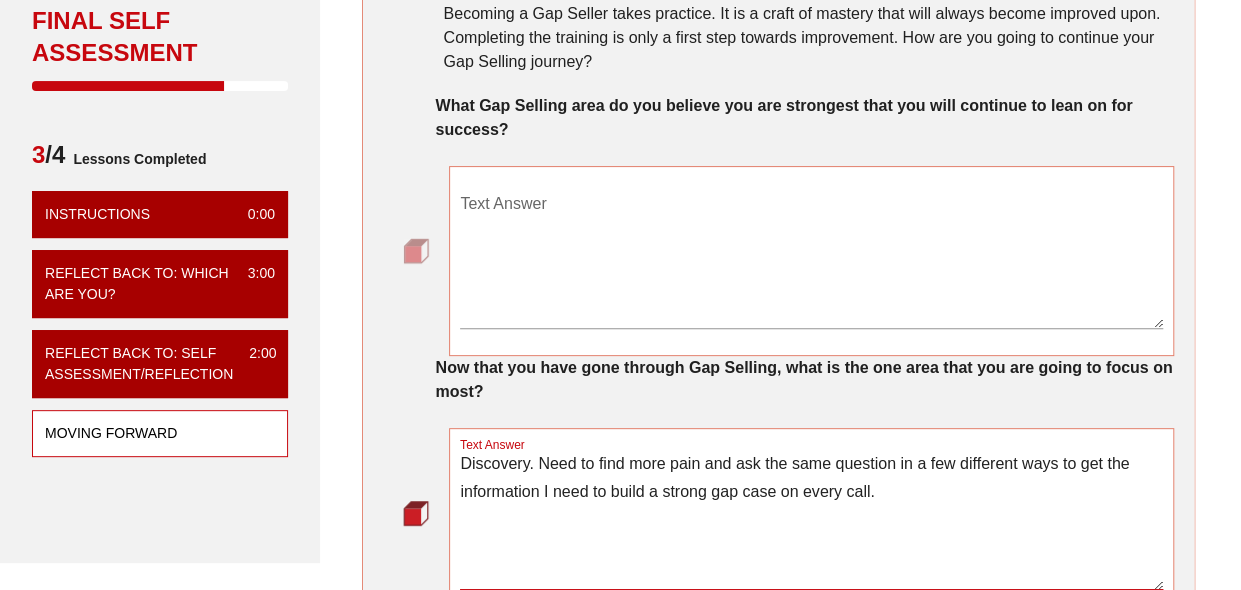 type on "Discovery. Need to find more pain and ask the same question in a few different ways to get the information I need to build a strong gap case on every call." 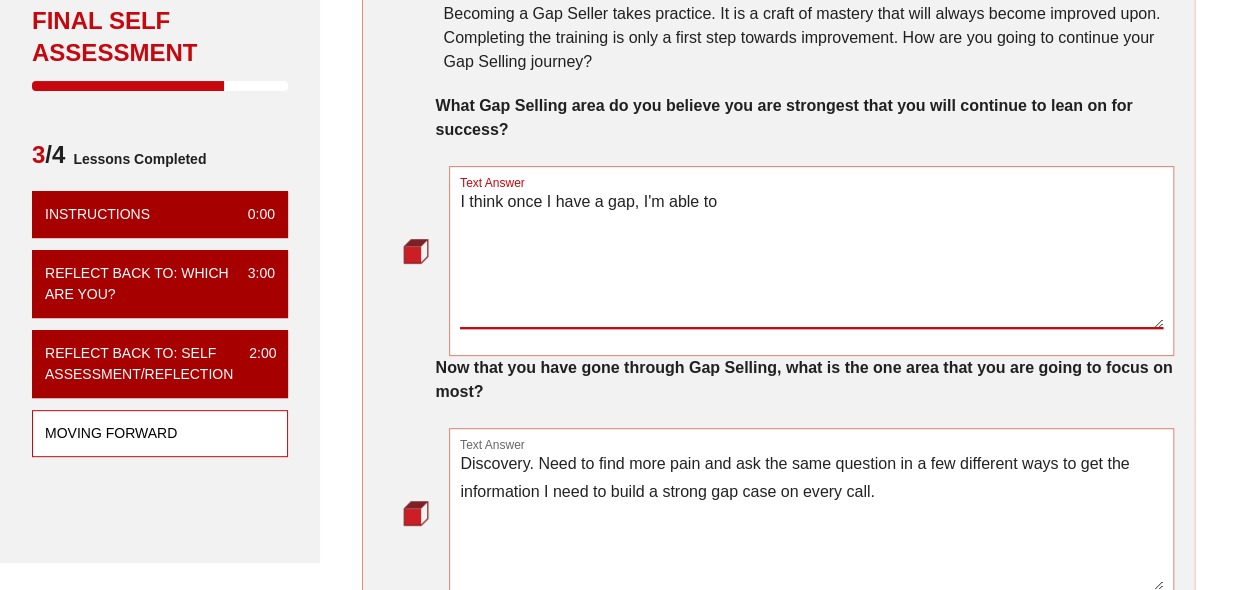 type on "I think once I have a gap, I'm able to" 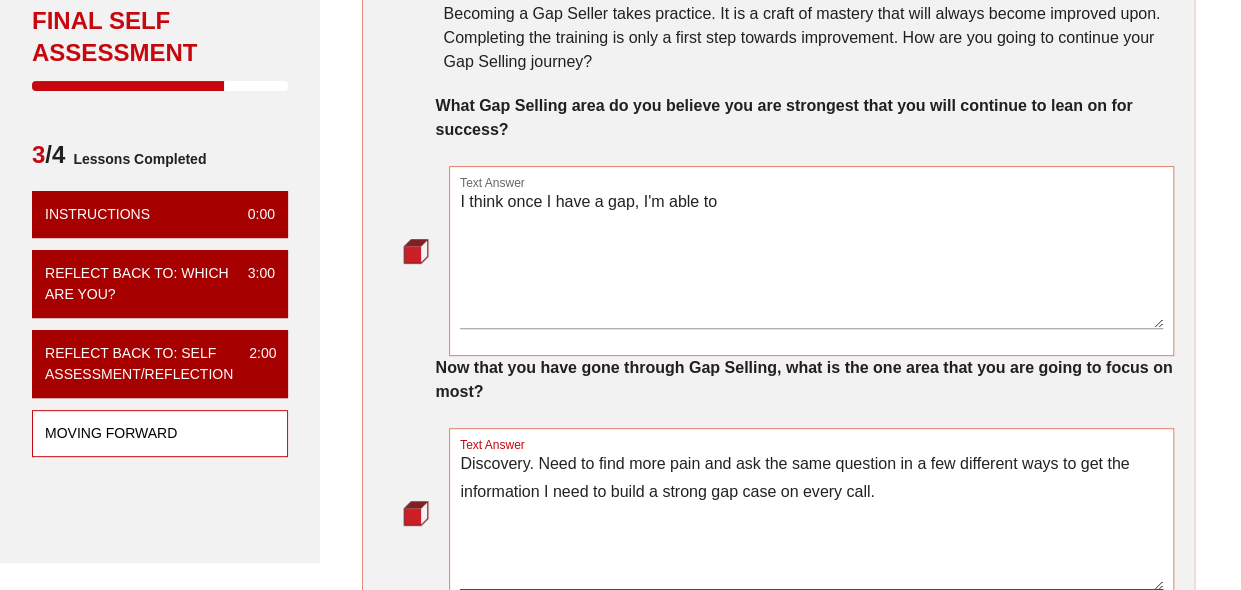 click on "Discovery. Need to find more pain and ask the same question in a few different ways to get the information I need to build a strong gap case on every call." at bounding box center [811, 520] 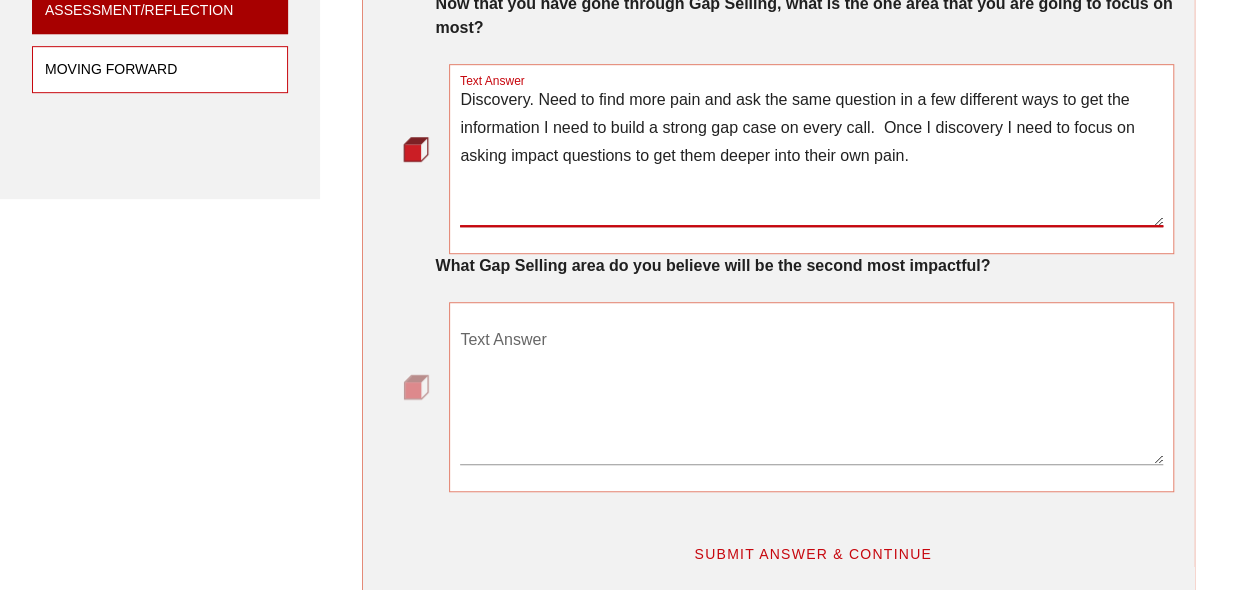 scroll, scrollTop: 548, scrollLeft: 0, axis: vertical 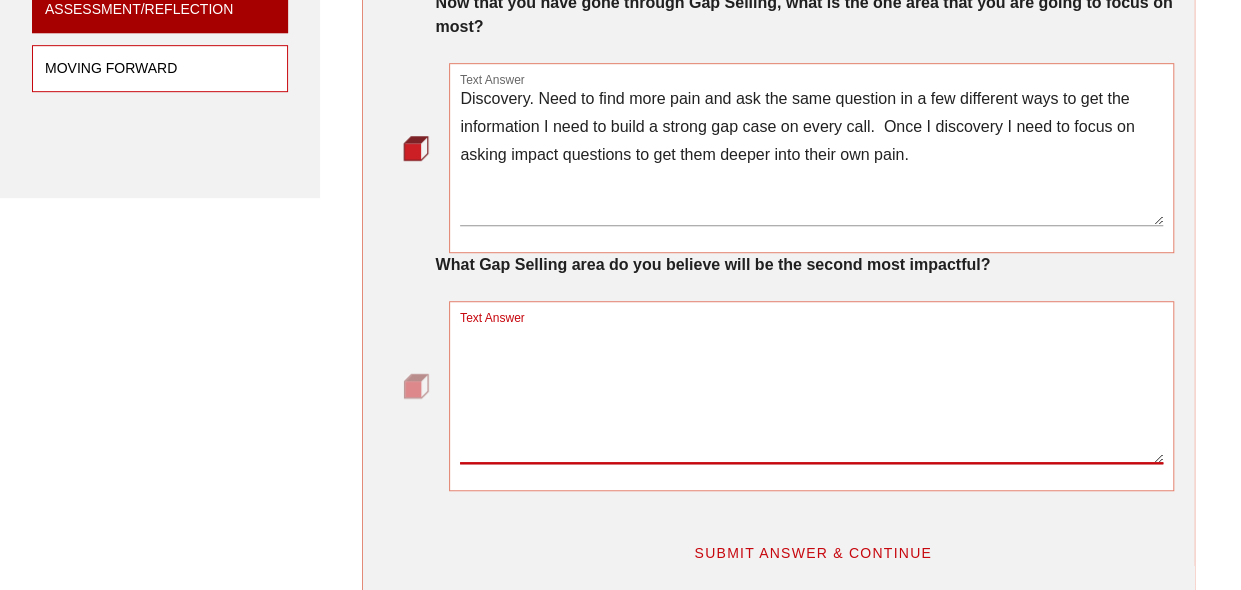 click on "Text Answer" at bounding box center [811, 393] 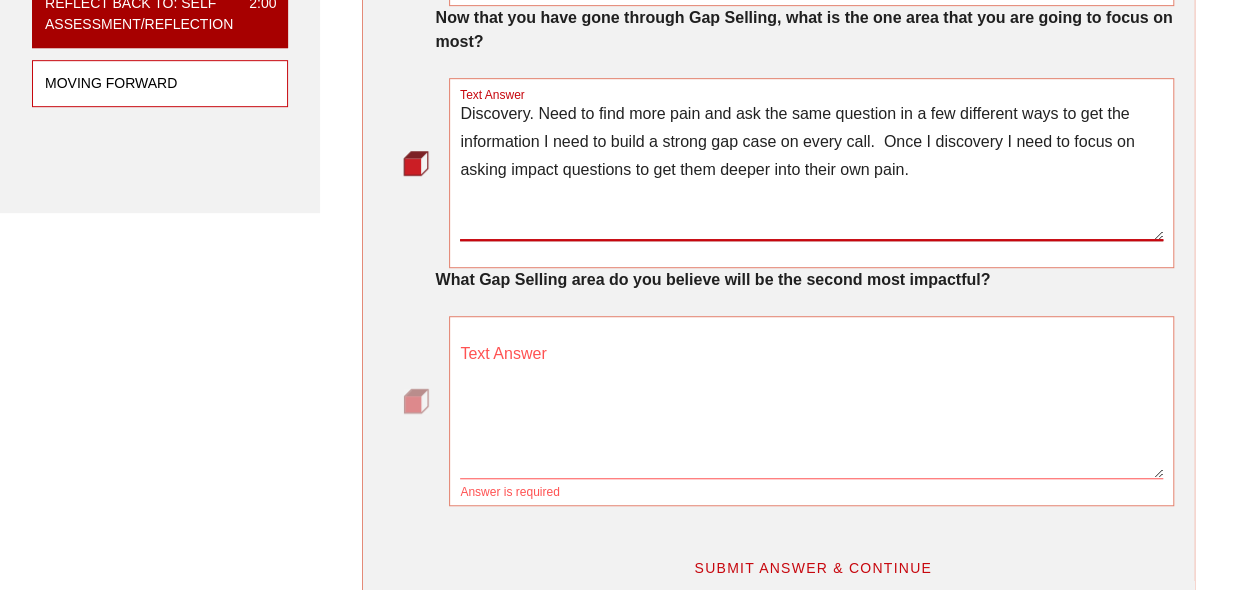 drag, startPoint x: 879, startPoint y: 133, endPoint x: 927, endPoint y: 199, distance: 81.608826 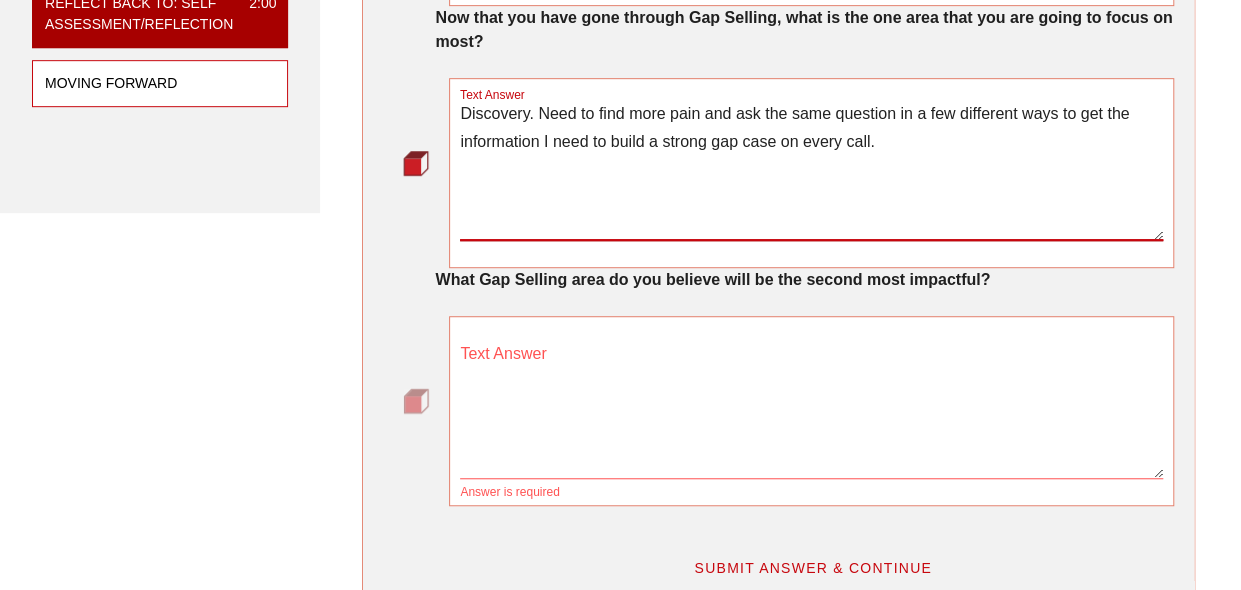 type on "Discovery. Need to find more pain and ask the same question in a few different ways to get the information I need to build a strong gap case on every call." 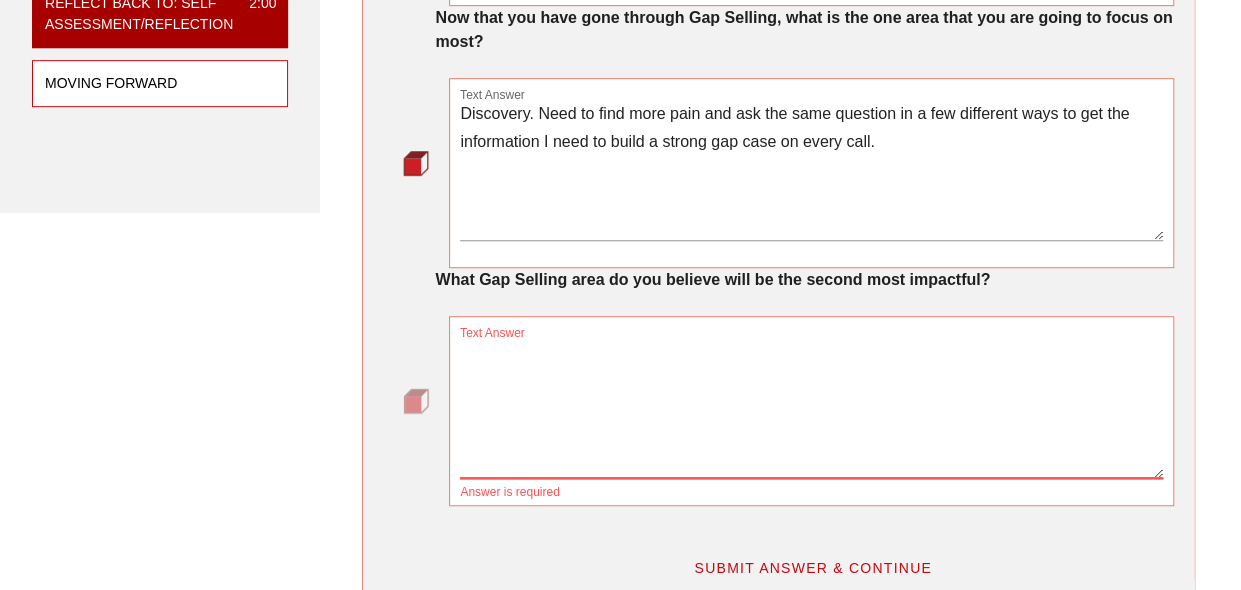 paste on "Once I discovery I need to focus on asking impact questions to get them deeper into their own pain." 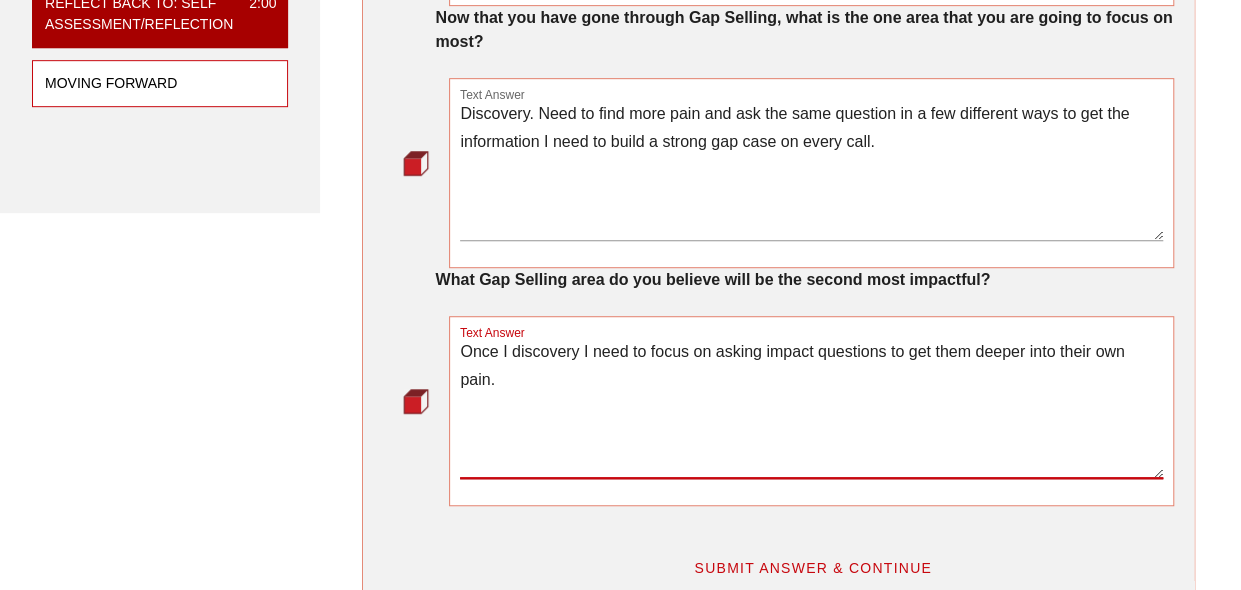 click on "Once I discovery I need to focus on asking impact questions to get them deeper into their own pain." at bounding box center (811, 408) 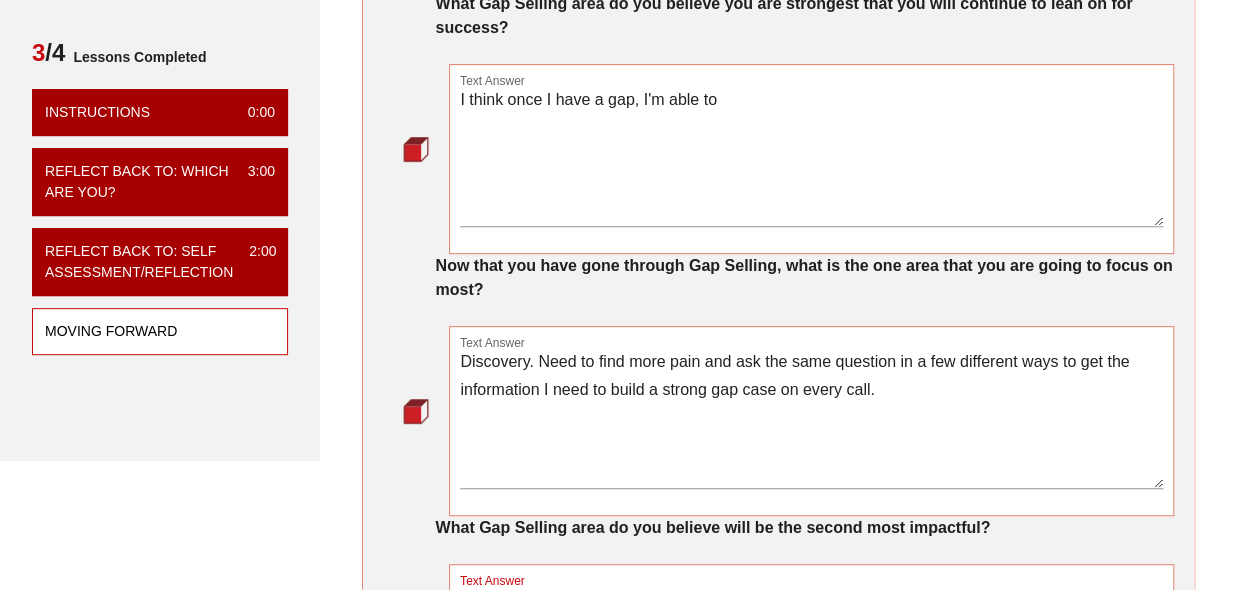 scroll, scrollTop: 237, scrollLeft: 0, axis: vertical 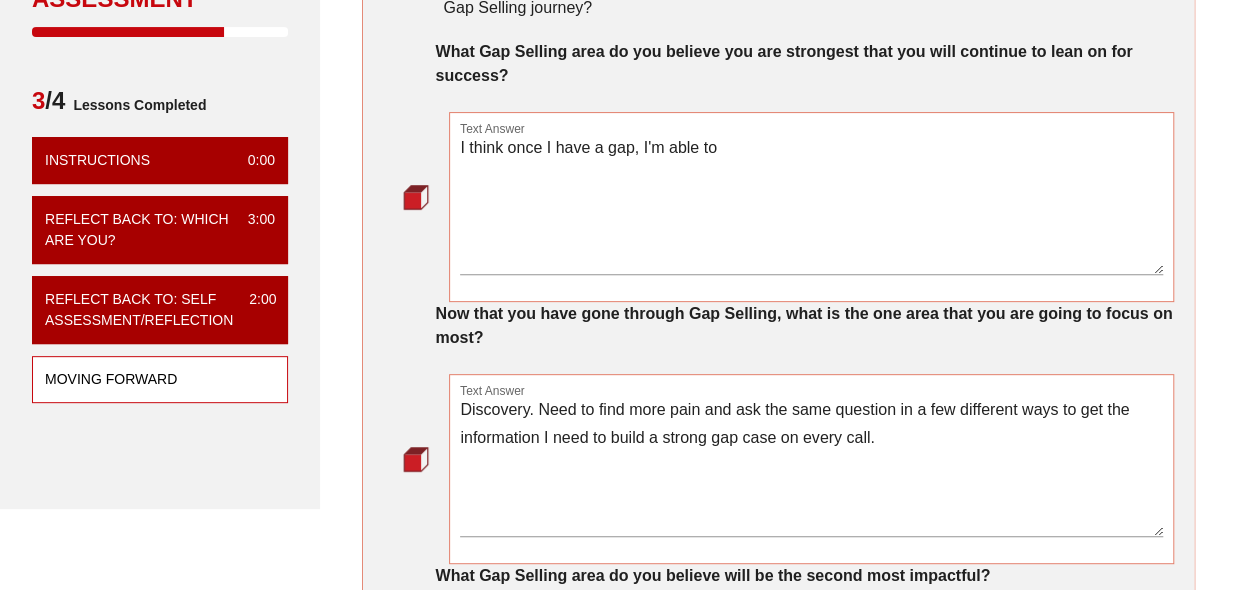 type on "Once I discover the pain and create the gap, I need to focus on asking impact questions to get them deeper into their own pain." 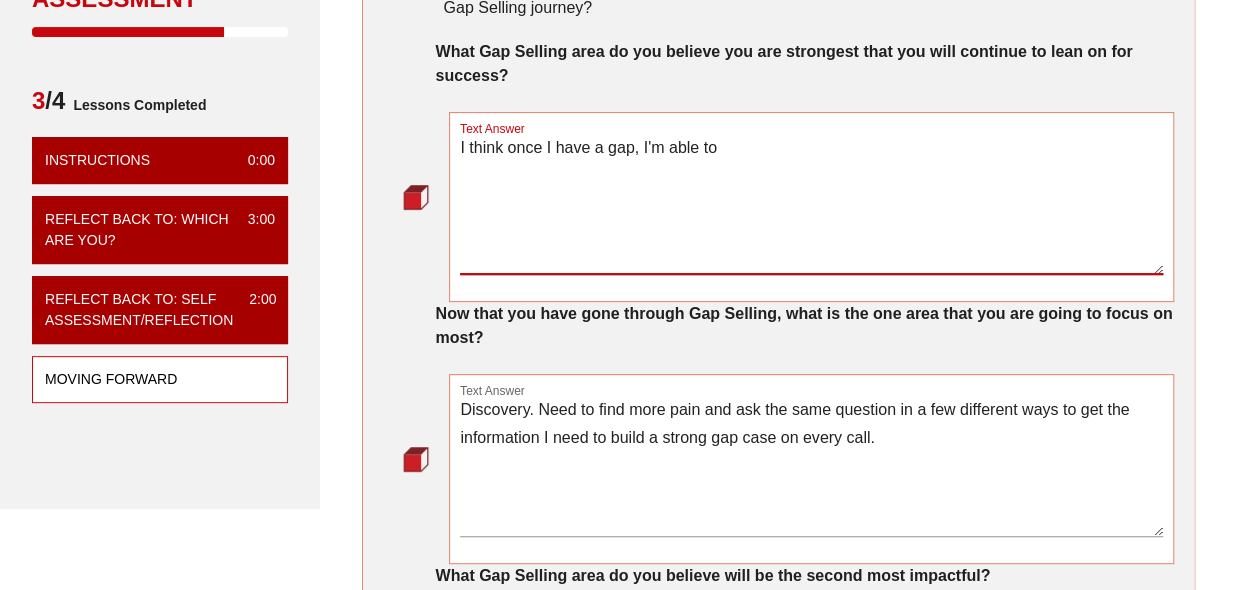 click on "I think once I have a gap, I'm able to" at bounding box center [811, 204] 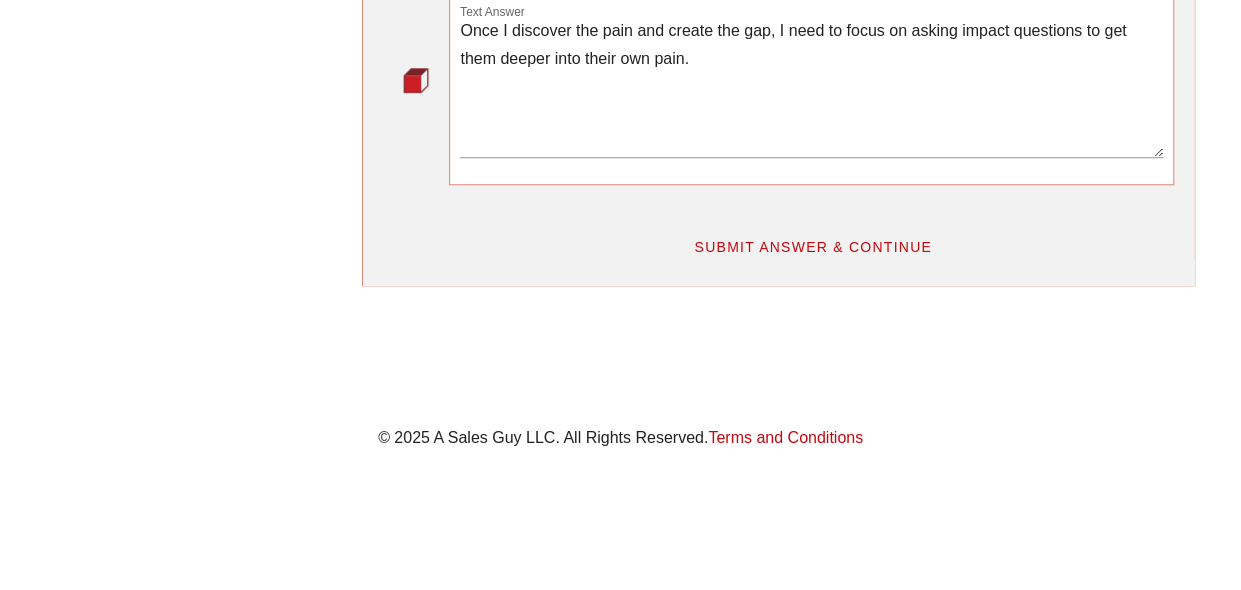 scroll, scrollTop: 857, scrollLeft: 0, axis: vertical 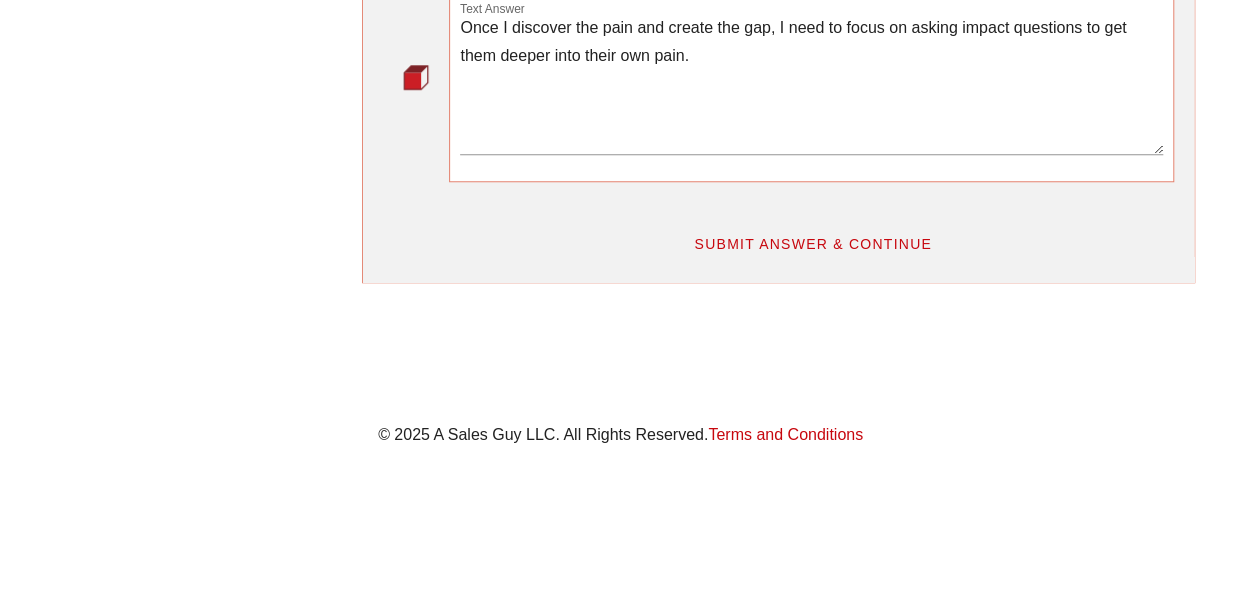 type on "I think once I have a gap, I'm able to illustrate current and future state to make them reaffirm back to me the mess that they are in." 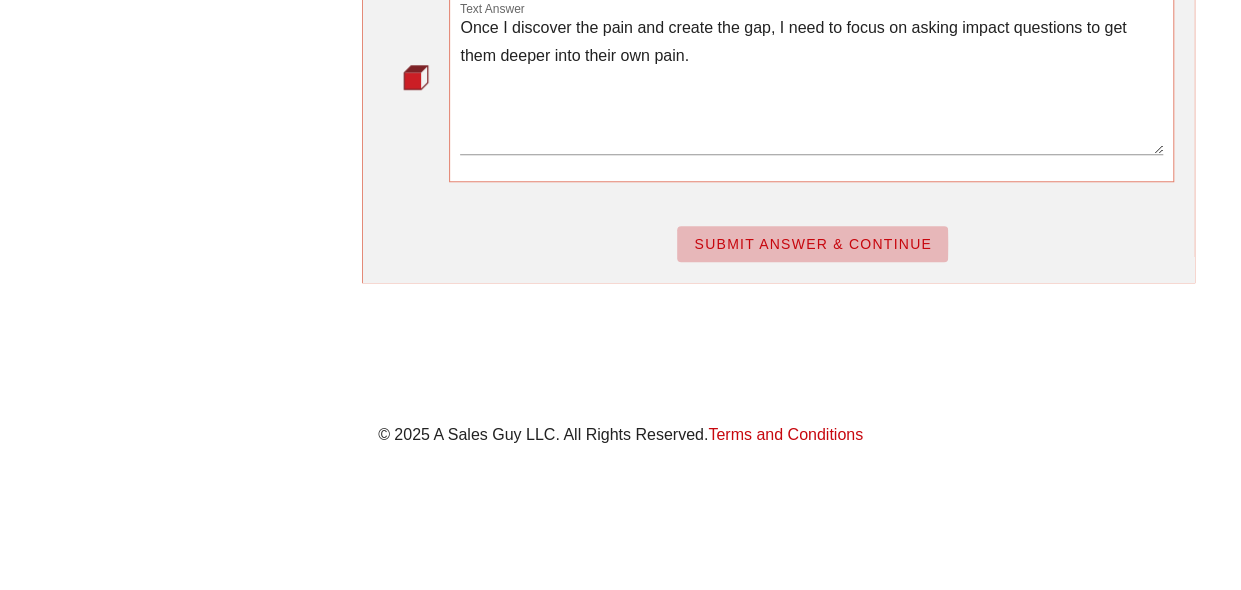 click on "SUBMIT ANSWER & CONTINUE" at bounding box center [812, 244] 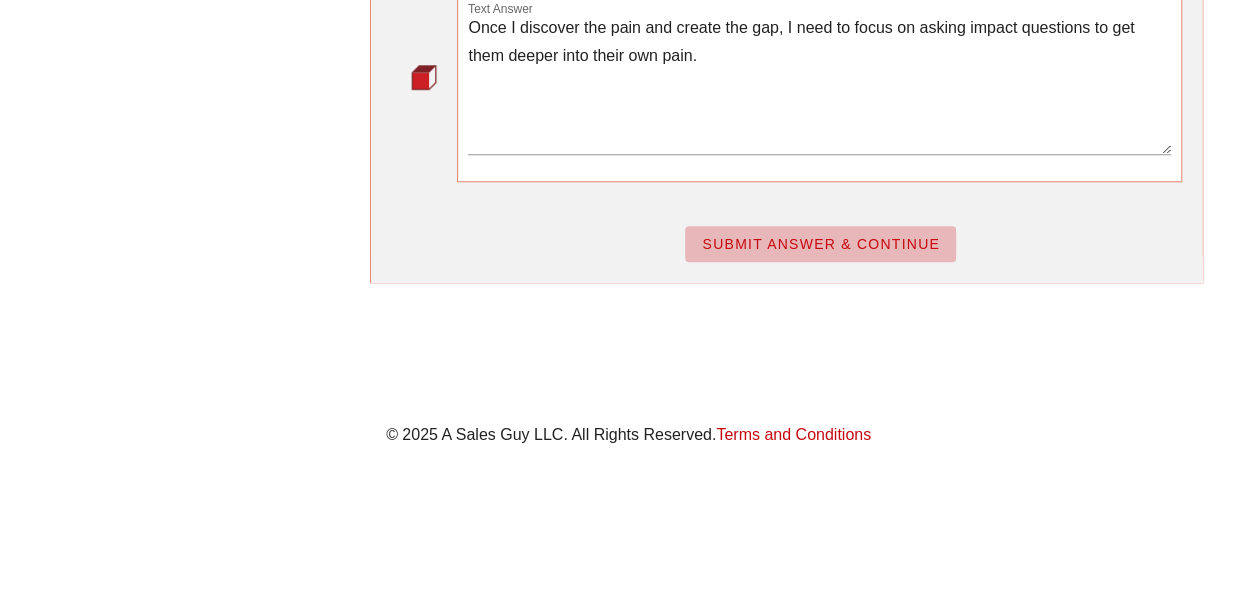 scroll, scrollTop: 0, scrollLeft: 0, axis: both 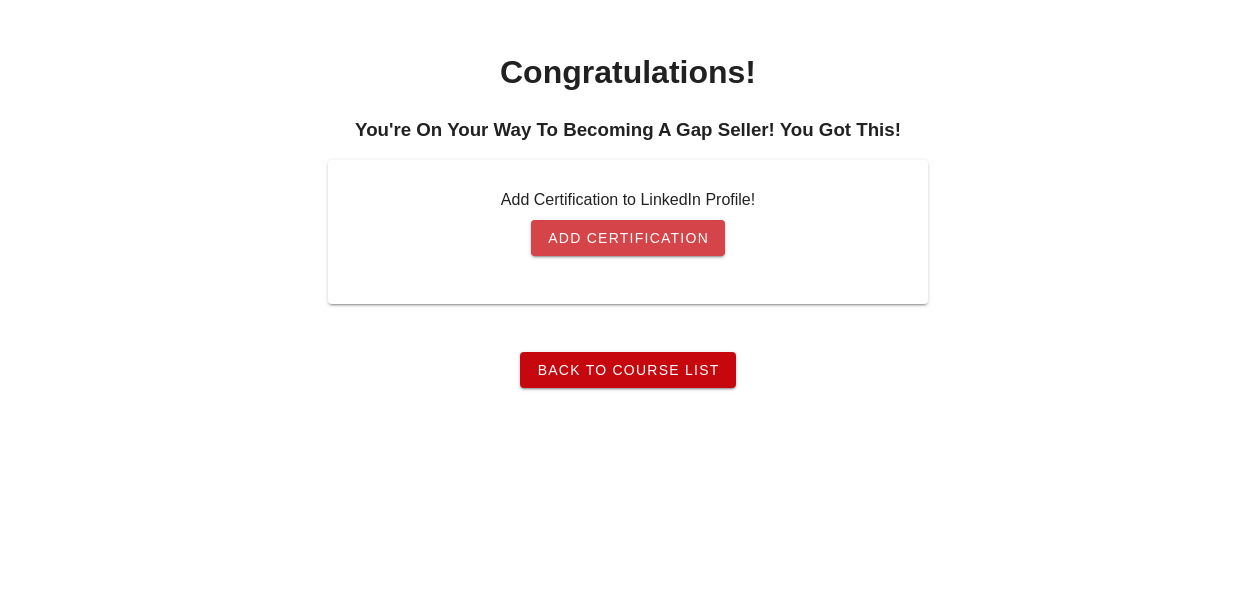 click on "Add Certification" at bounding box center (628, 238) 